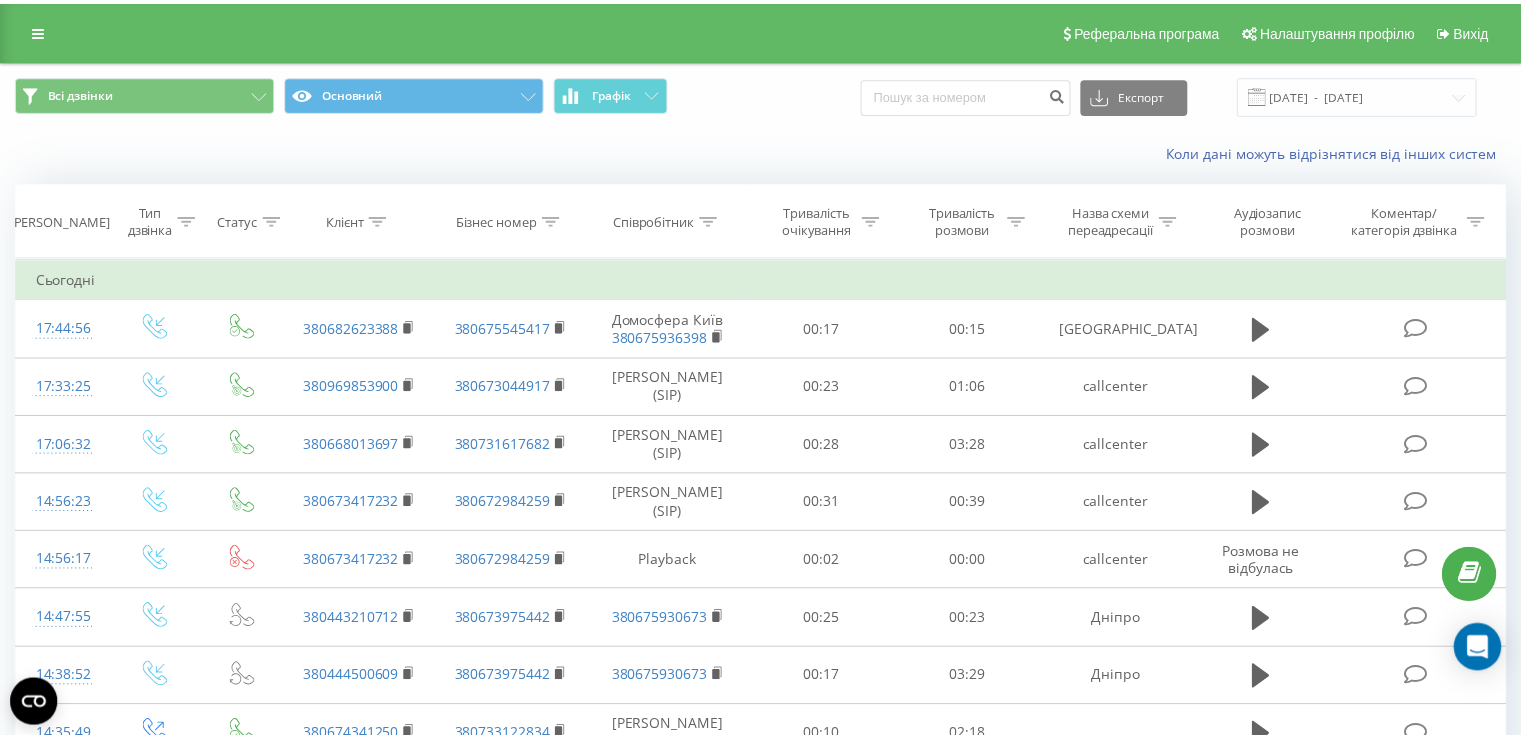 scroll, scrollTop: 0, scrollLeft: 0, axis: both 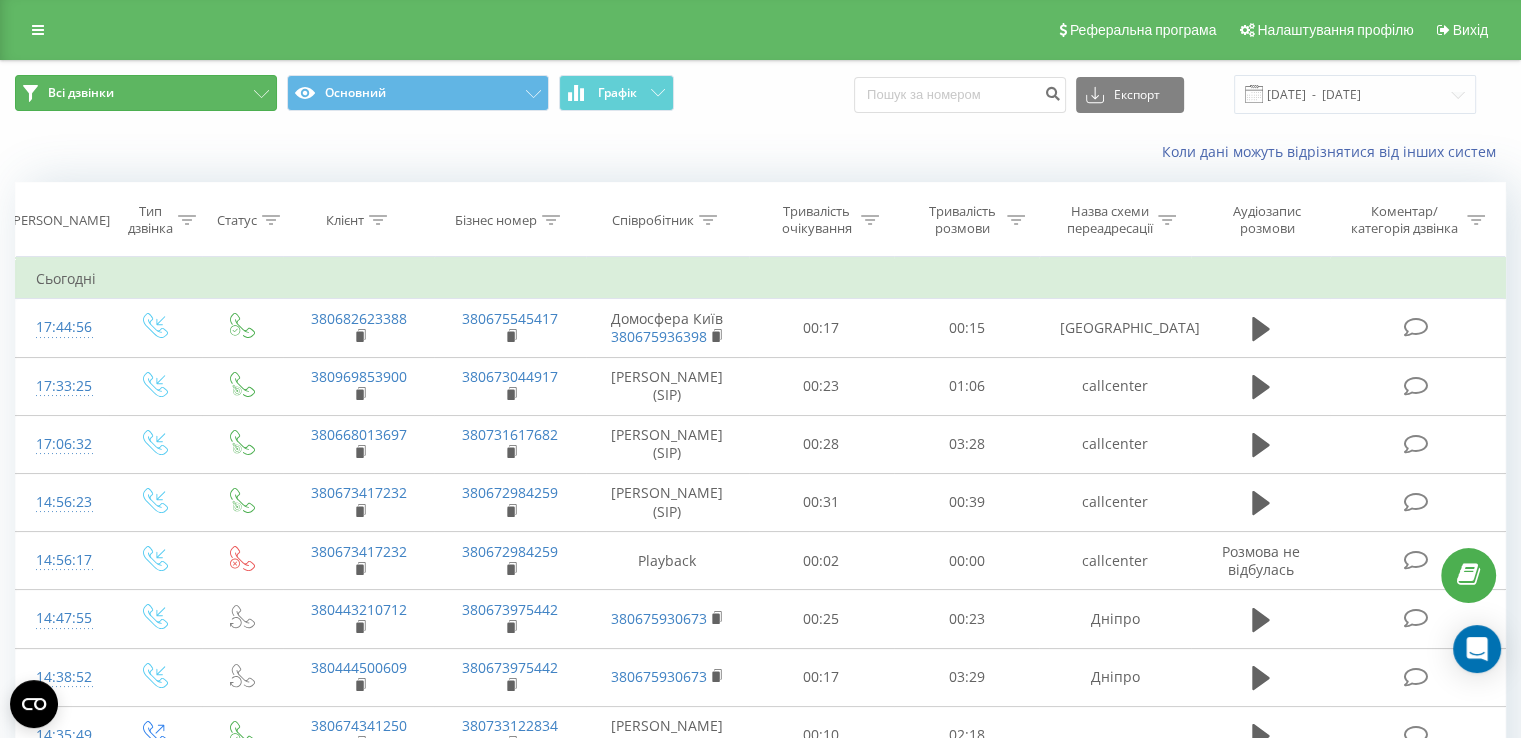 click on "Всі дзвінки" at bounding box center [146, 93] 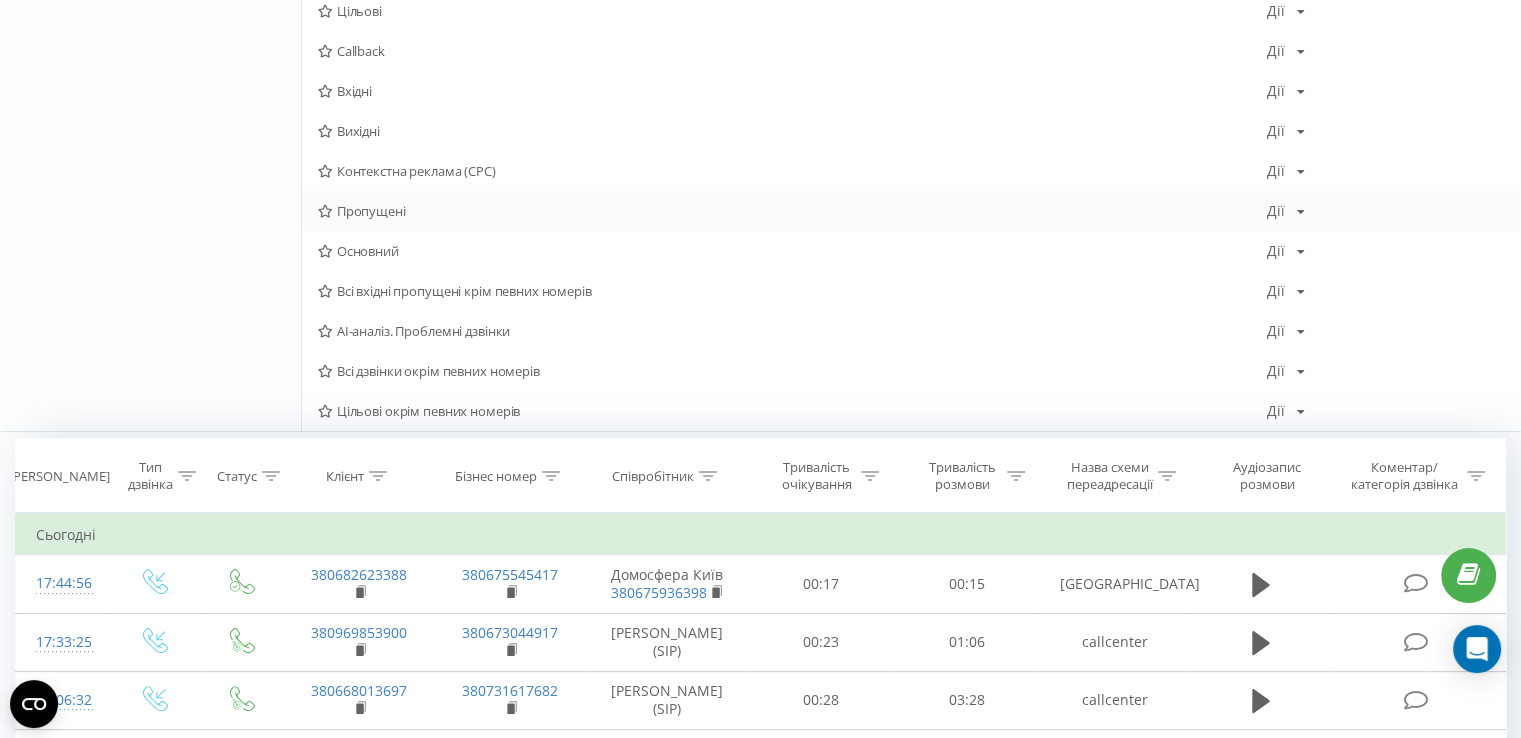 scroll, scrollTop: 200, scrollLeft: 0, axis: vertical 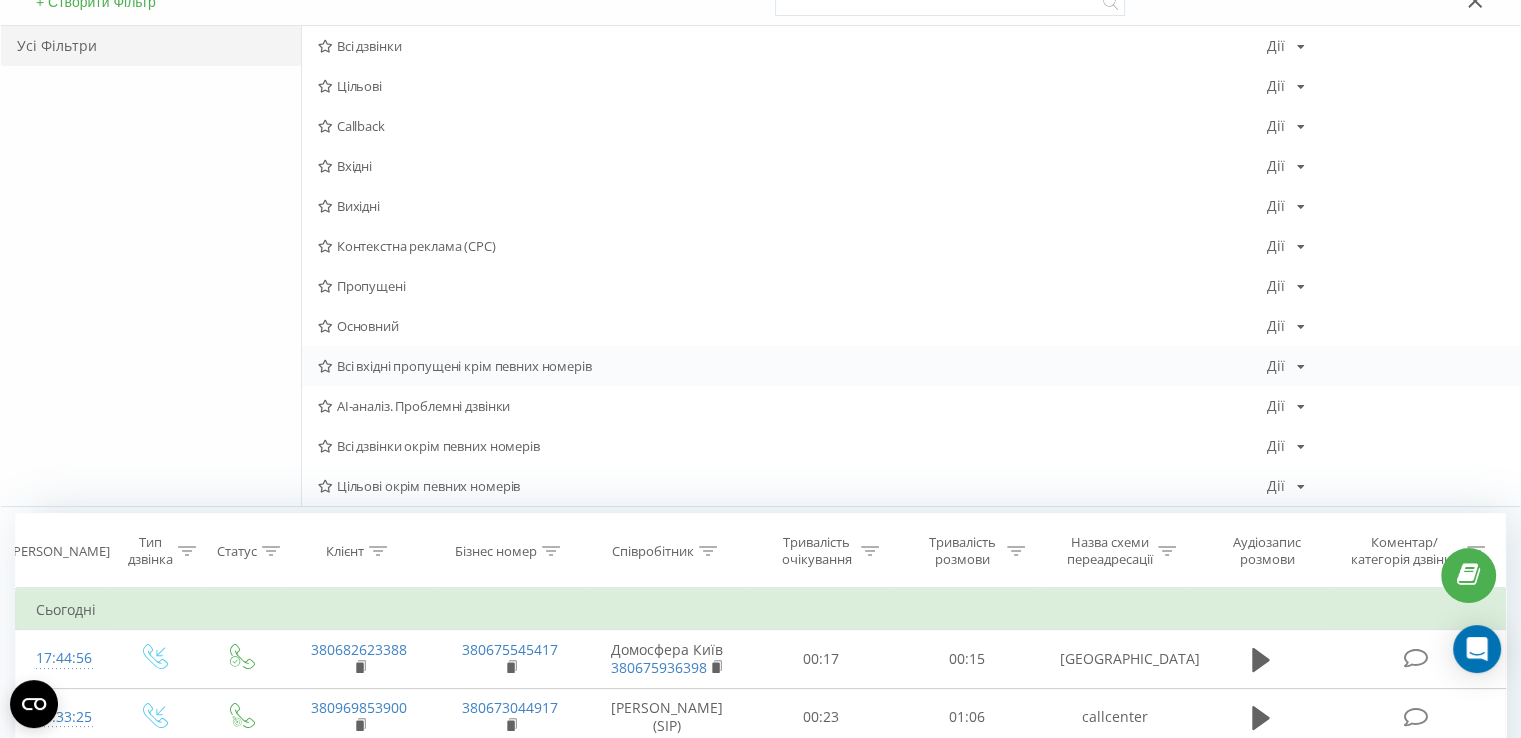 click on "Всі вхідні пропущені крім певних номерів" at bounding box center [792, 366] 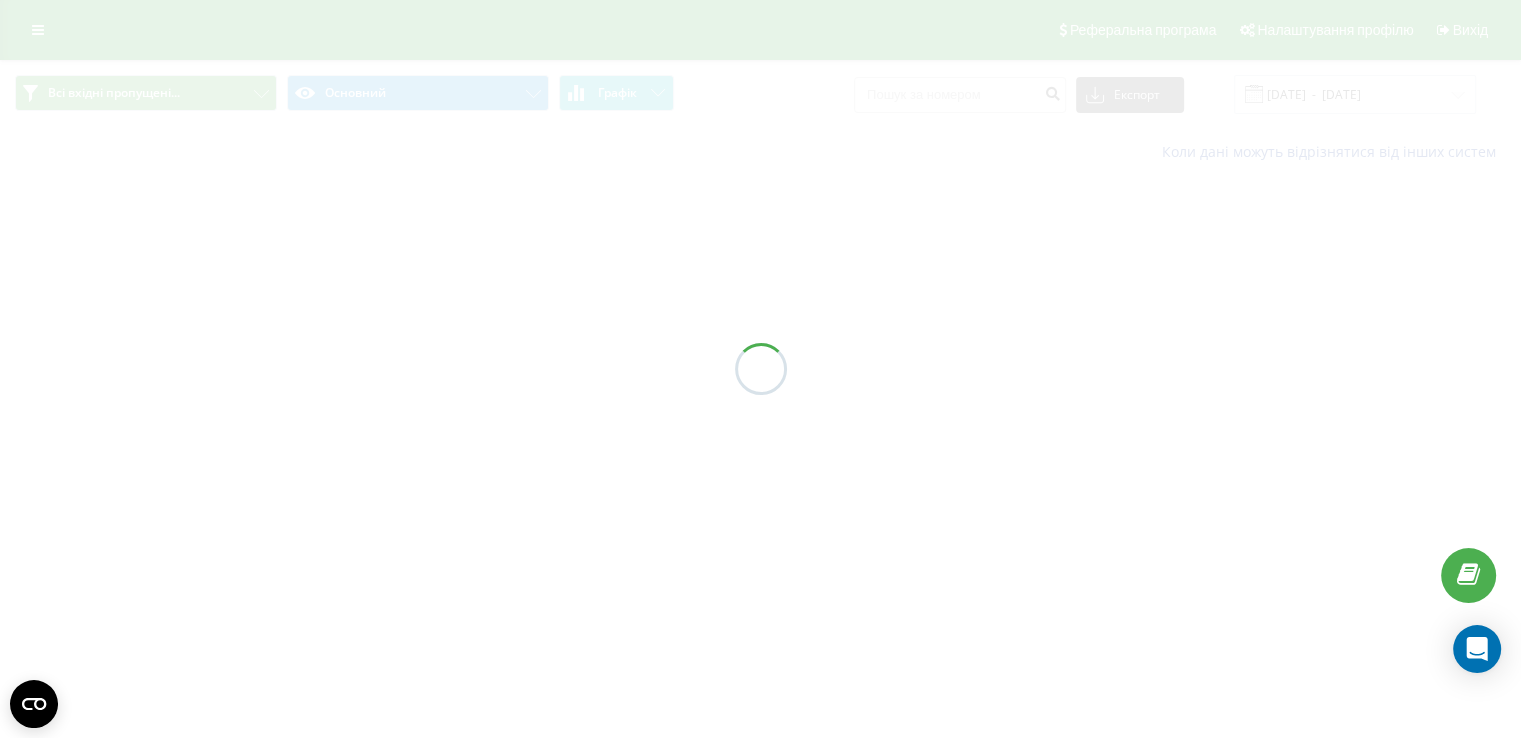 scroll, scrollTop: 0, scrollLeft: 0, axis: both 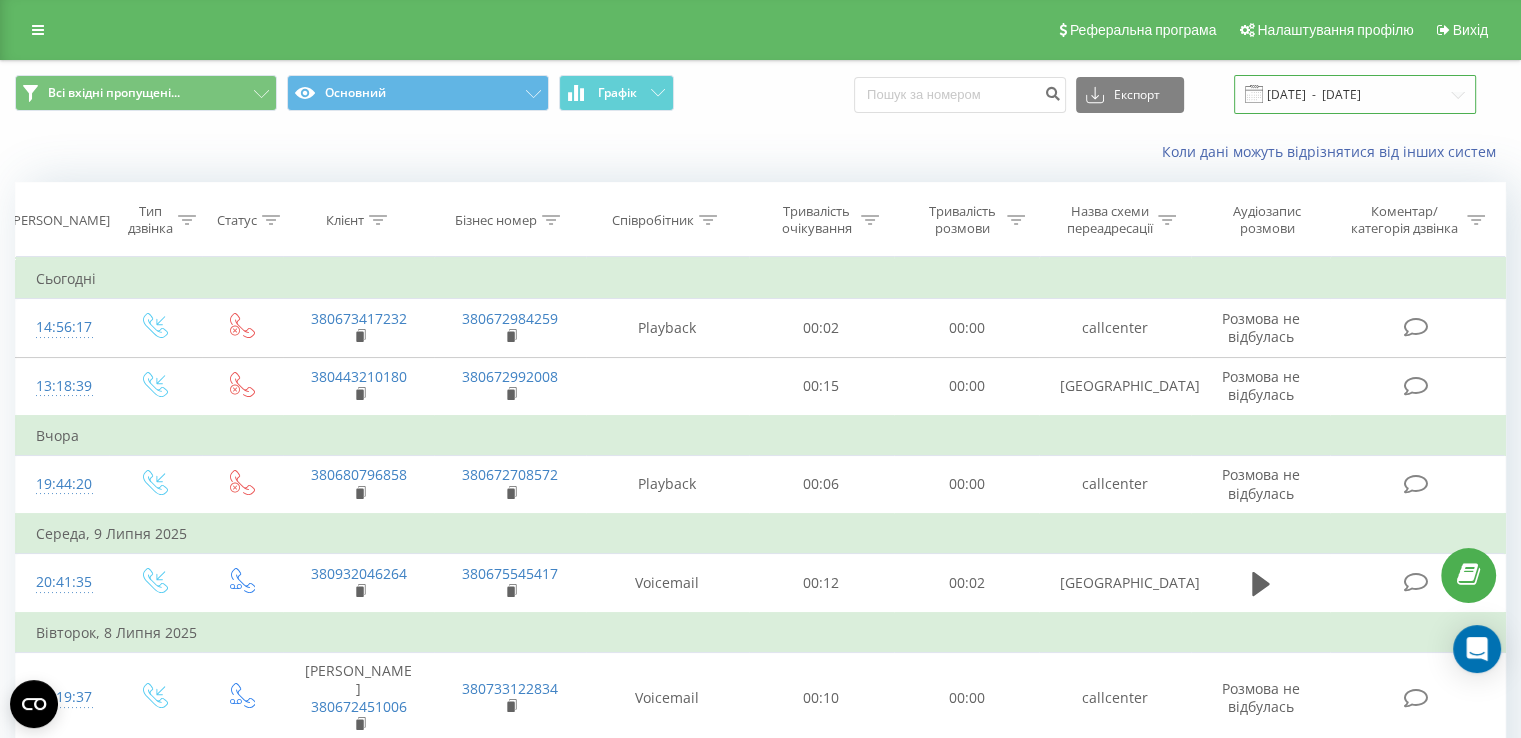 click on "[DATE]  -  [DATE]" at bounding box center (1355, 94) 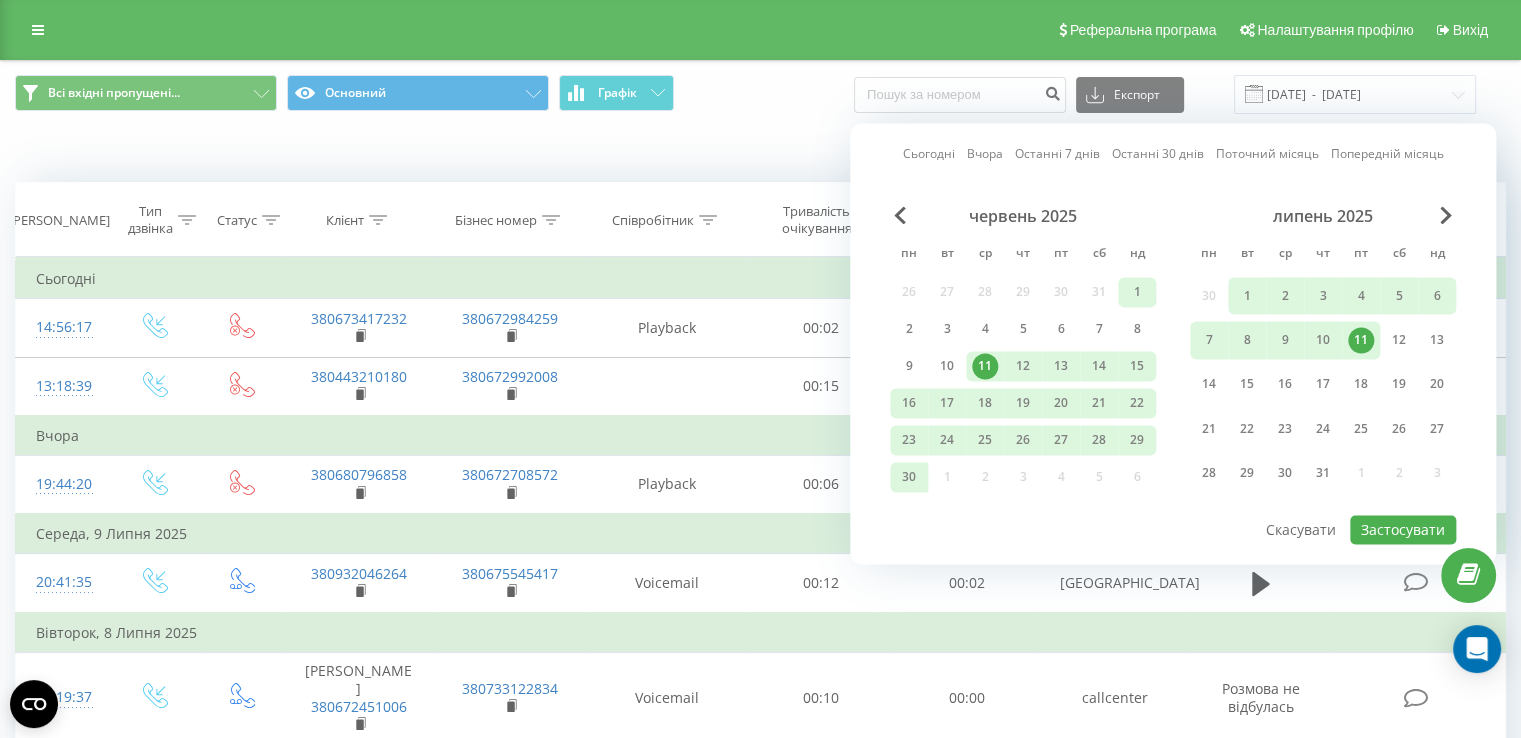 click on "1" at bounding box center (1137, 292) 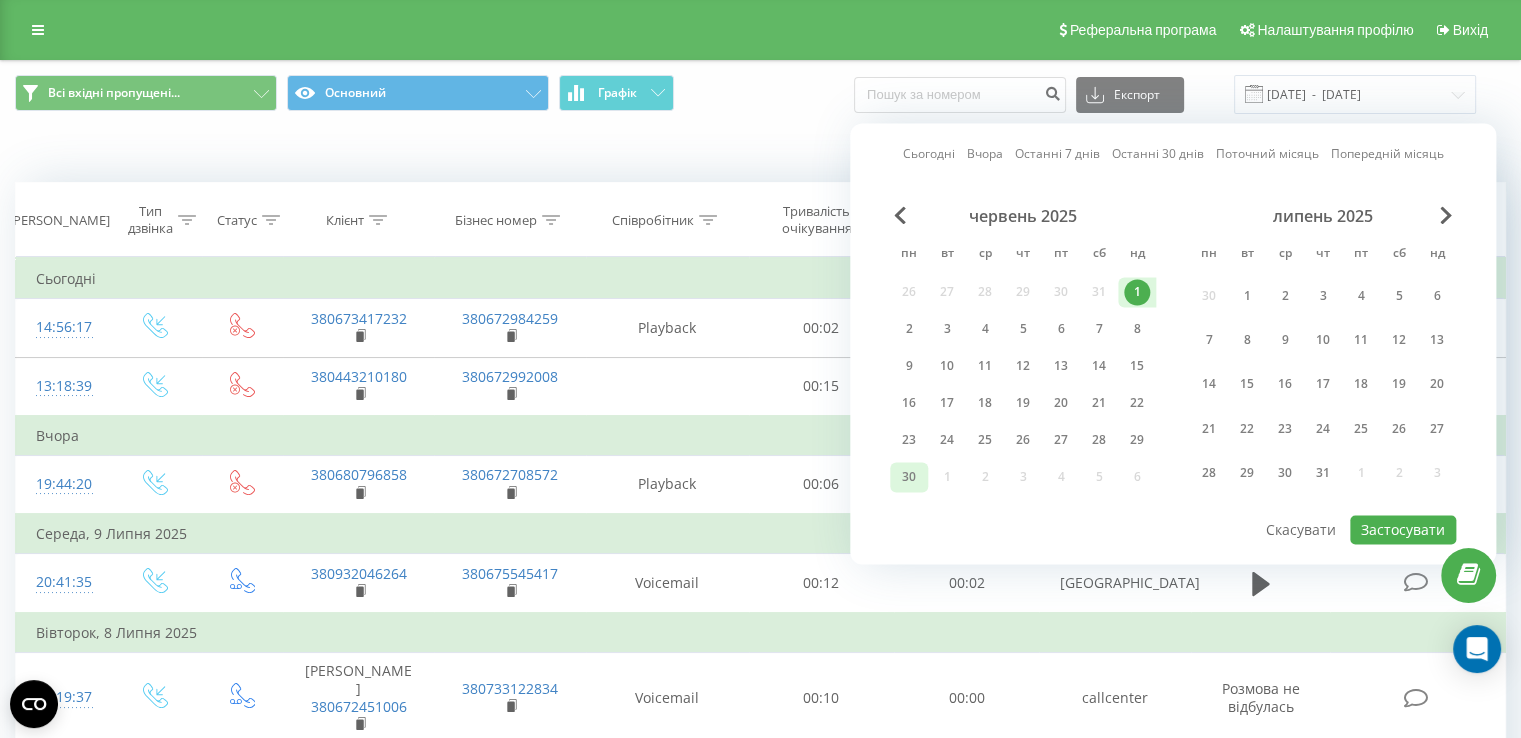 click on "30" at bounding box center [909, 477] 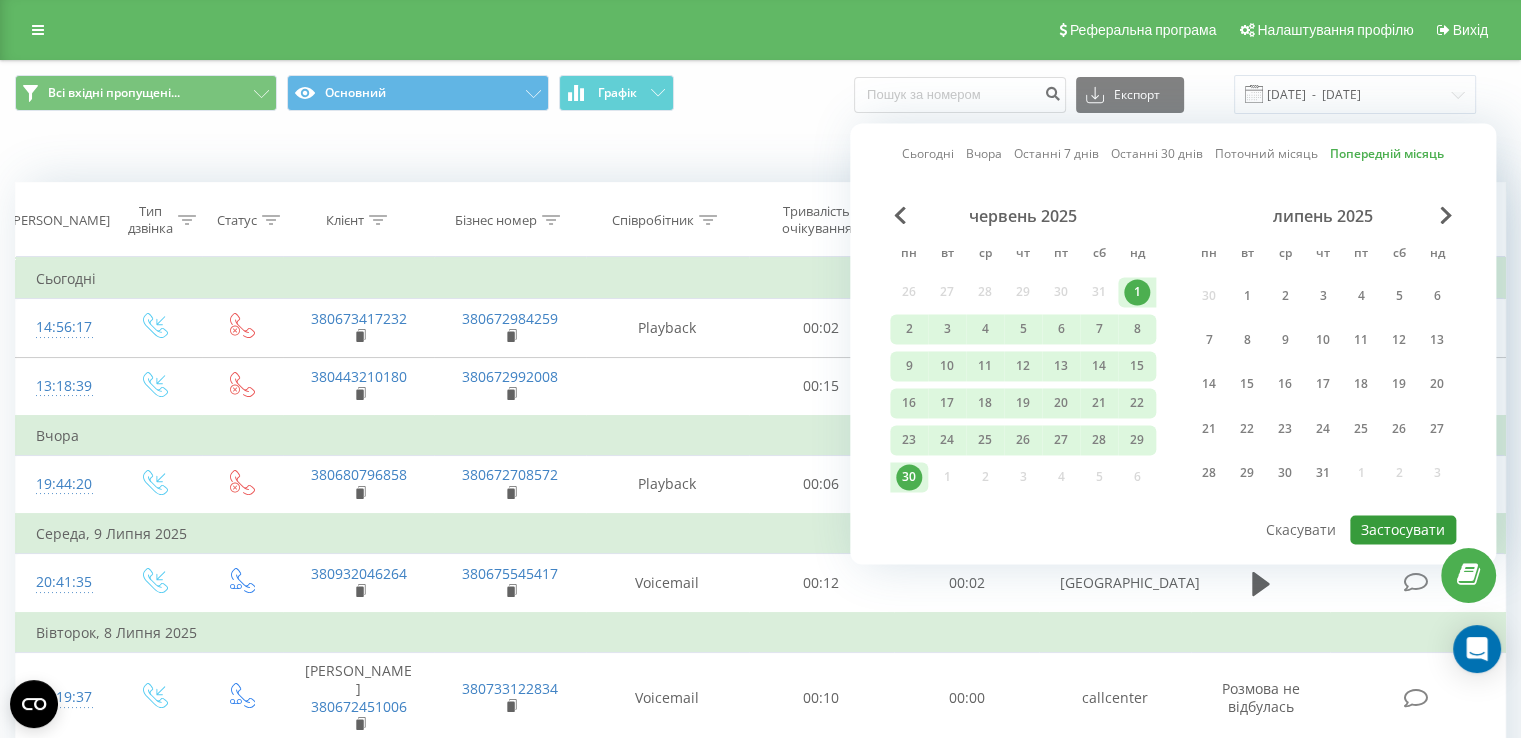 click on "Застосувати" at bounding box center [1403, 529] 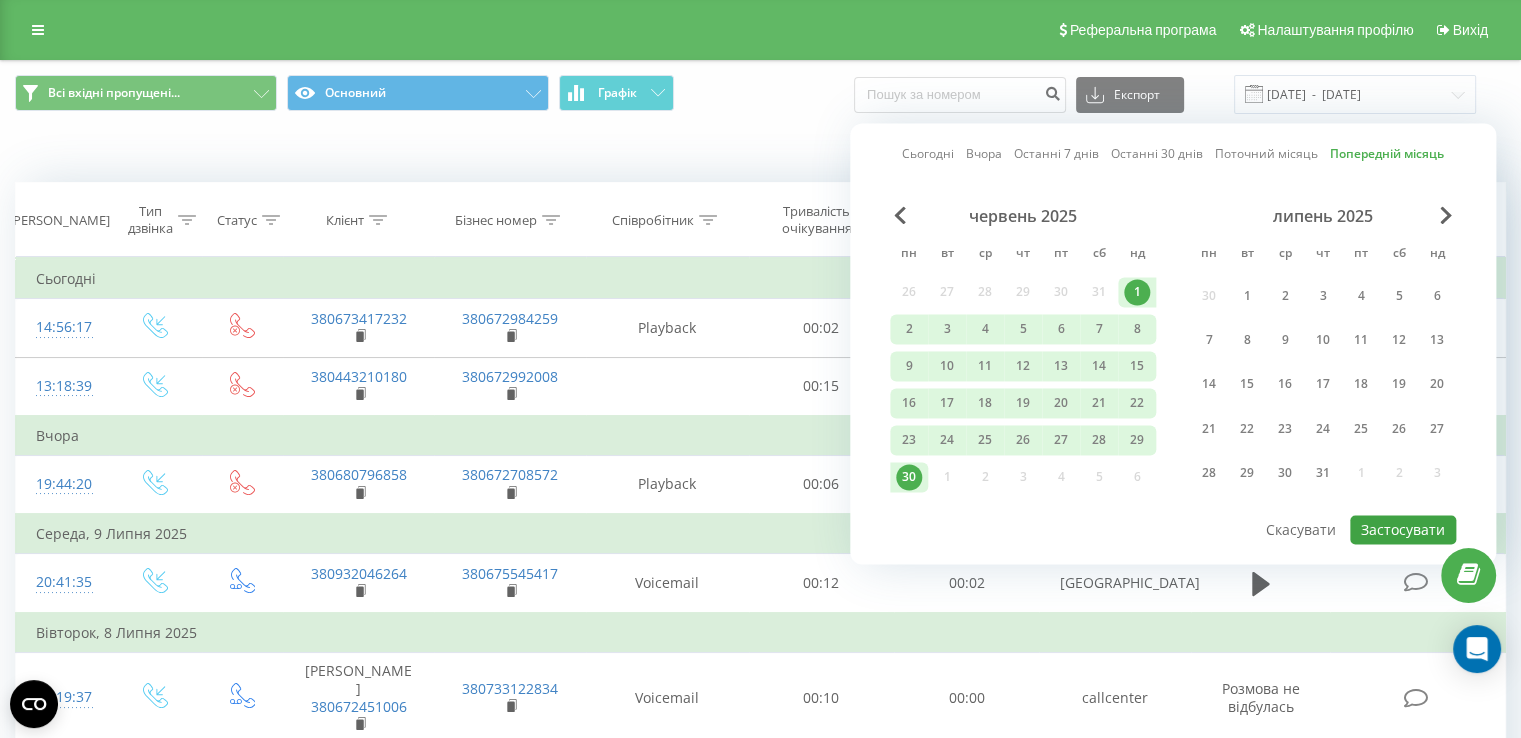 type on "01.06.2025  -  30.06.2025" 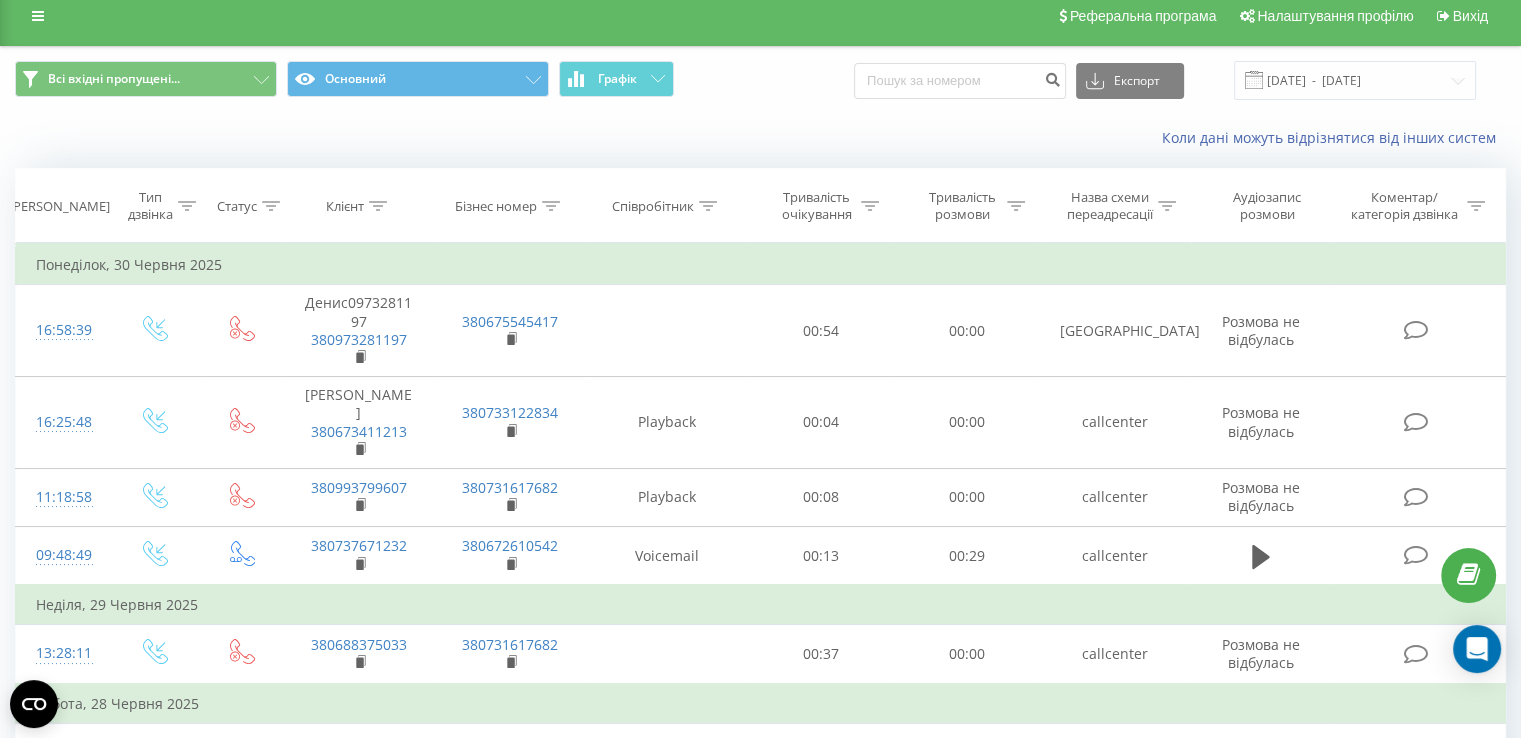 scroll, scrollTop: 0, scrollLeft: 0, axis: both 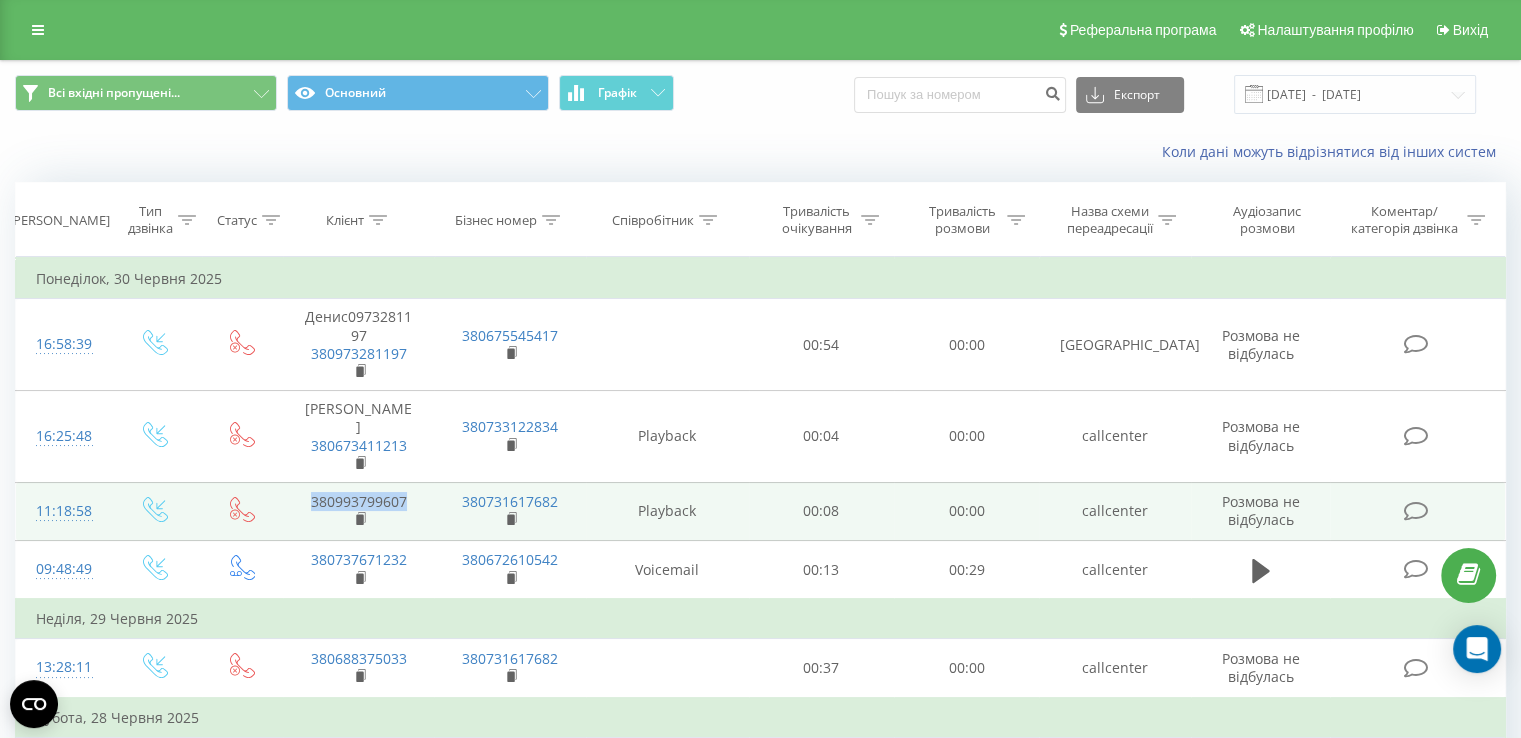 drag, startPoint x: 409, startPoint y: 484, endPoint x: 313, endPoint y: 481, distance: 96.04687 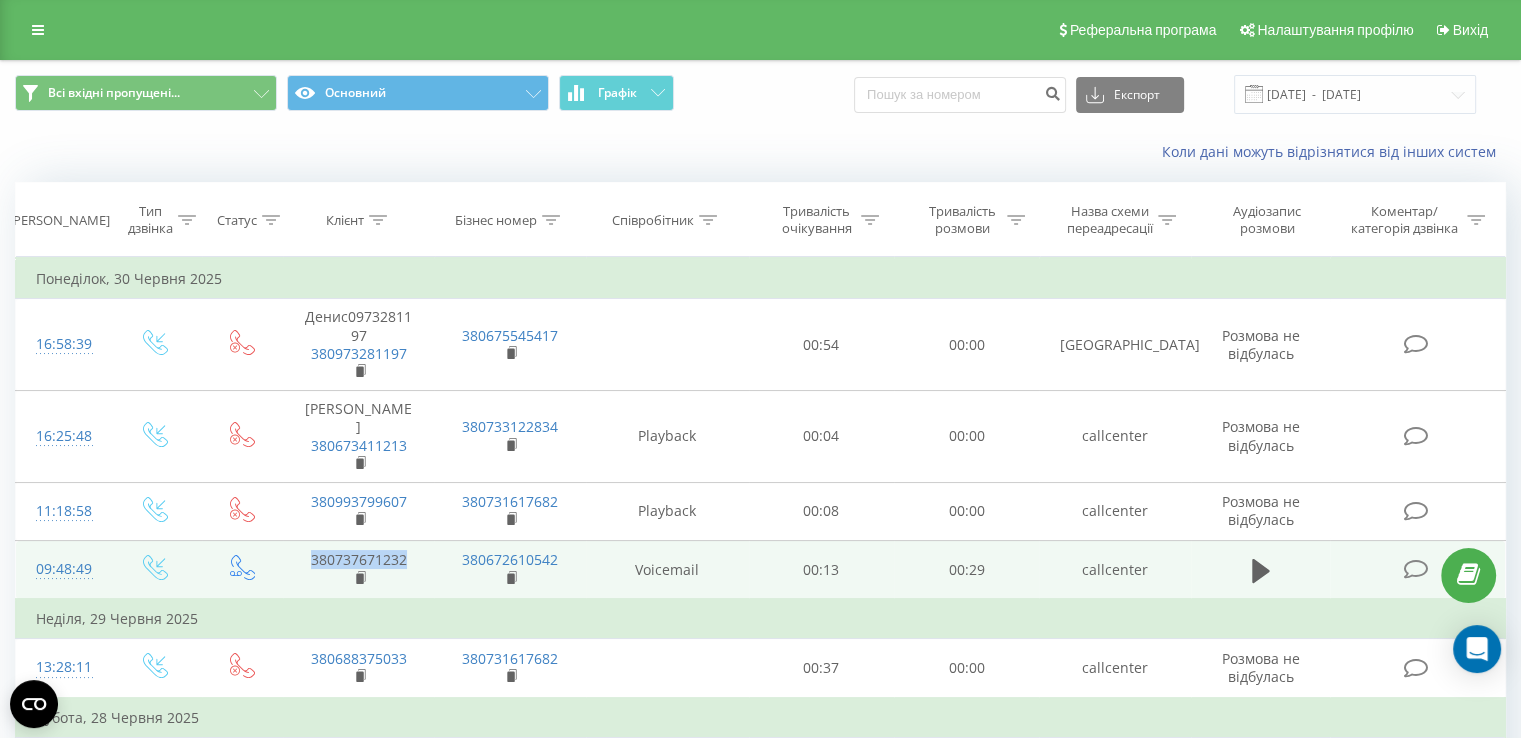 drag, startPoint x: 421, startPoint y: 542, endPoint x: 309, endPoint y: 541, distance: 112.00446 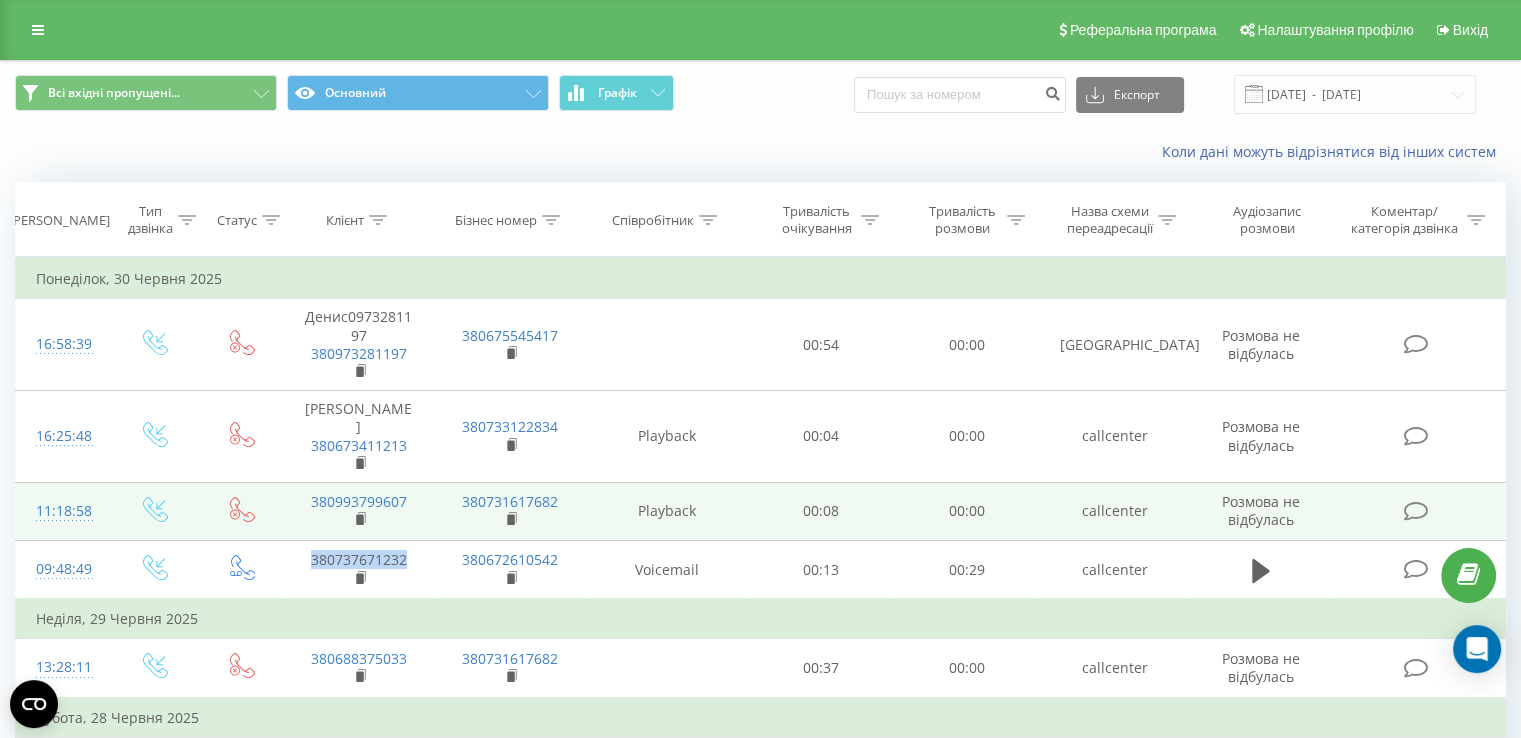 copy on "380737671232" 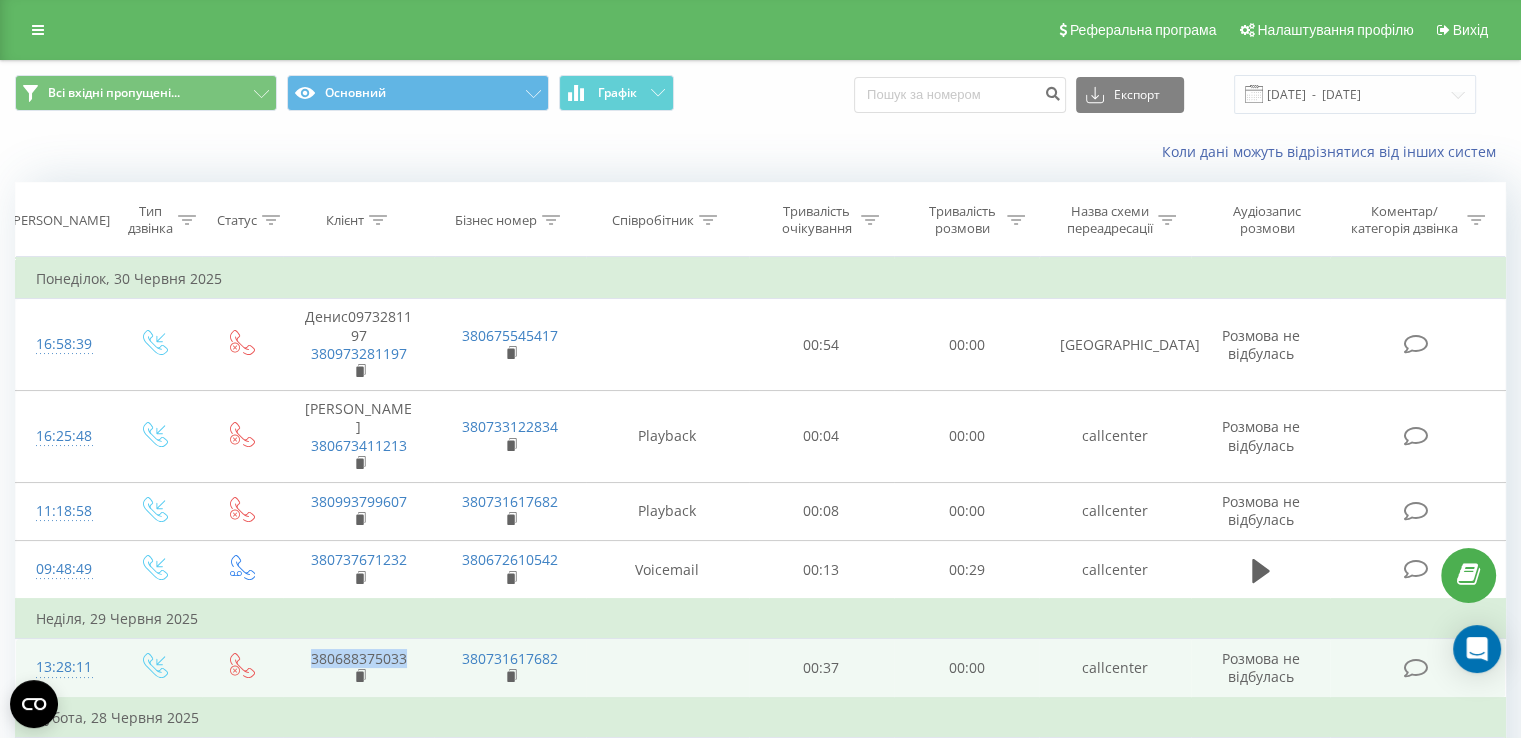 drag, startPoint x: 381, startPoint y: 641, endPoint x: 304, endPoint y: 641, distance: 77 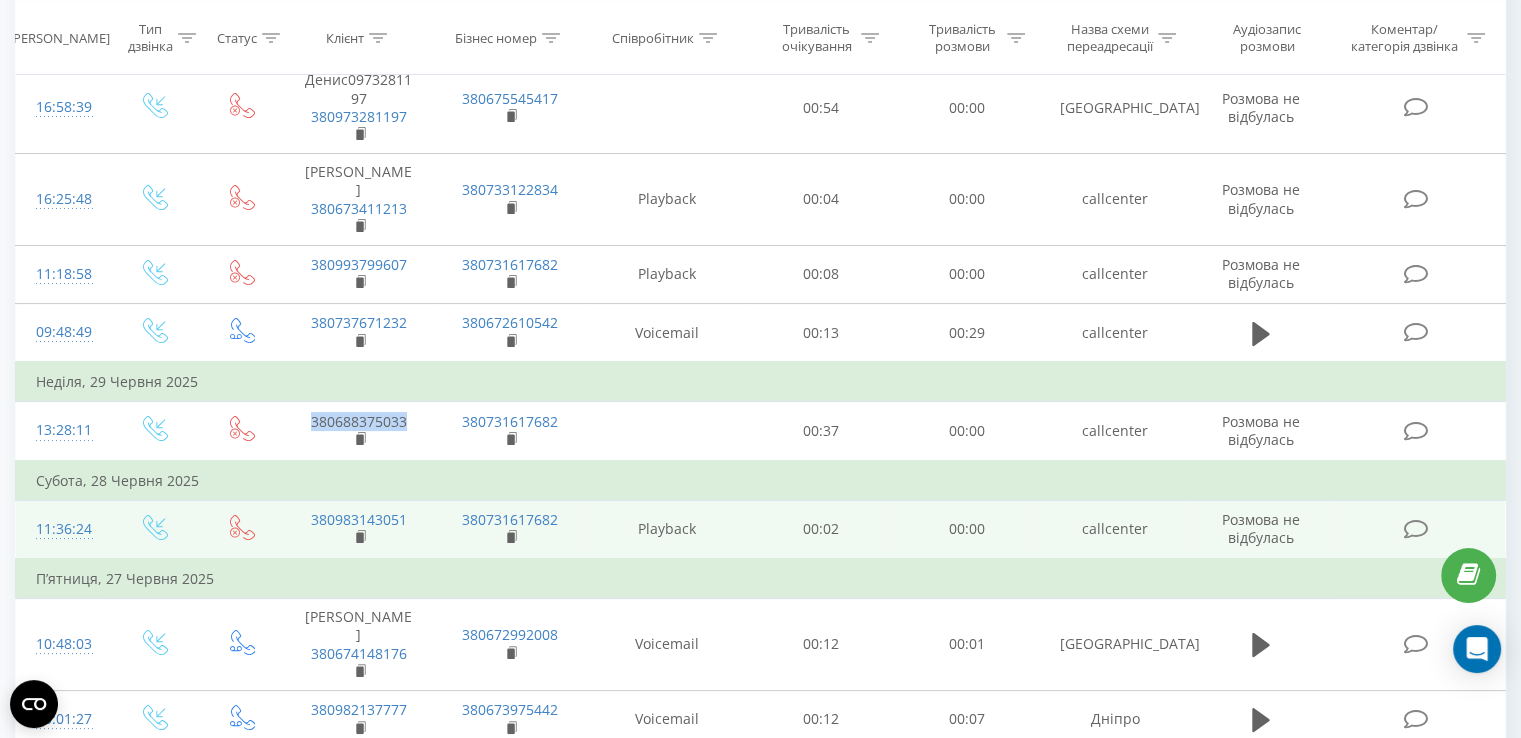 scroll, scrollTop: 300, scrollLeft: 0, axis: vertical 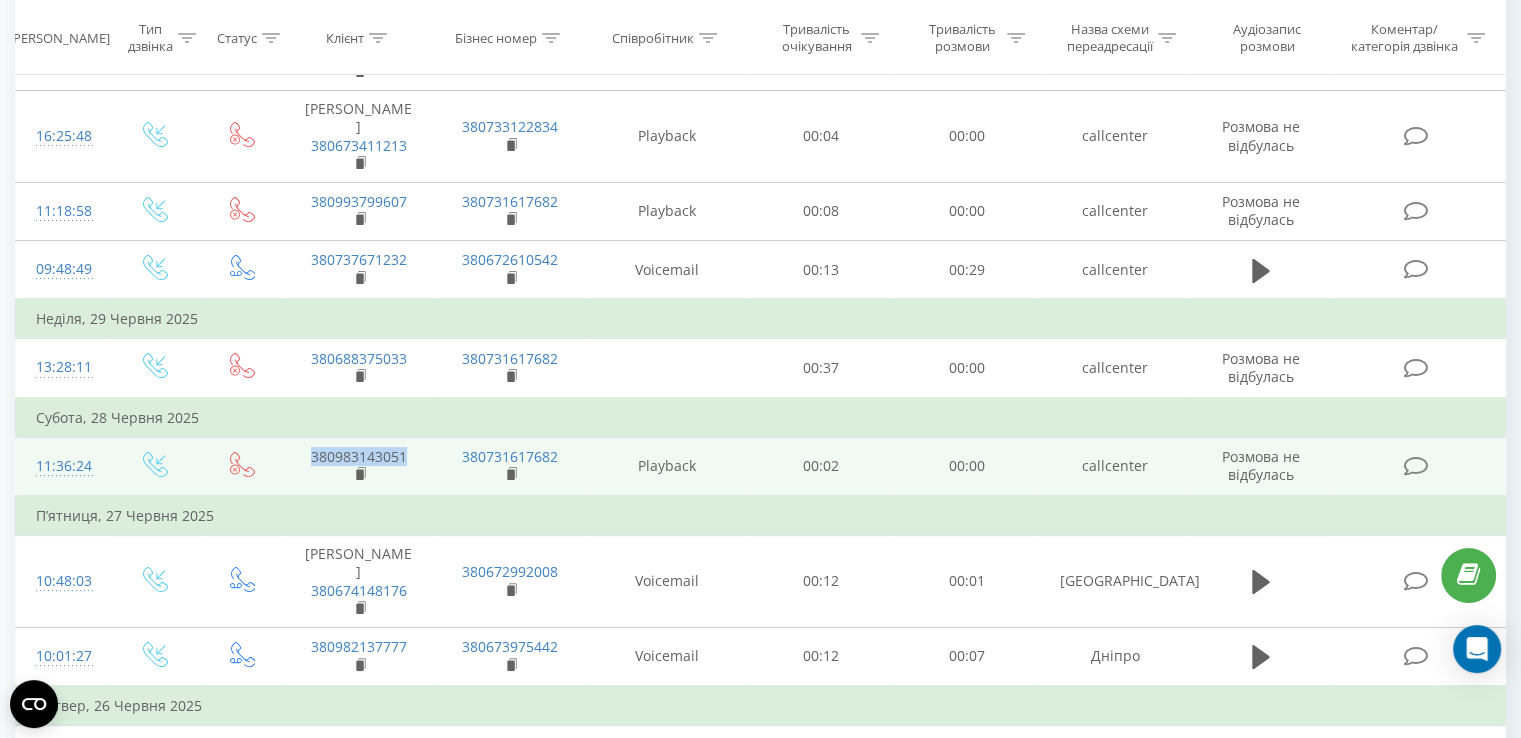 drag, startPoint x: 419, startPoint y: 435, endPoint x: 269, endPoint y: 430, distance: 150.08331 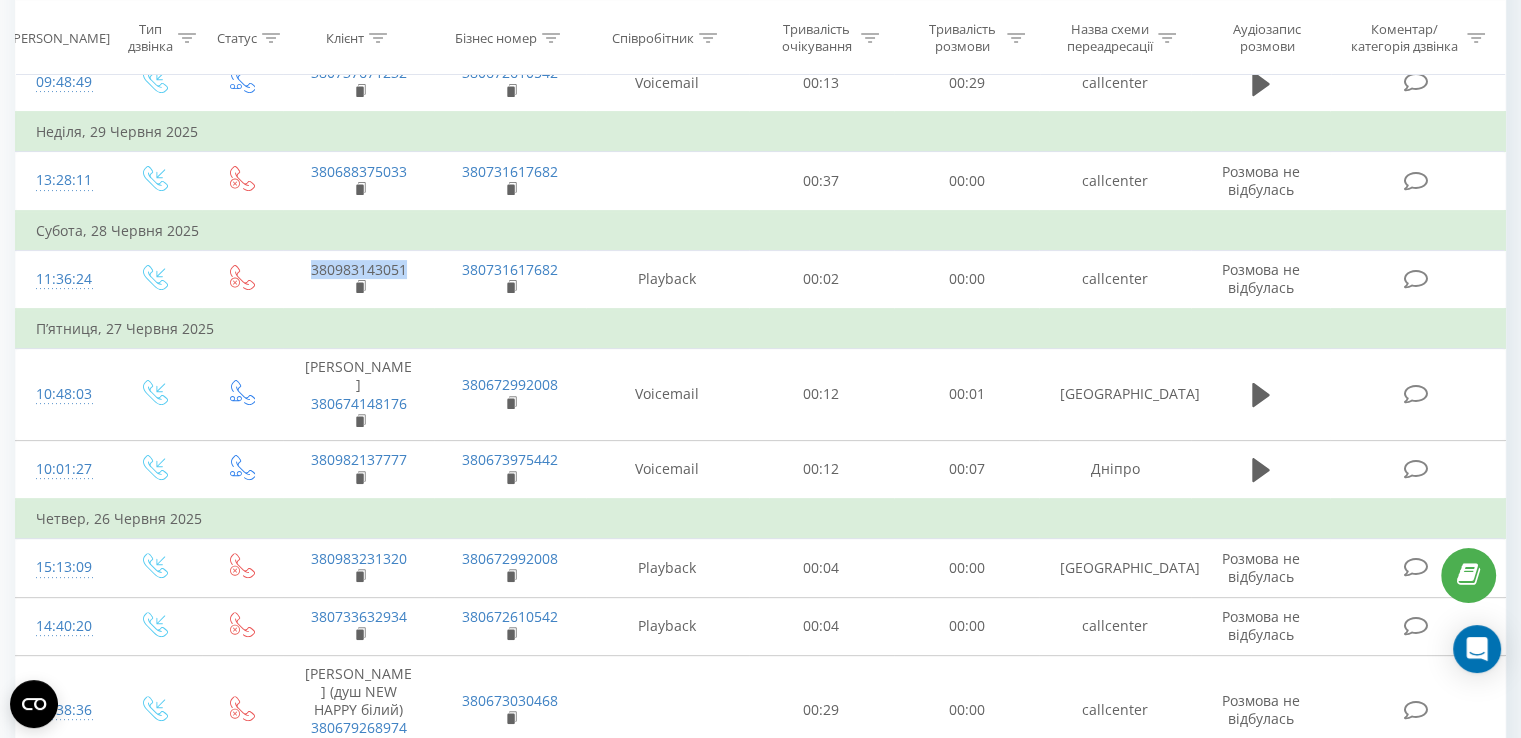 scroll, scrollTop: 500, scrollLeft: 0, axis: vertical 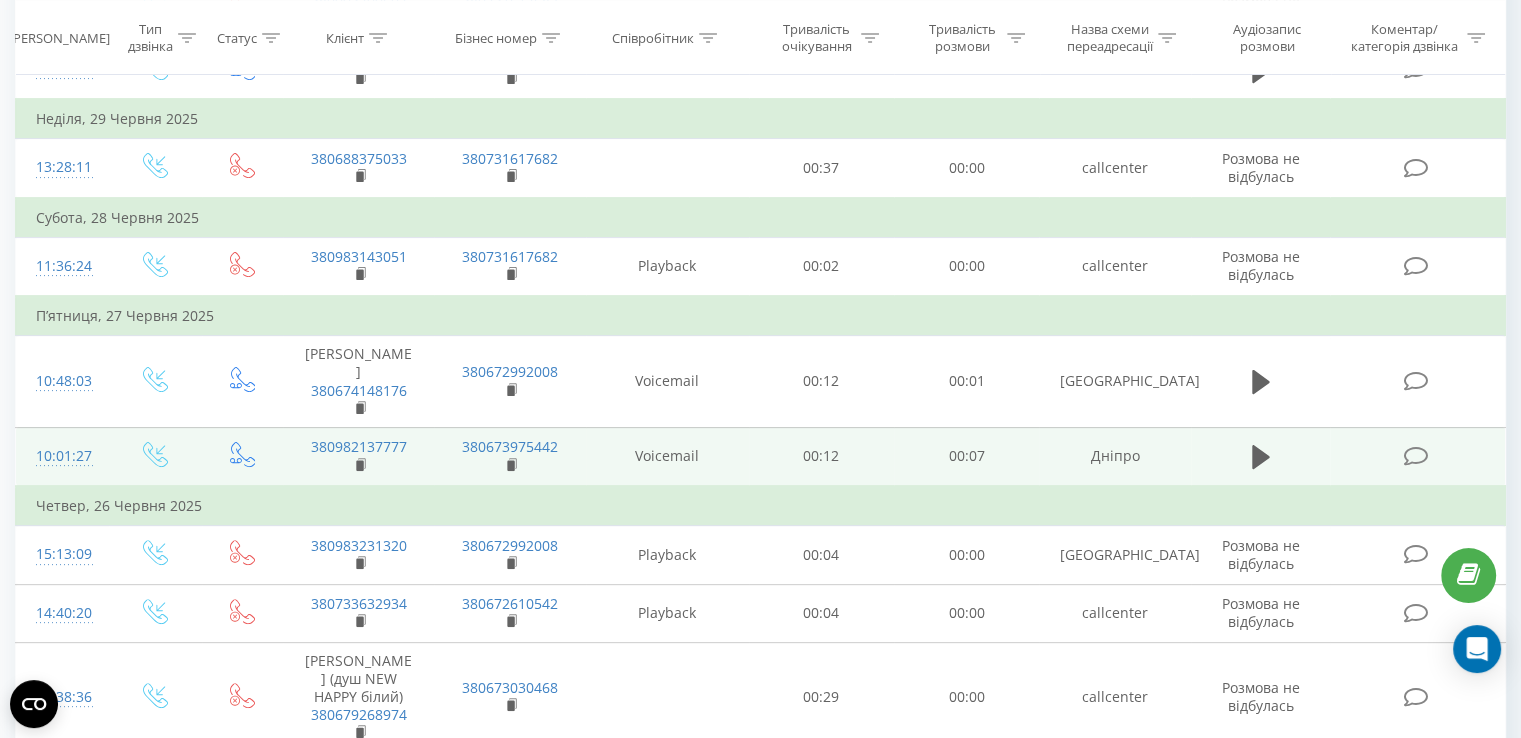 drag, startPoint x: 412, startPoint y: 416, endPoint x: 298, endPoint y: 417, distance: 114.00439 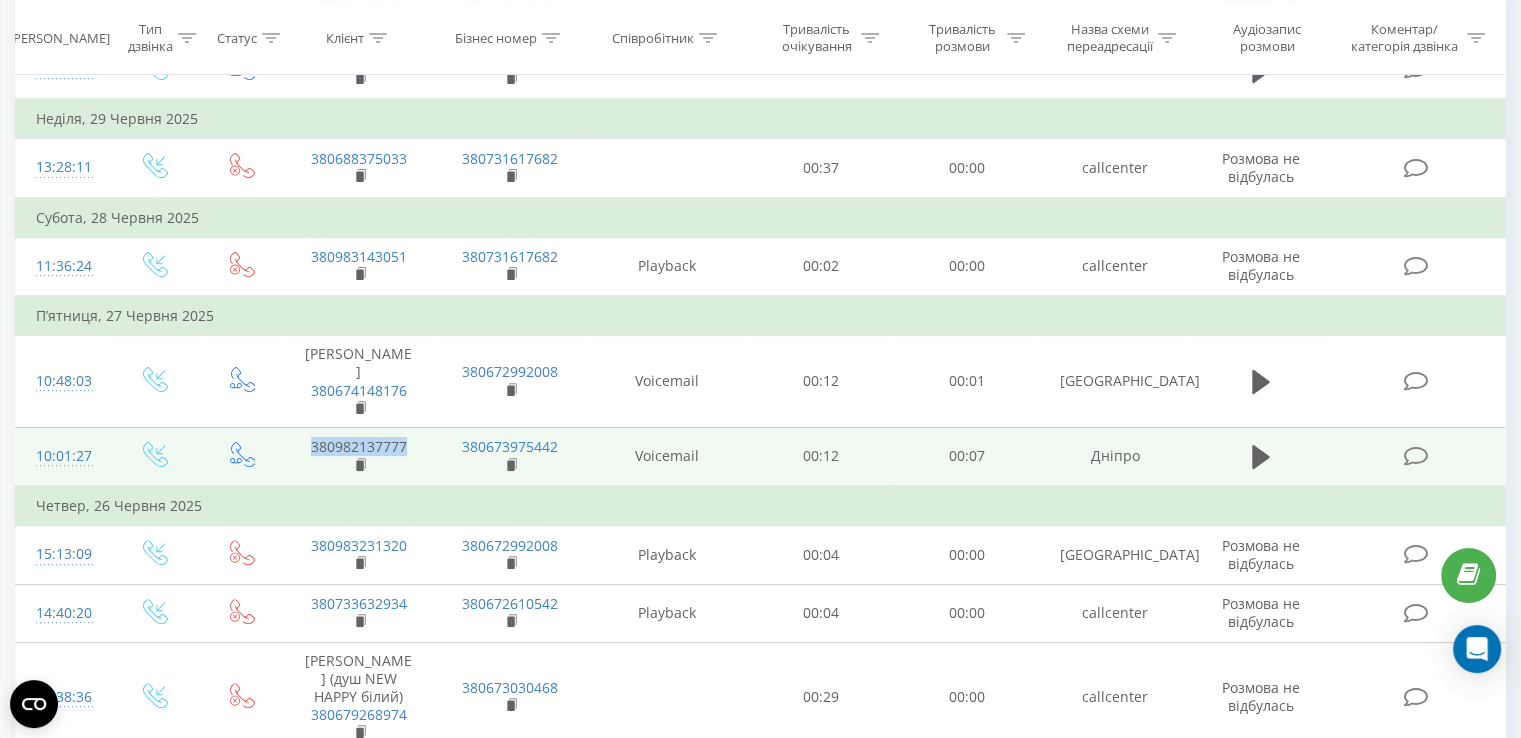 drag, startPoint x: 300, startPoint y: 411, endPoint x: 403, endPoint y: 425, distance: 103.947105 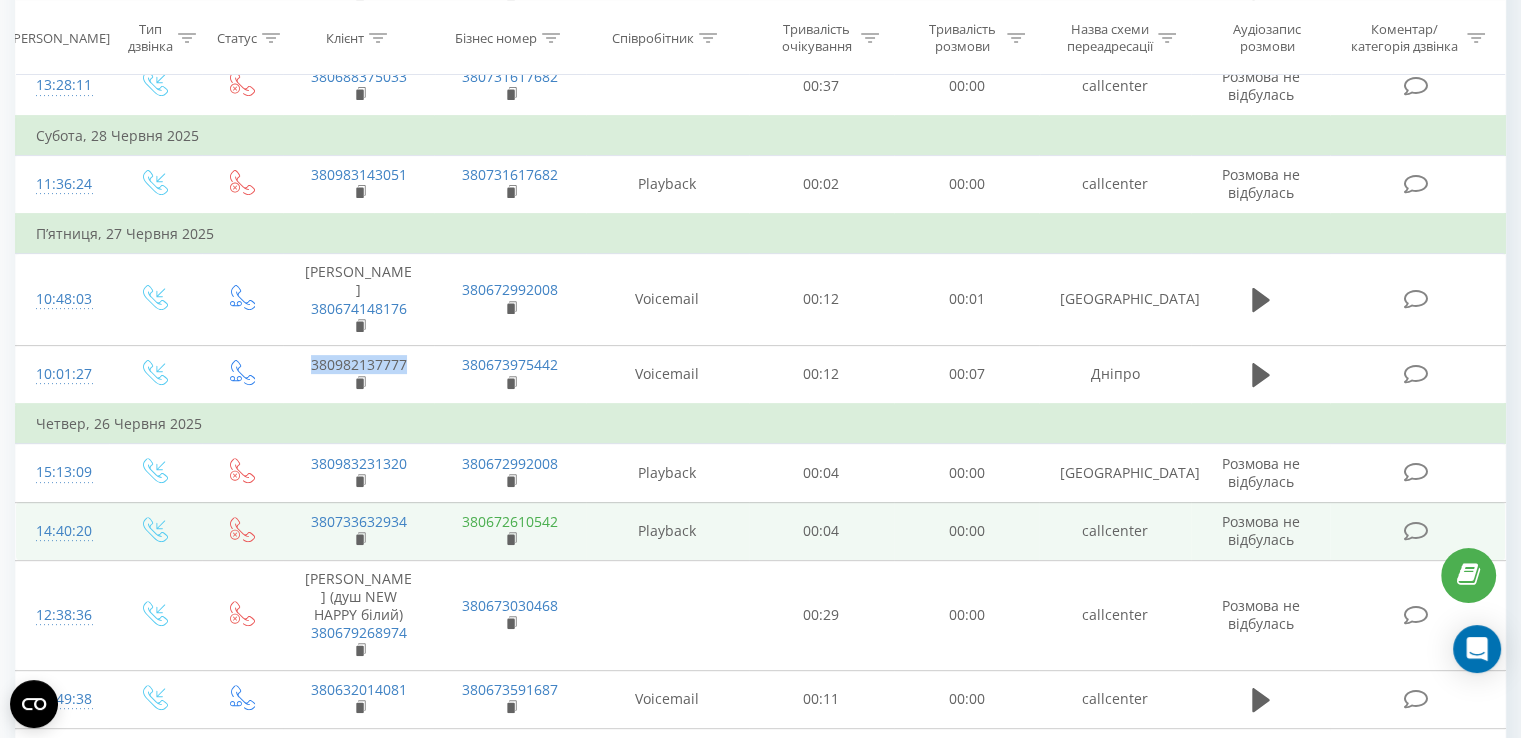 scroll, scrollTop: 700, scrollLeft: 0, axis: vertical 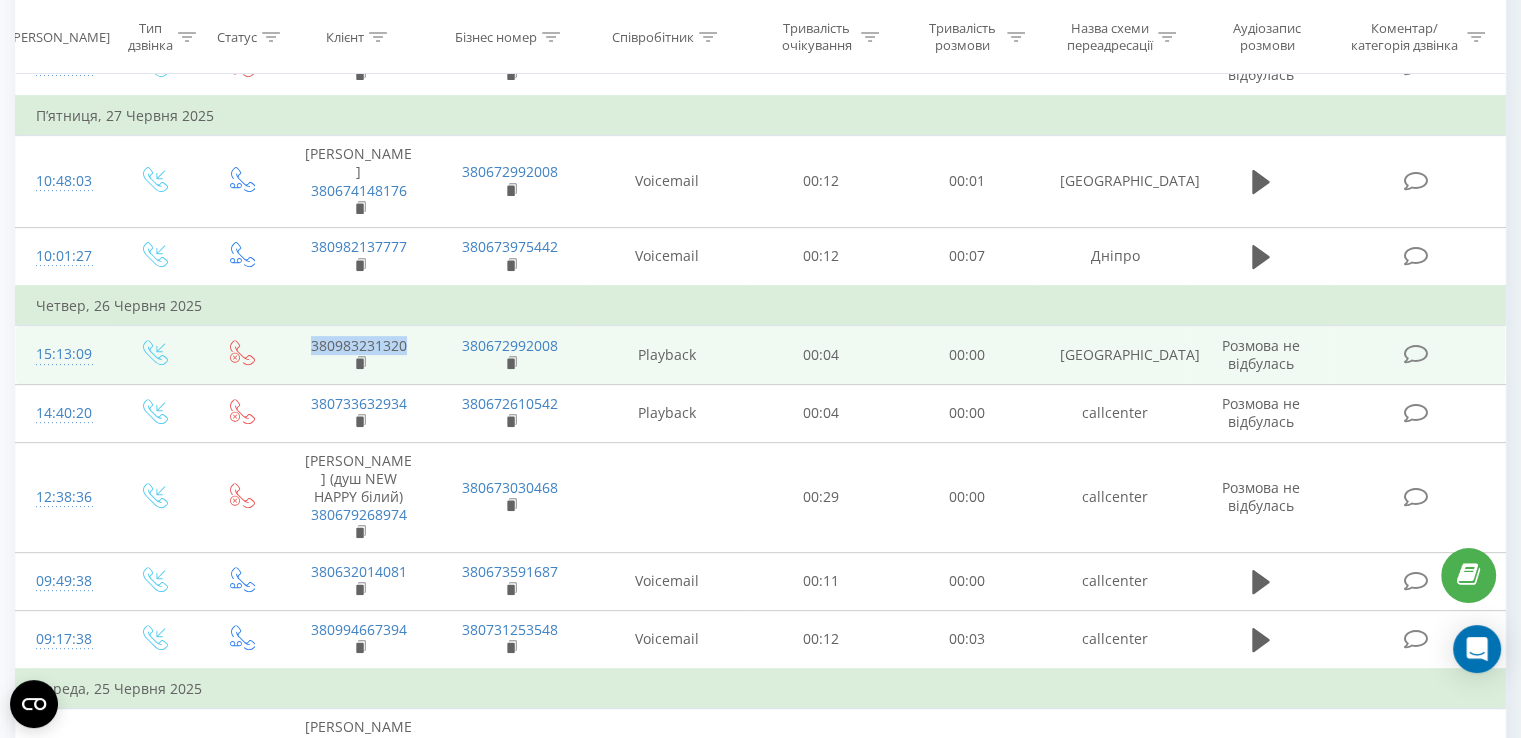 drag, startPoint x: 426, startPoint y: 300, endPoint x: 300, endPoint y: 304, distance: 126.06348 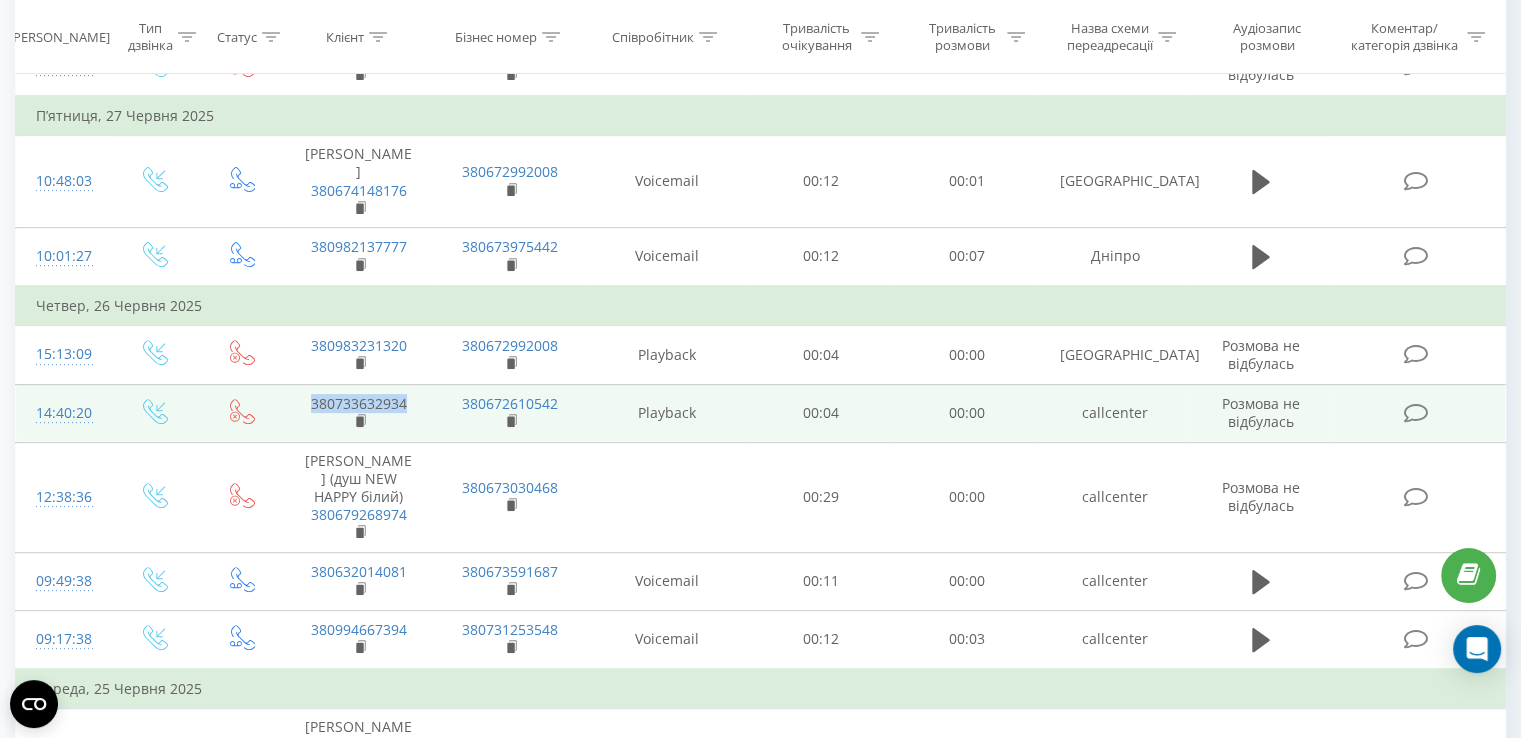 drag, startPoint x: 432, startPoint y: 365, endPoint x: 304, endPoint y: 358, distance: 128.19127 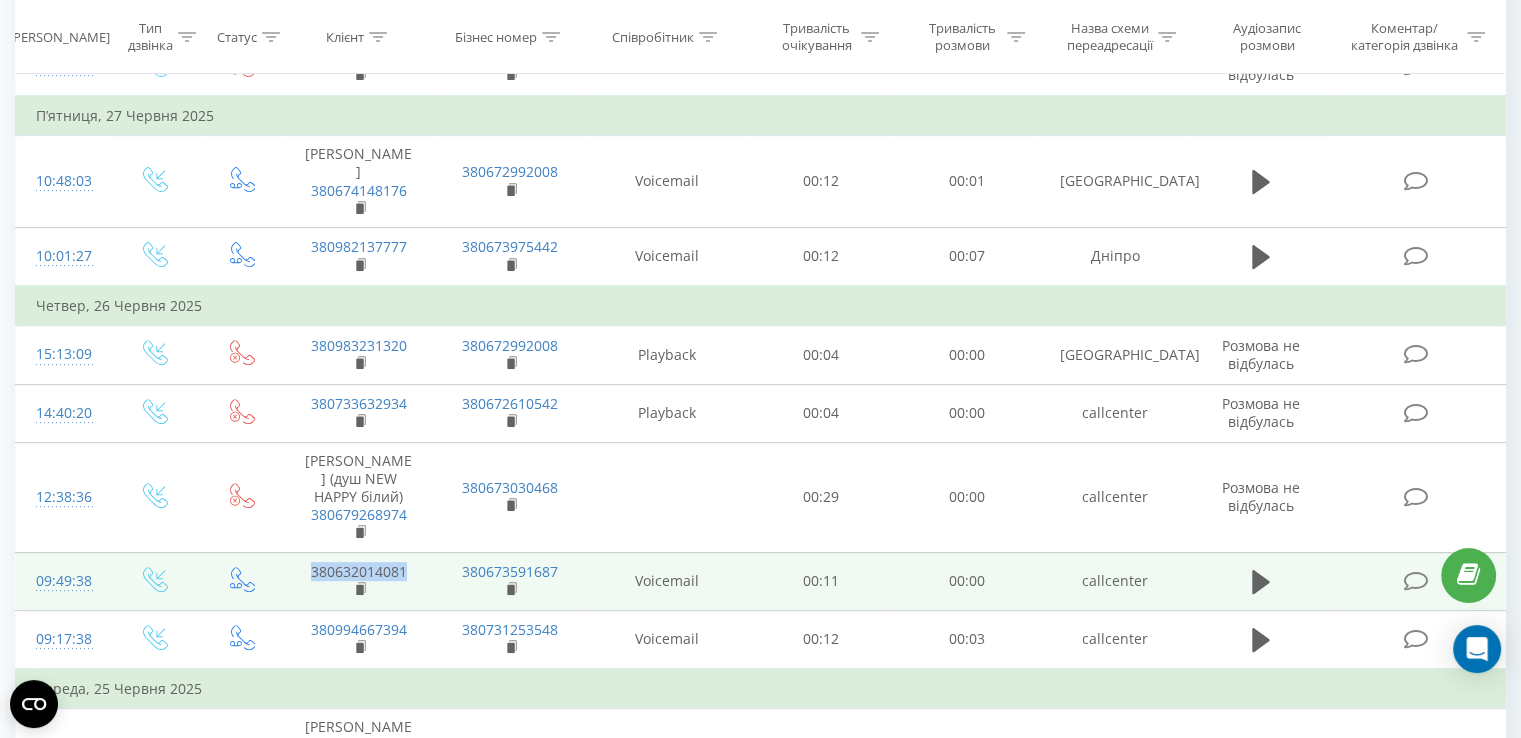 drag, startPoint x: 416, startPoint y: 533, endPoint x: 310, endPoint y: 528, distance: 106.11786 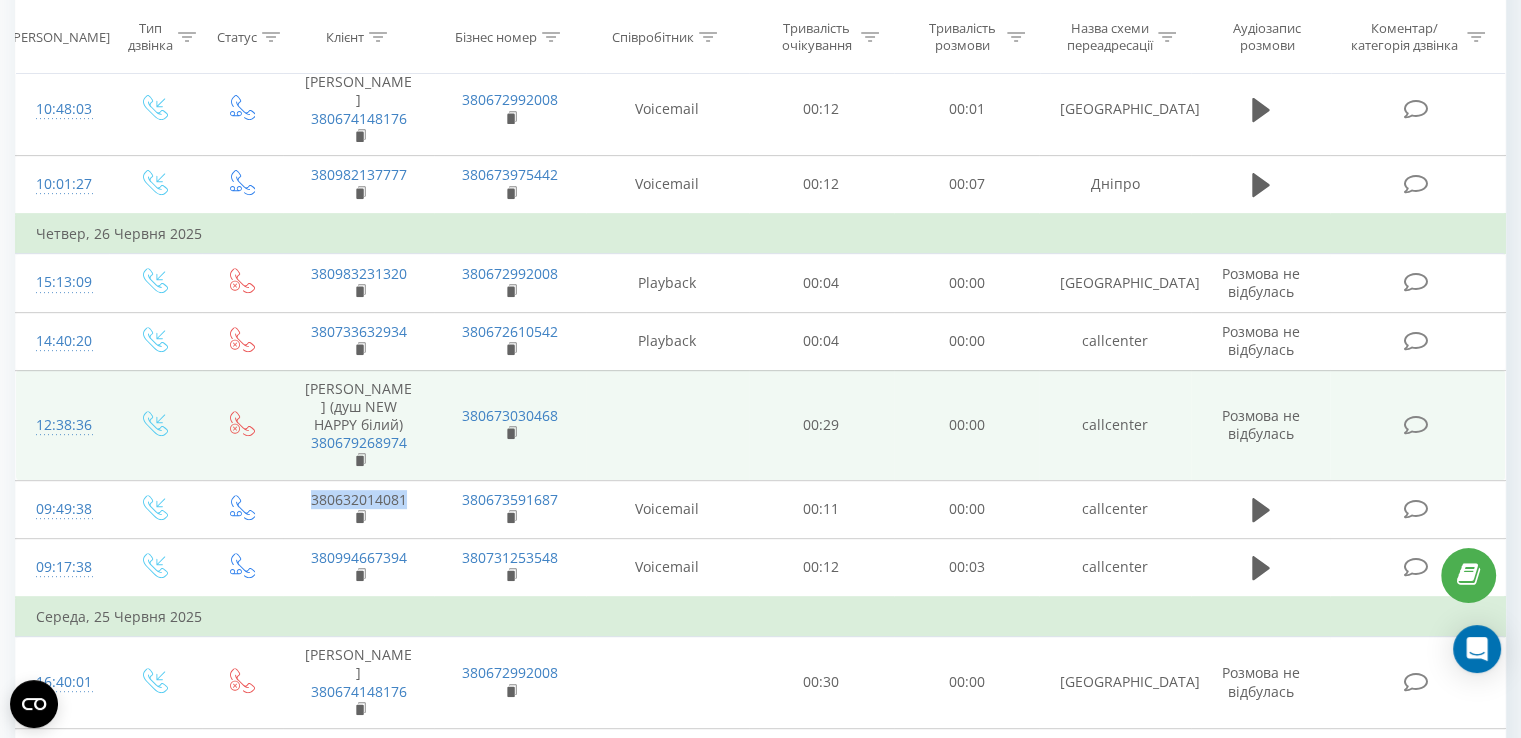 scroll, scrollTop: 900, scrollLeft: 0, axis: vertical 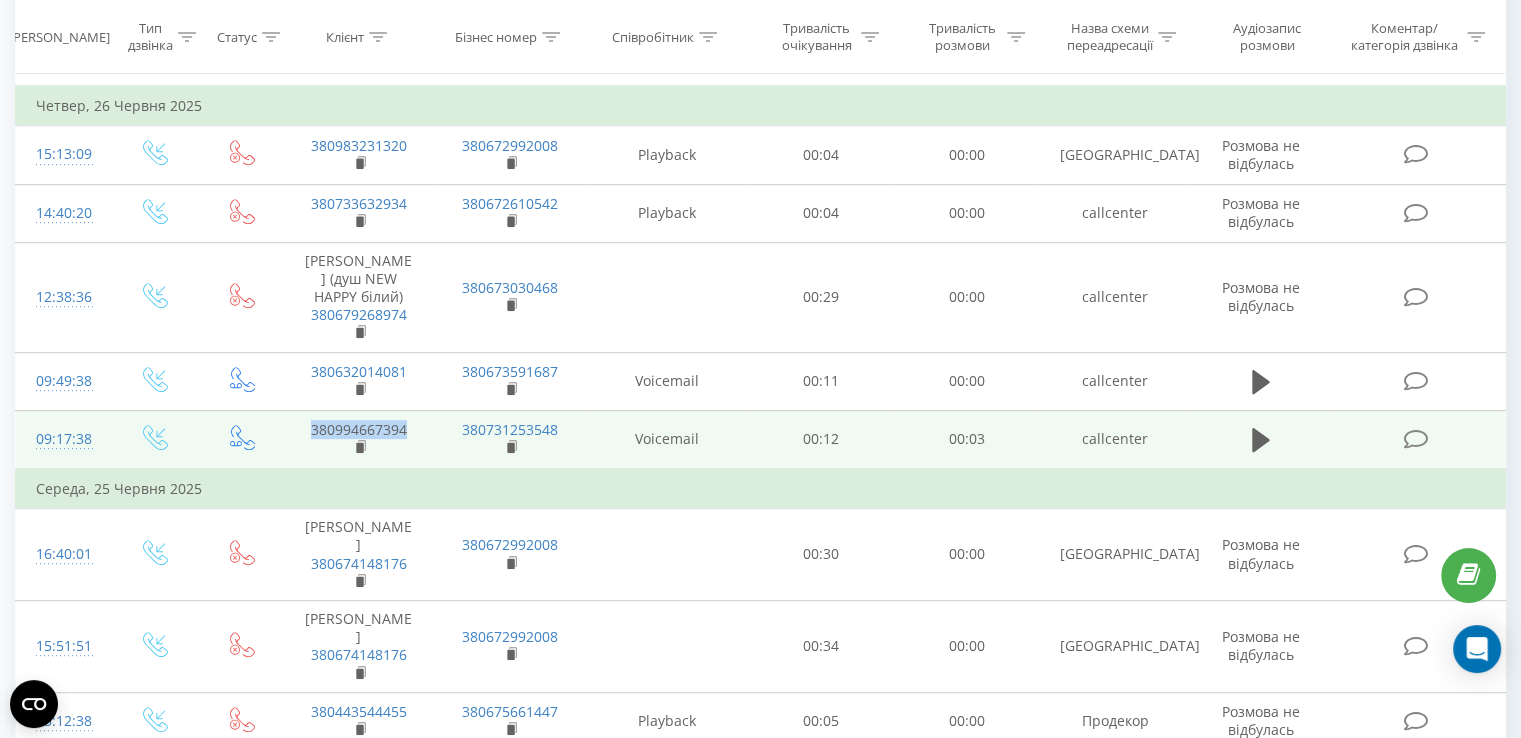 drag, startPoint x: 426, startPoint y: 387, endPoint x: 276, endPoint y: 381, distance: 150.11995 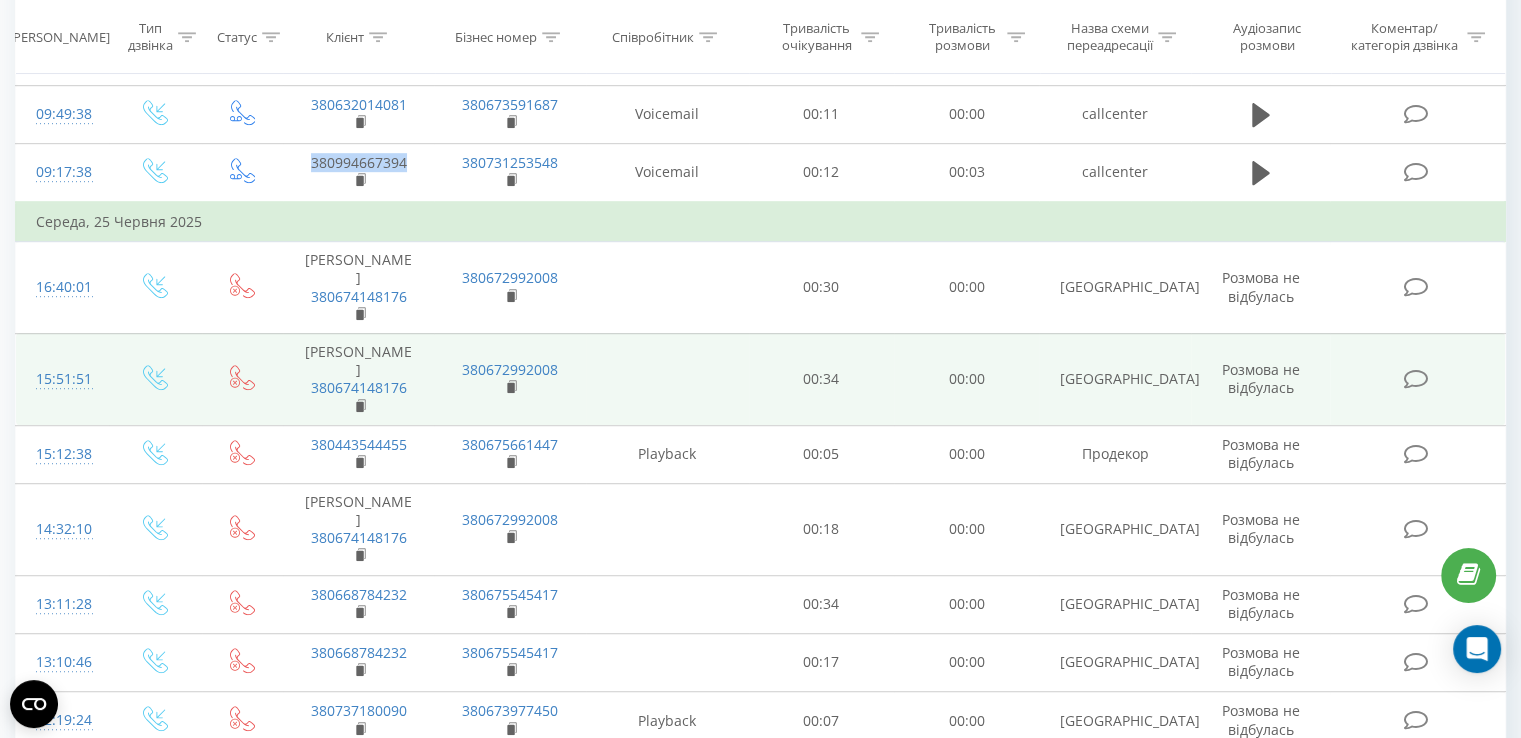 scroll, scrollTop: 1200, scrollLeft: 0, axis: vertical 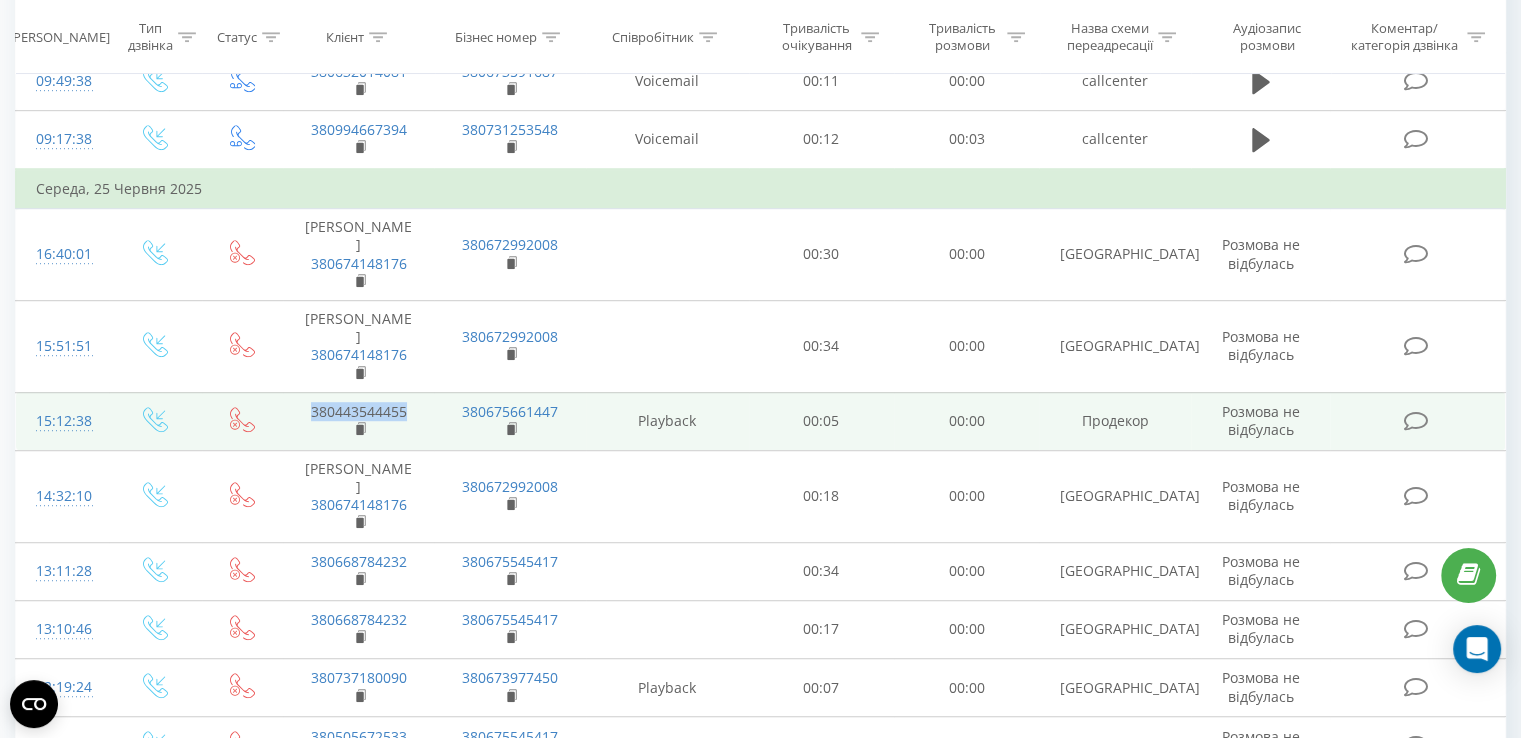 drag, startPoint x: 415, startPoint y: 341, endPoint x: 312, endPoint y: 337, distance: 103.077644 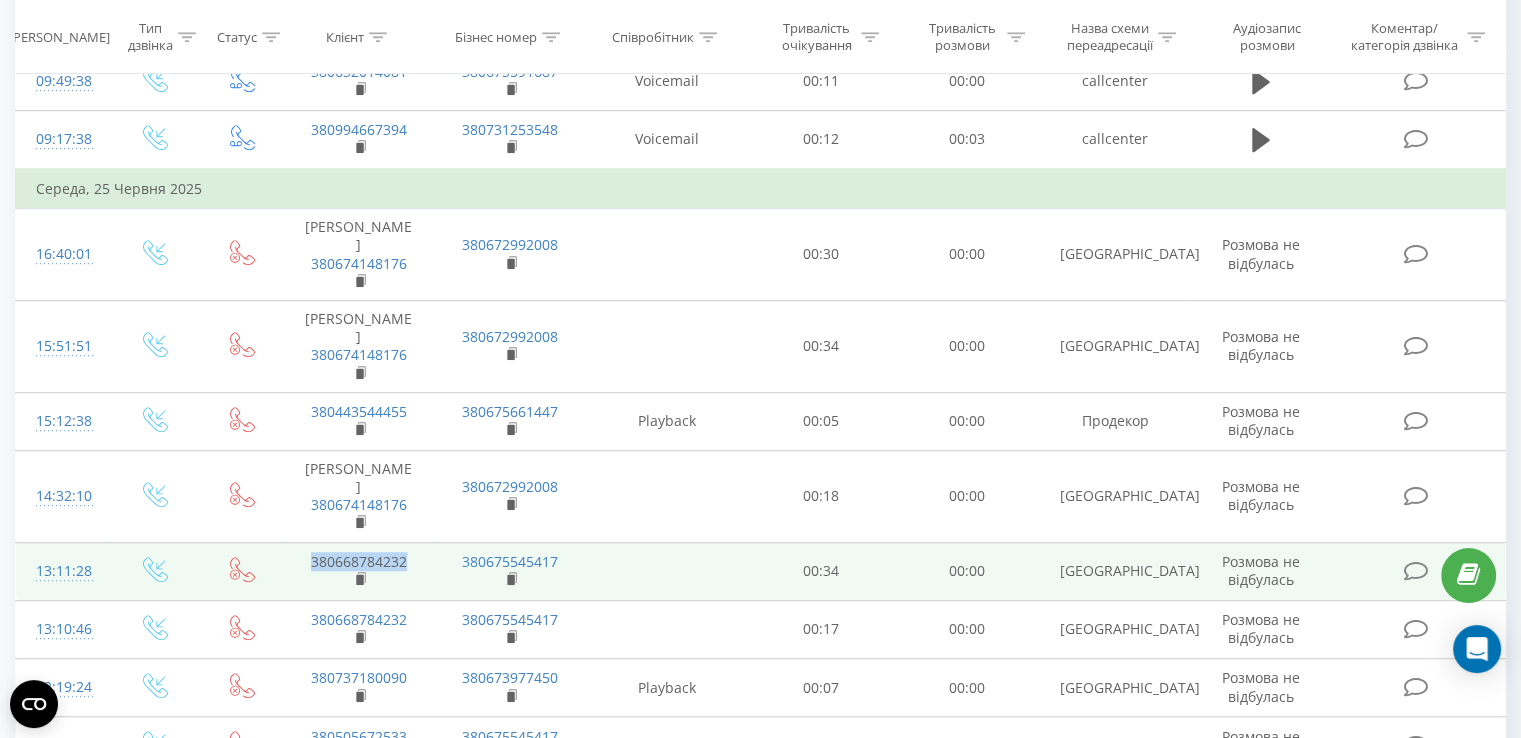 drag, startPoint x: 423, startPoint y: 468, endPoint x: 291, endPoint y: 466, distance: 132.01515 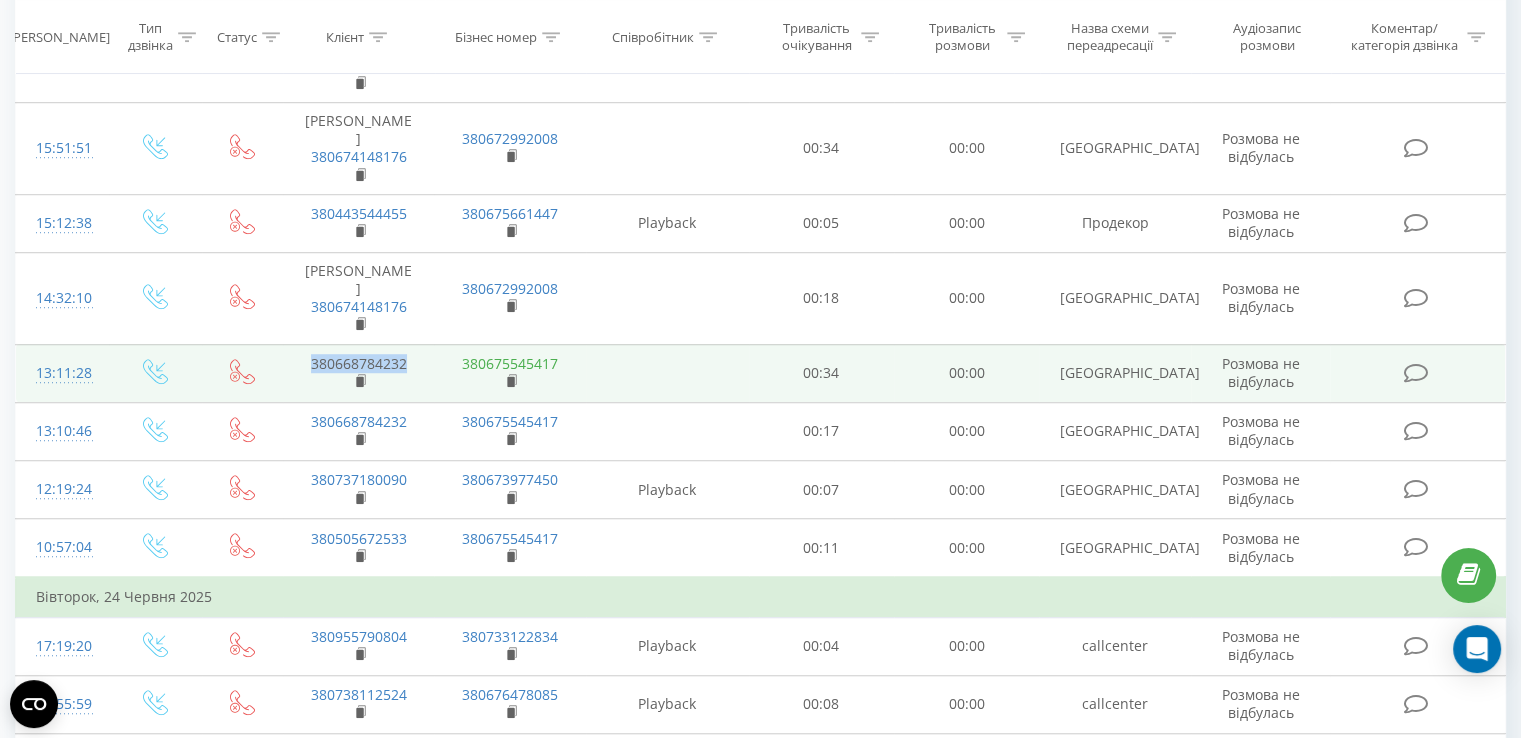 scroll, scrollTop: 1400, scrollLeft: 0, axis: vertical 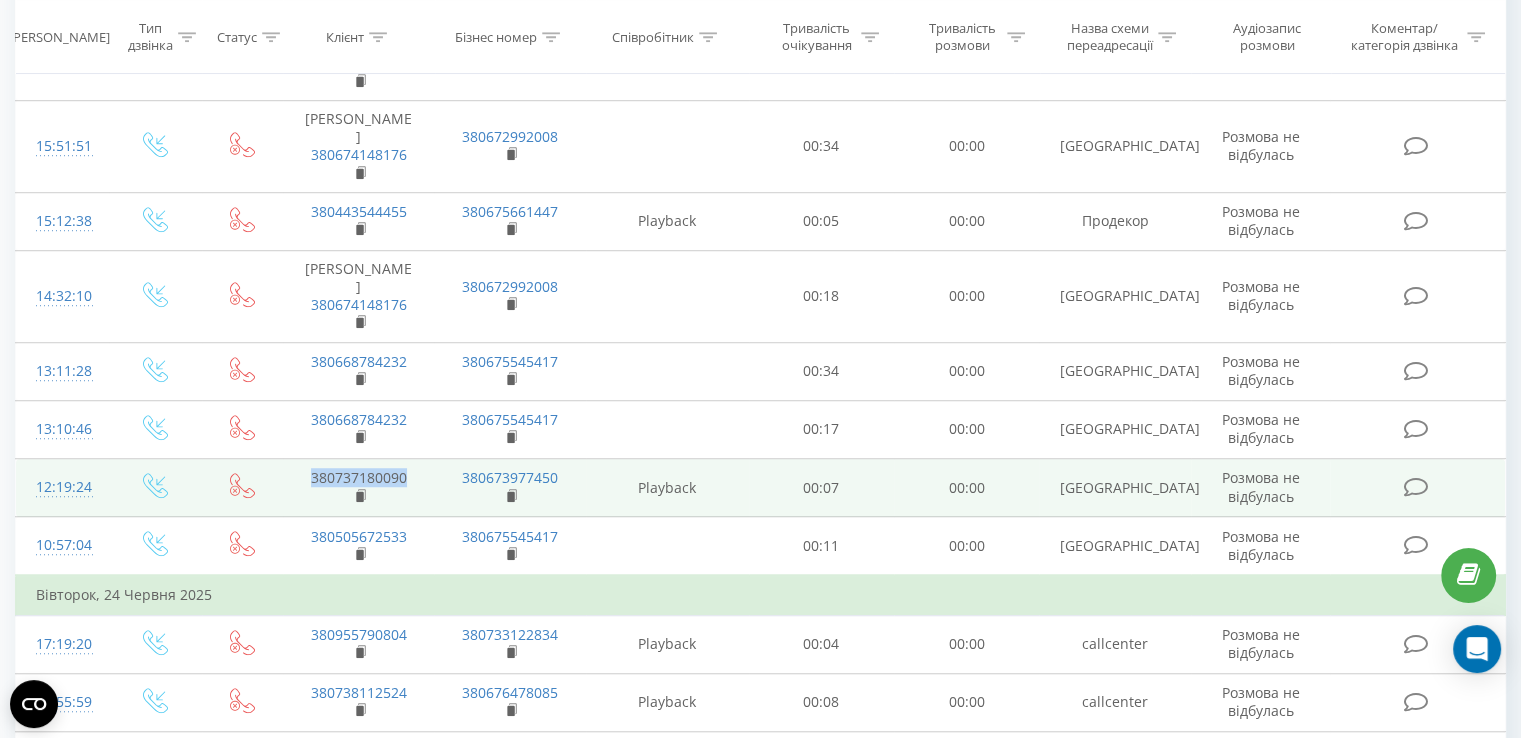 drag, startPoint x: 420, startPoint y: 385, endPoint x: 313, endPoint y: 383, distance: 107.01869 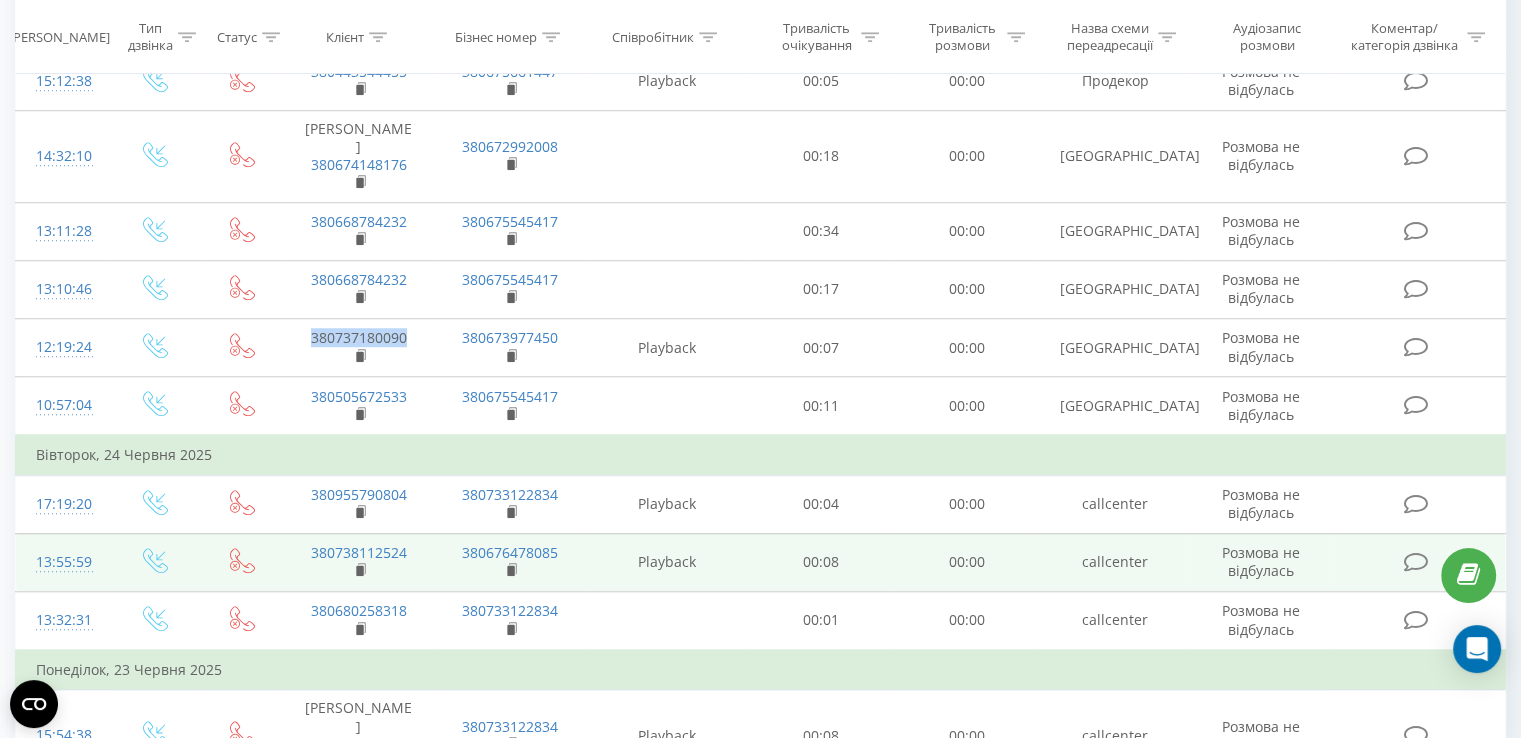 scroll, scrollTop: 1541, scrollLeft: 0, axis: vertical 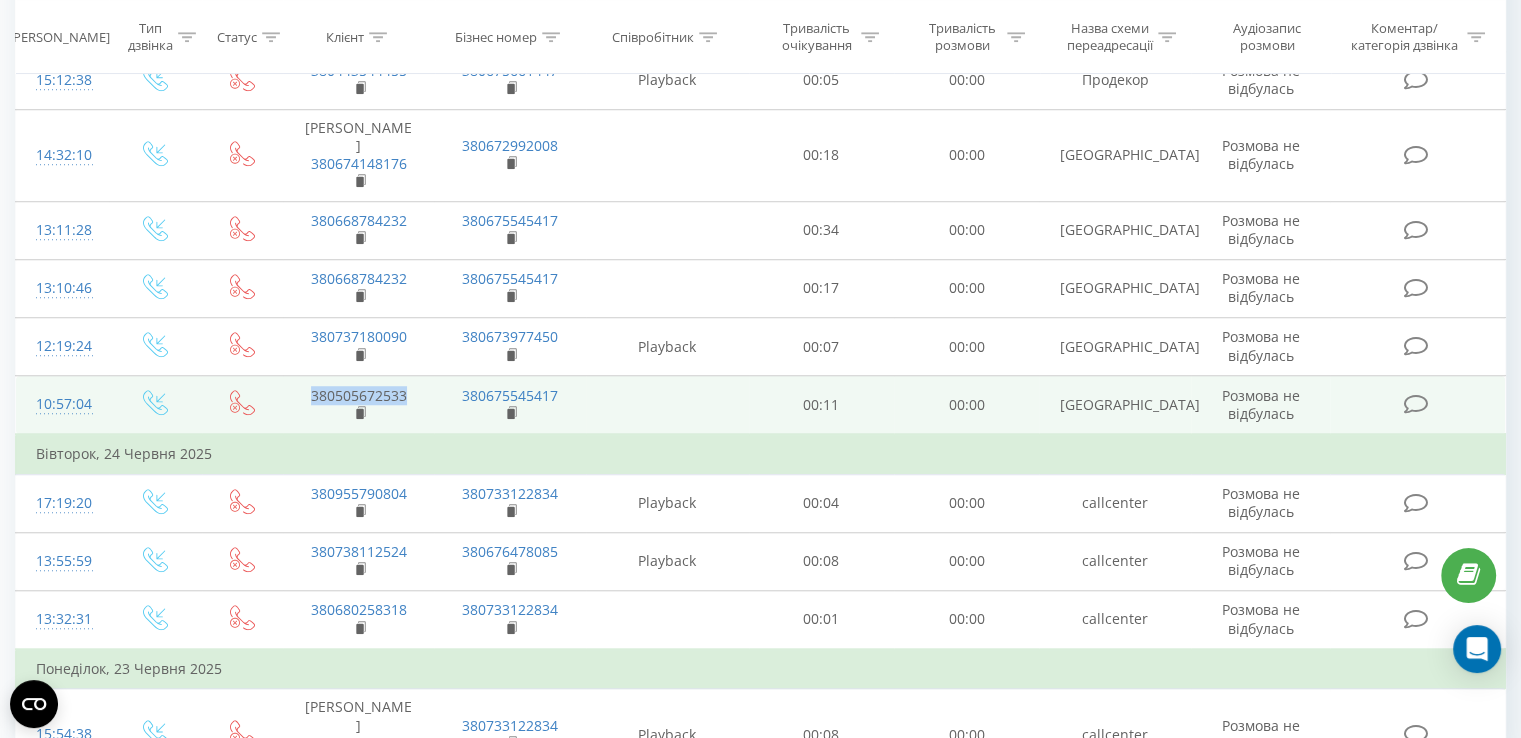 drag, startPoint x: 417, startPoint y: 304, endPoint x: 405, endPoint y: 300, distance: 12.649111 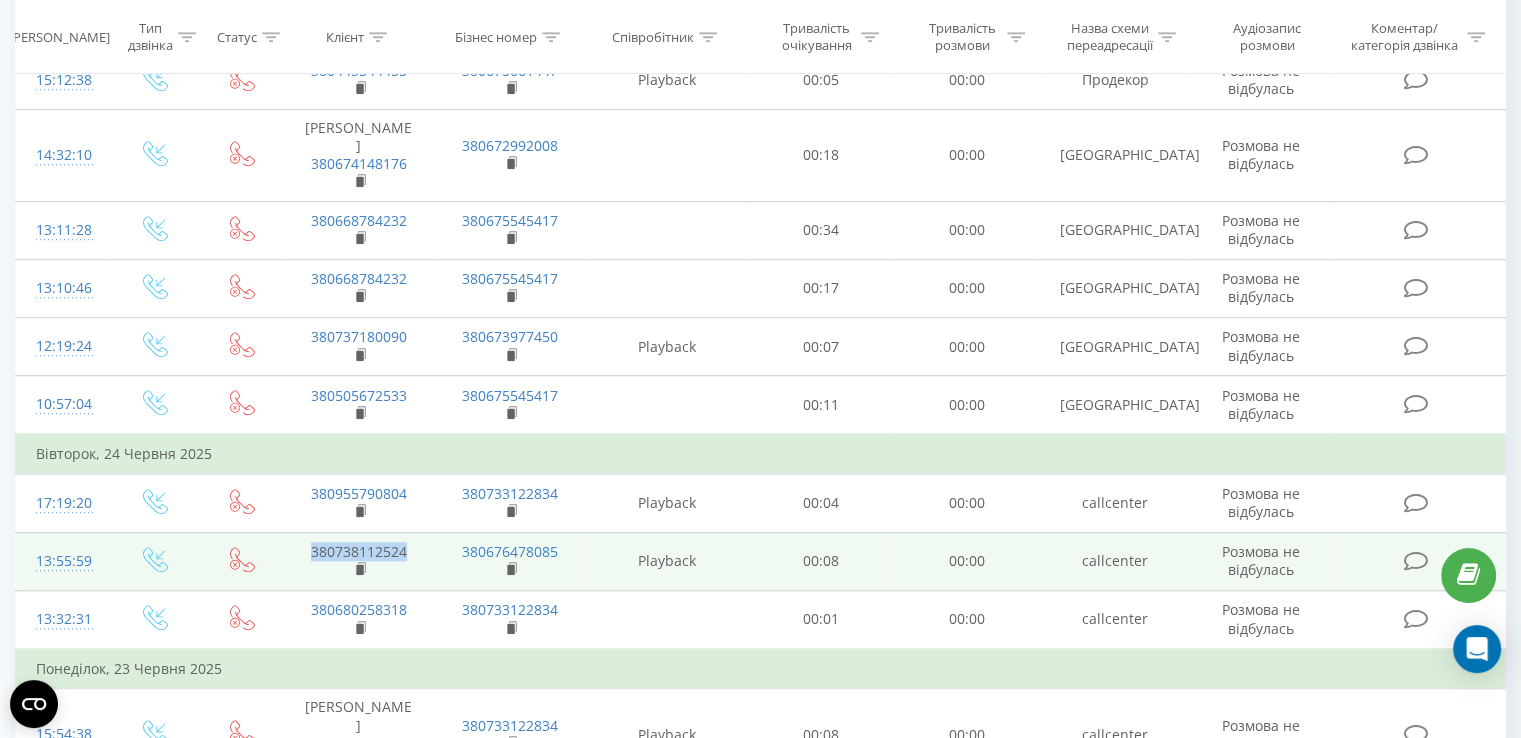 drag, startPoint x: 420, startPoint y: 456, endPoint x: 307, endPoint y: 450, distance: 113.15918 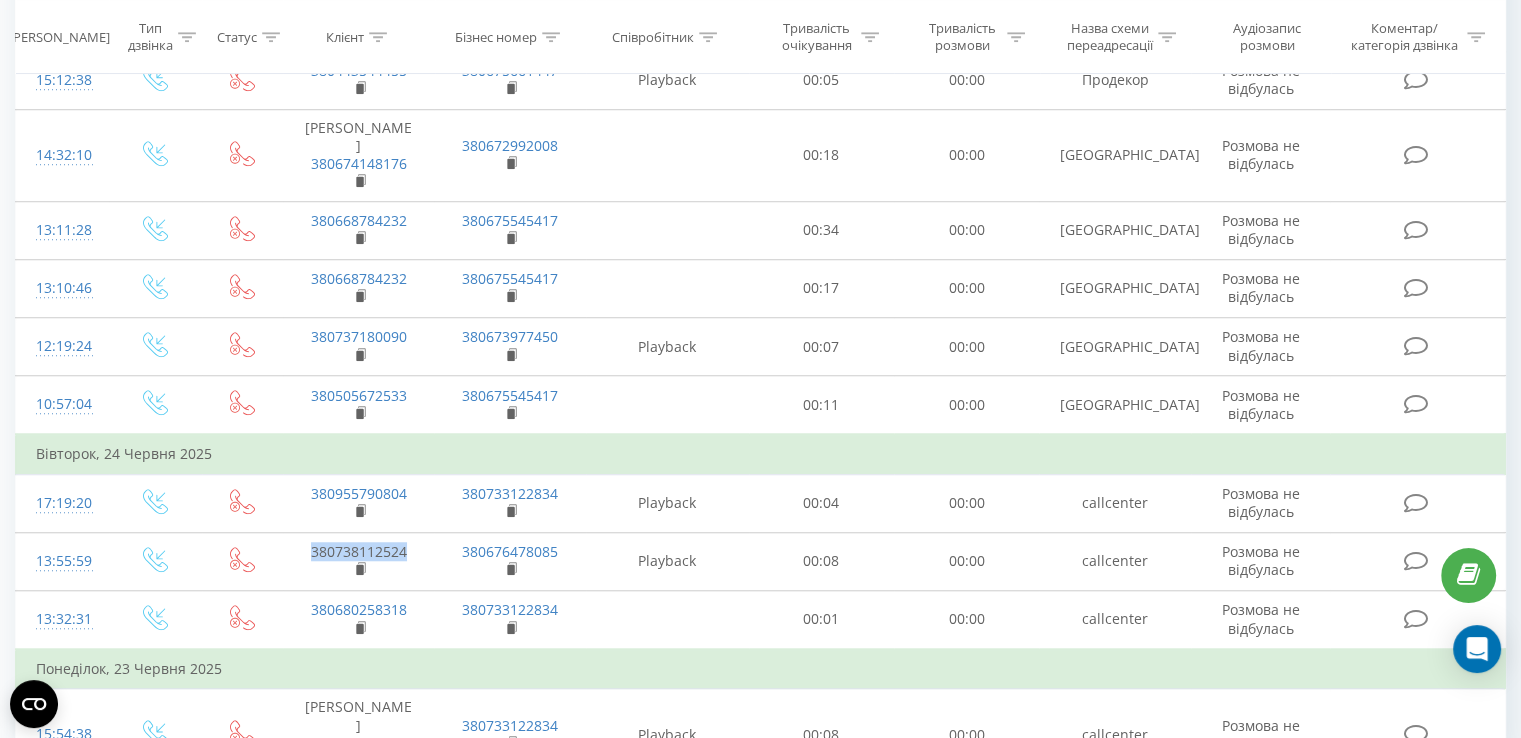 click on "2" at bounding box center (1269, 826) 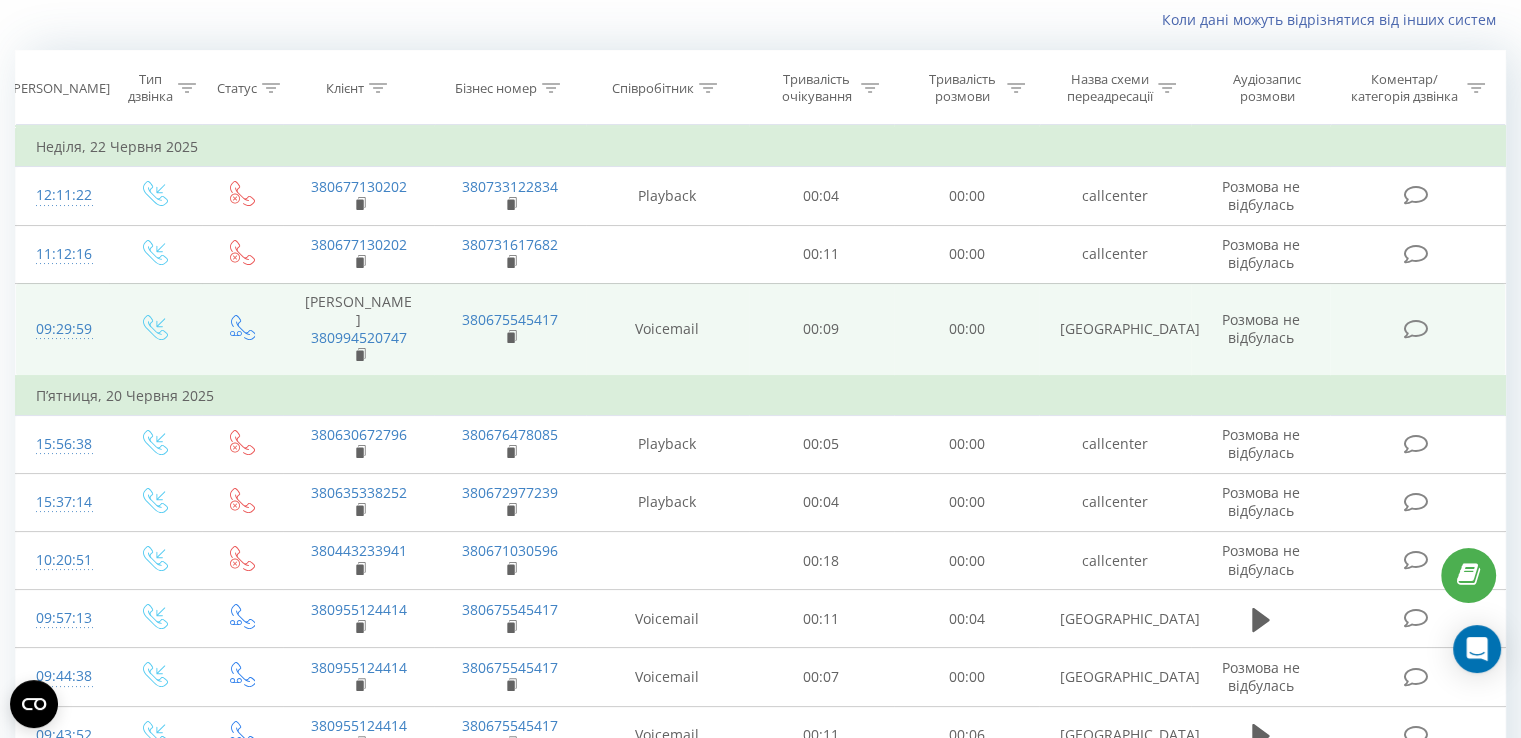 scroll, scrollTop: 232, scrollLeft: 0, axis: vertical 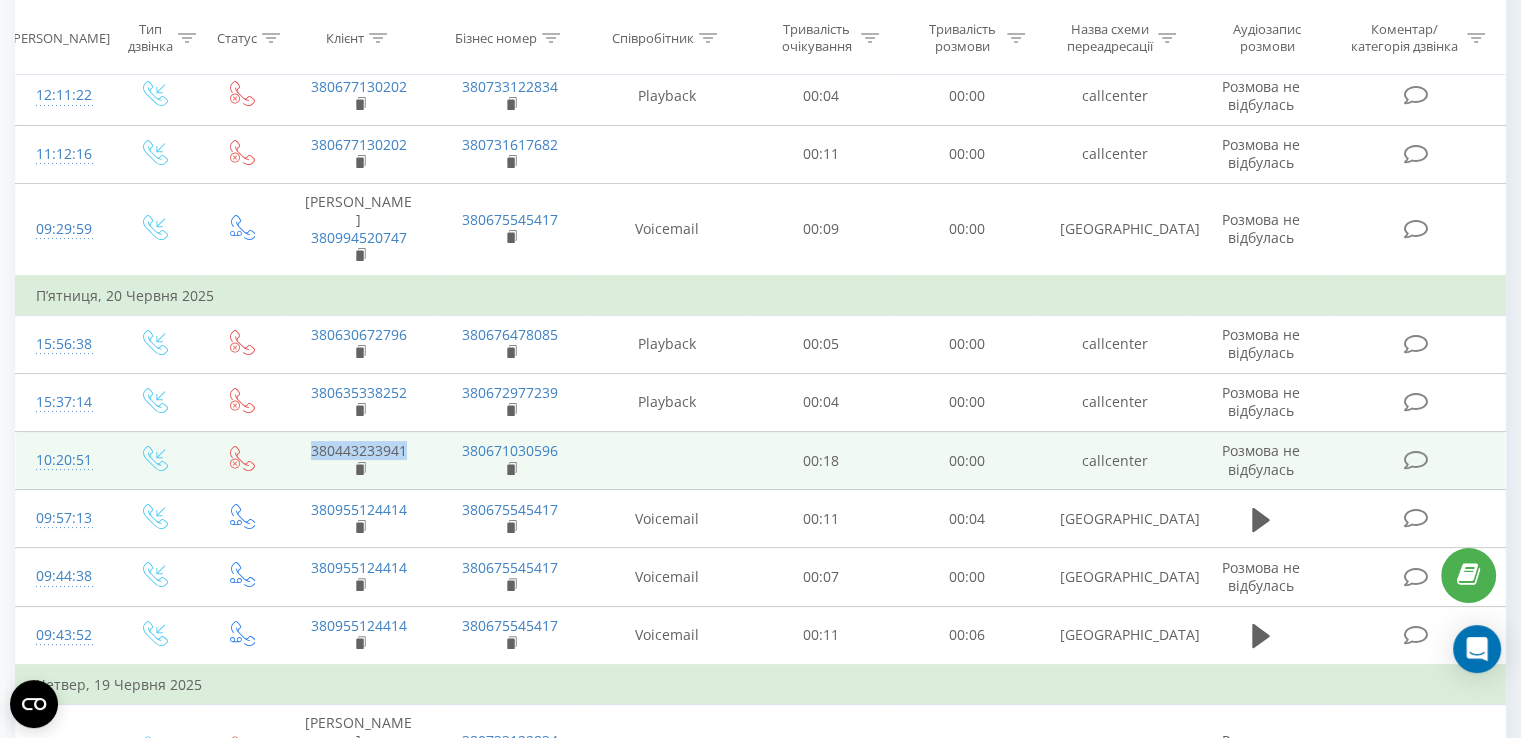 drag, startPoint x: 412, startPoint y: 433, endPoint x: 311, endPoint y: 432, distance: 101.00495 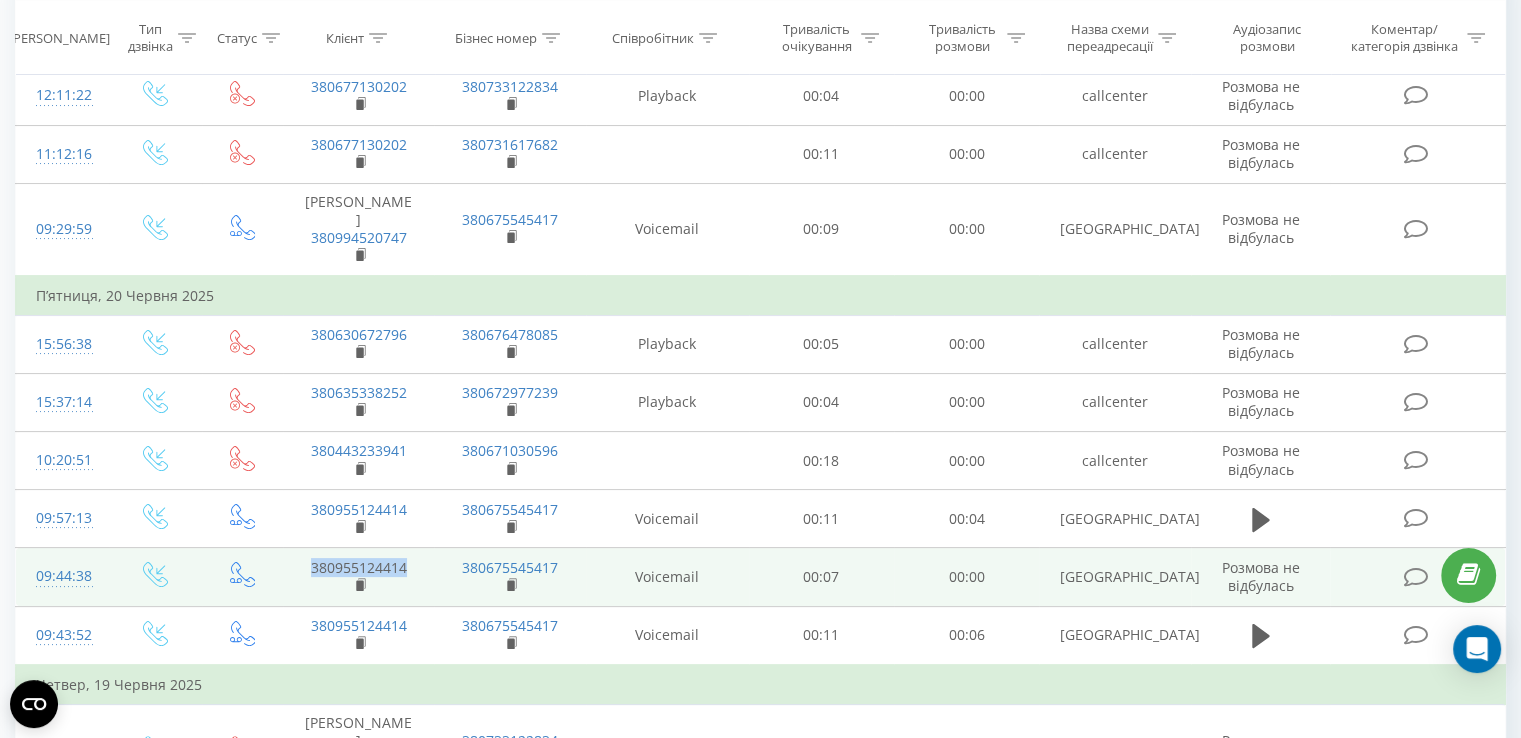 drag, startPoint x: 421, startPoint y: 545, endPoint x: 310, endPoint y: 548, distance: 111.040535 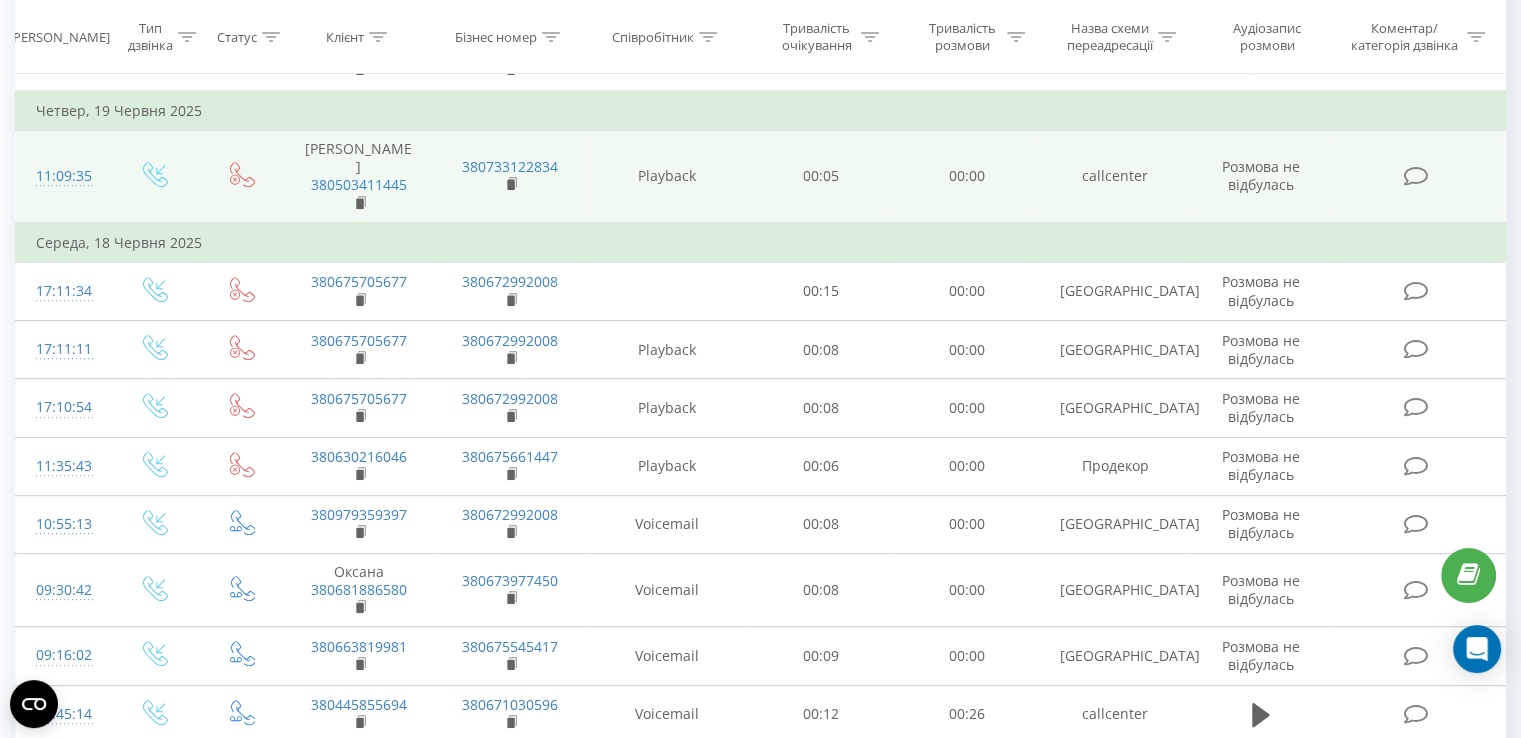 scroll, scrollTop: 832, scrollLeft: 0, axis: vertical 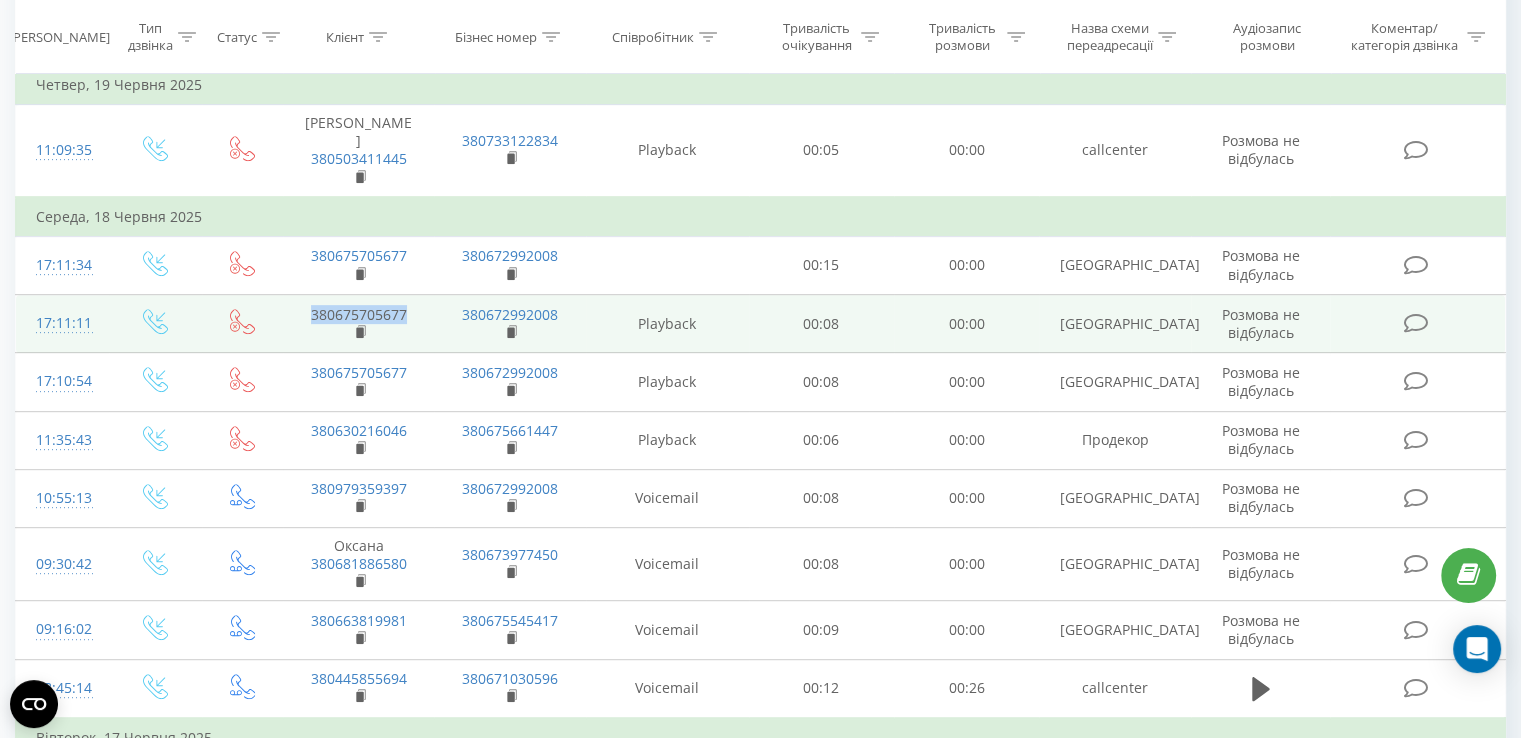drag, startPoint x: 416, startPoint y: 275, endPoint x: 267, endPoint y: 272, distance: 149.0302 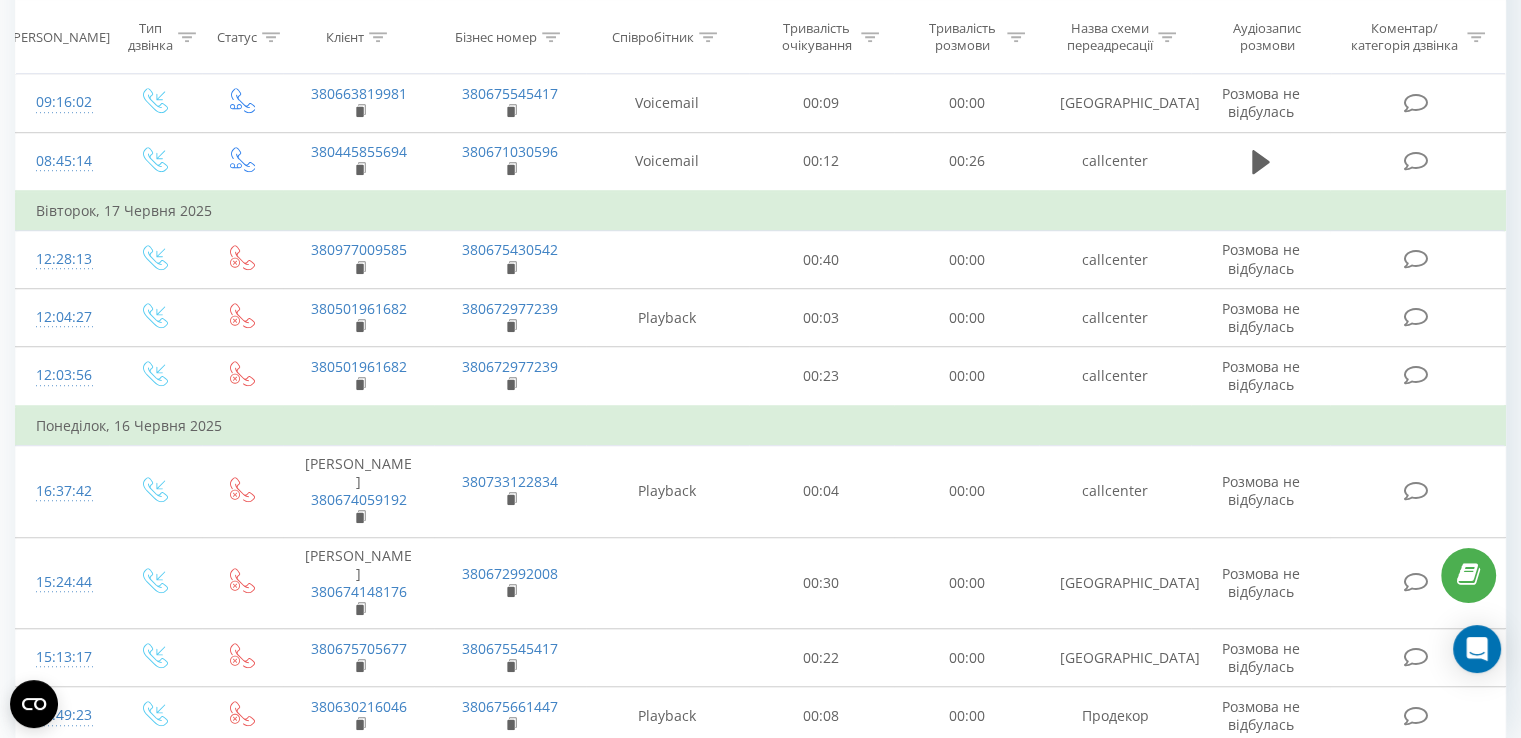 scroll, scrollTop: 1361, scrollLeft: 0, axis: vertical 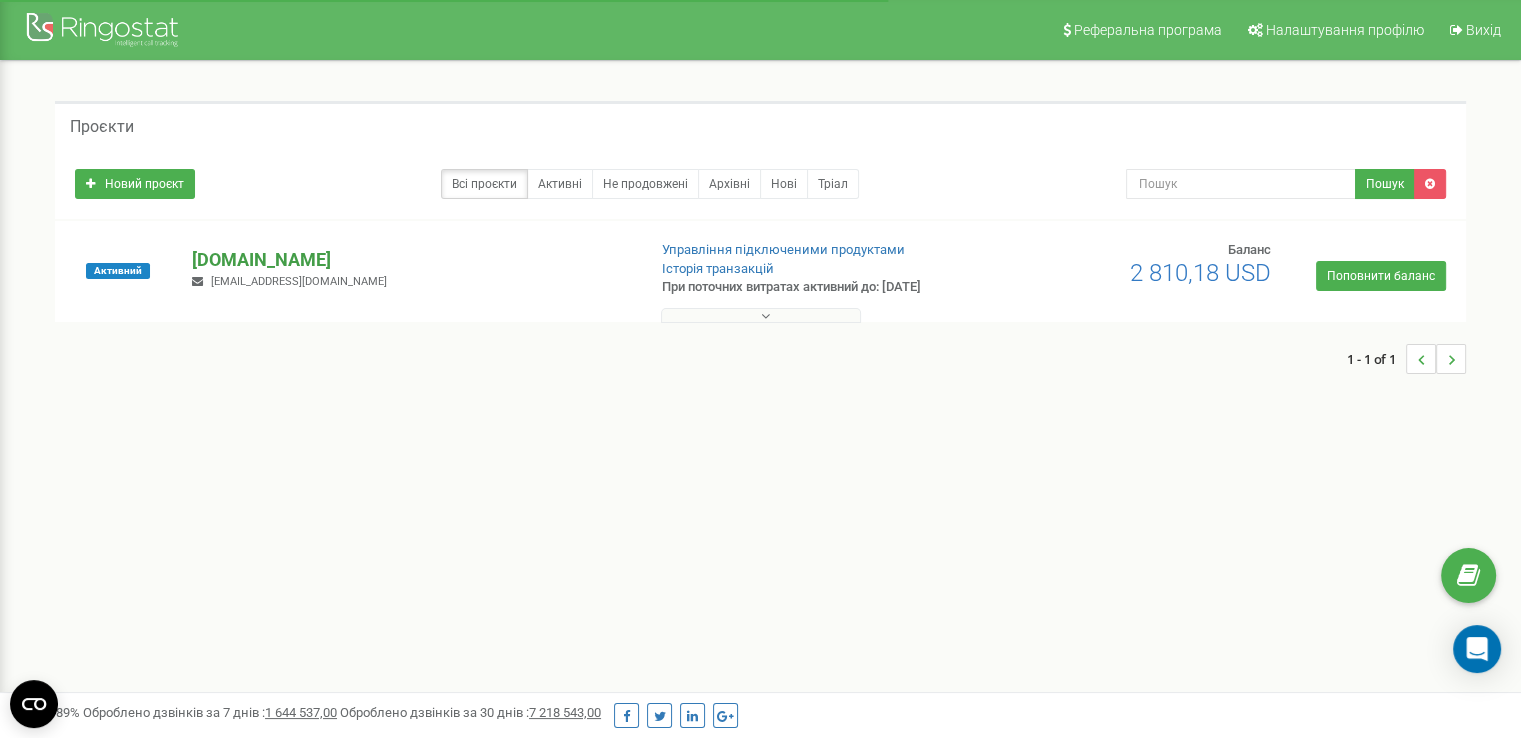 click on "[DOMAIN_NAME]" at bounding box center [410, 260] 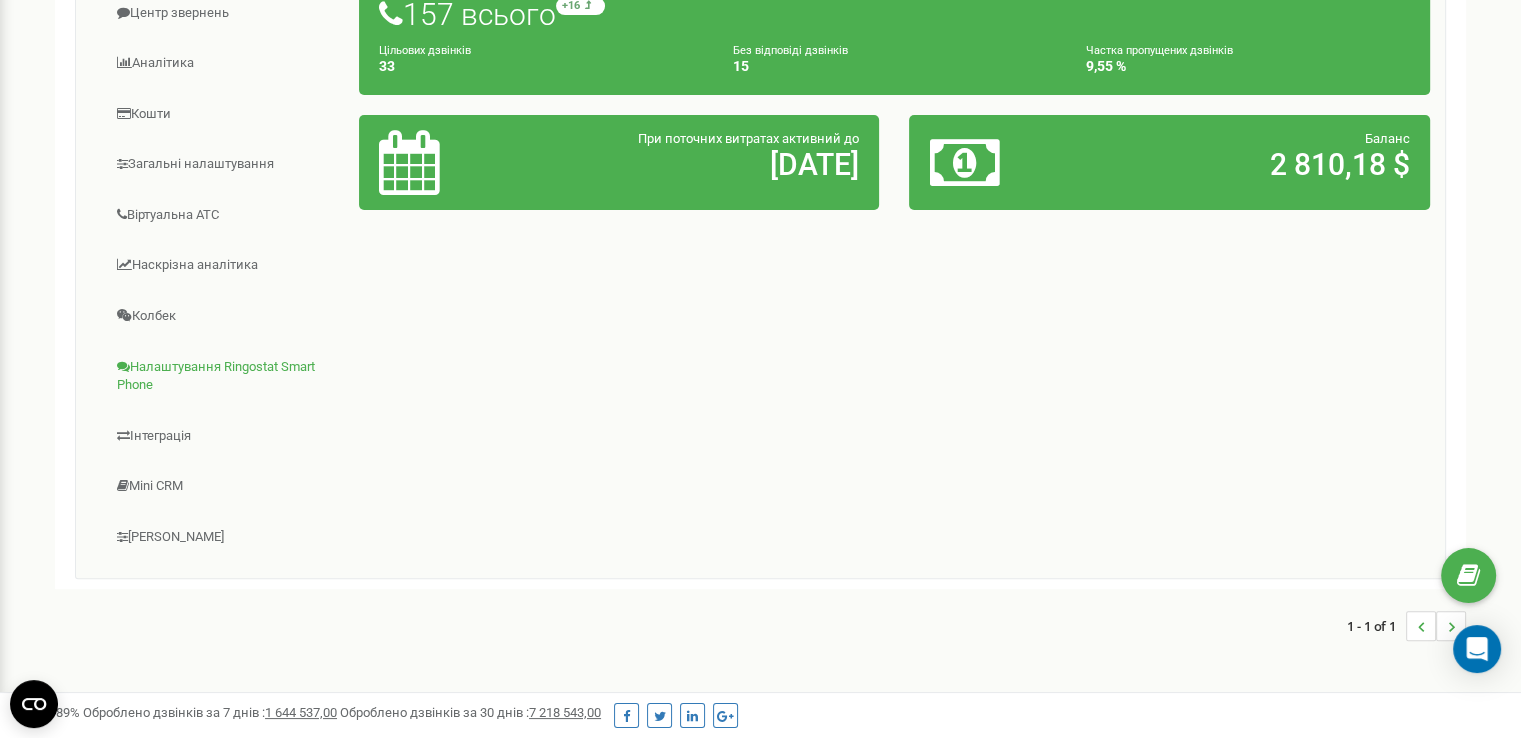 scroll, scrollTop: 0, scrollLeft: 0, axis: both 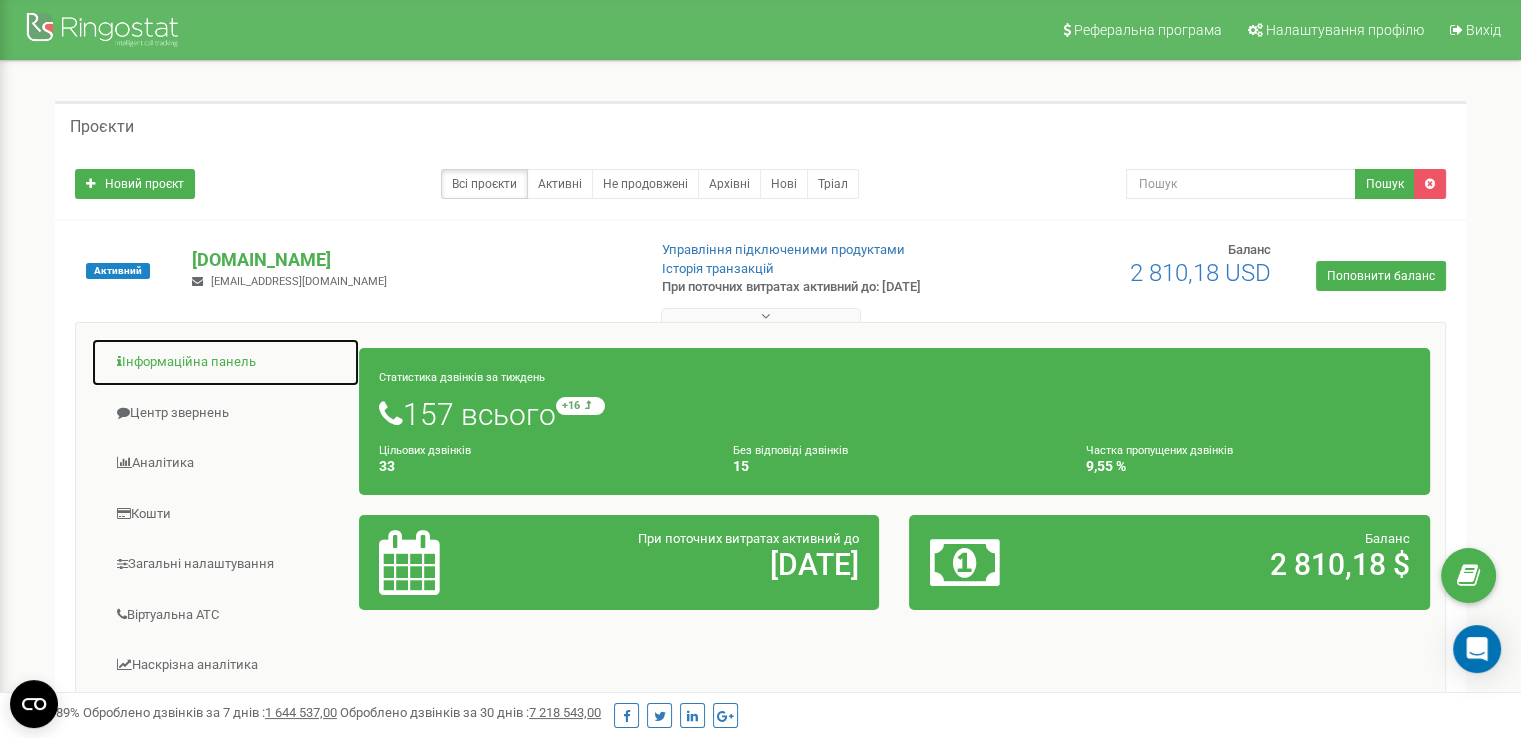 click on "Інформаційна панель" at bounding box center (225, 362) 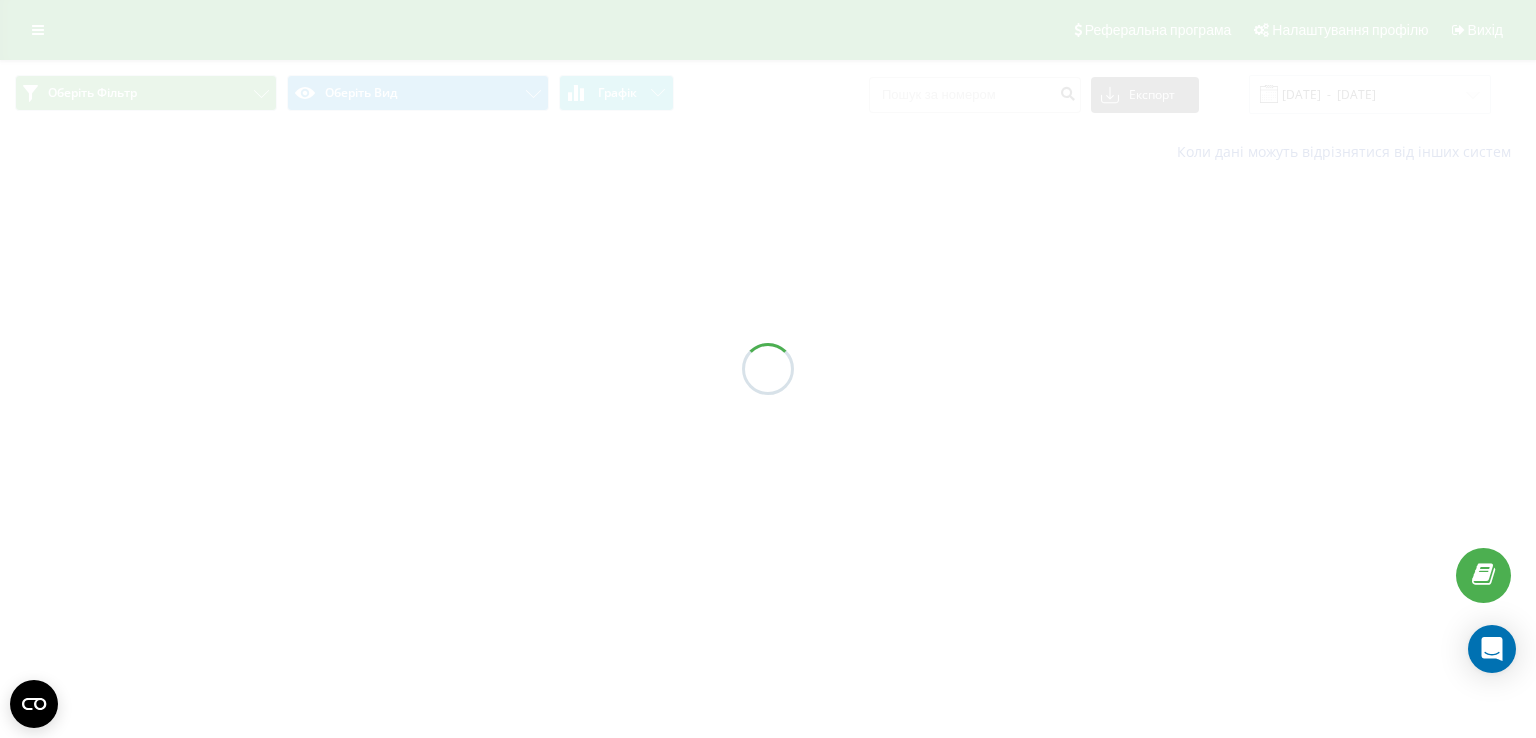 scroll, scrollTop: 0, scrollLeft: 0, axis: both 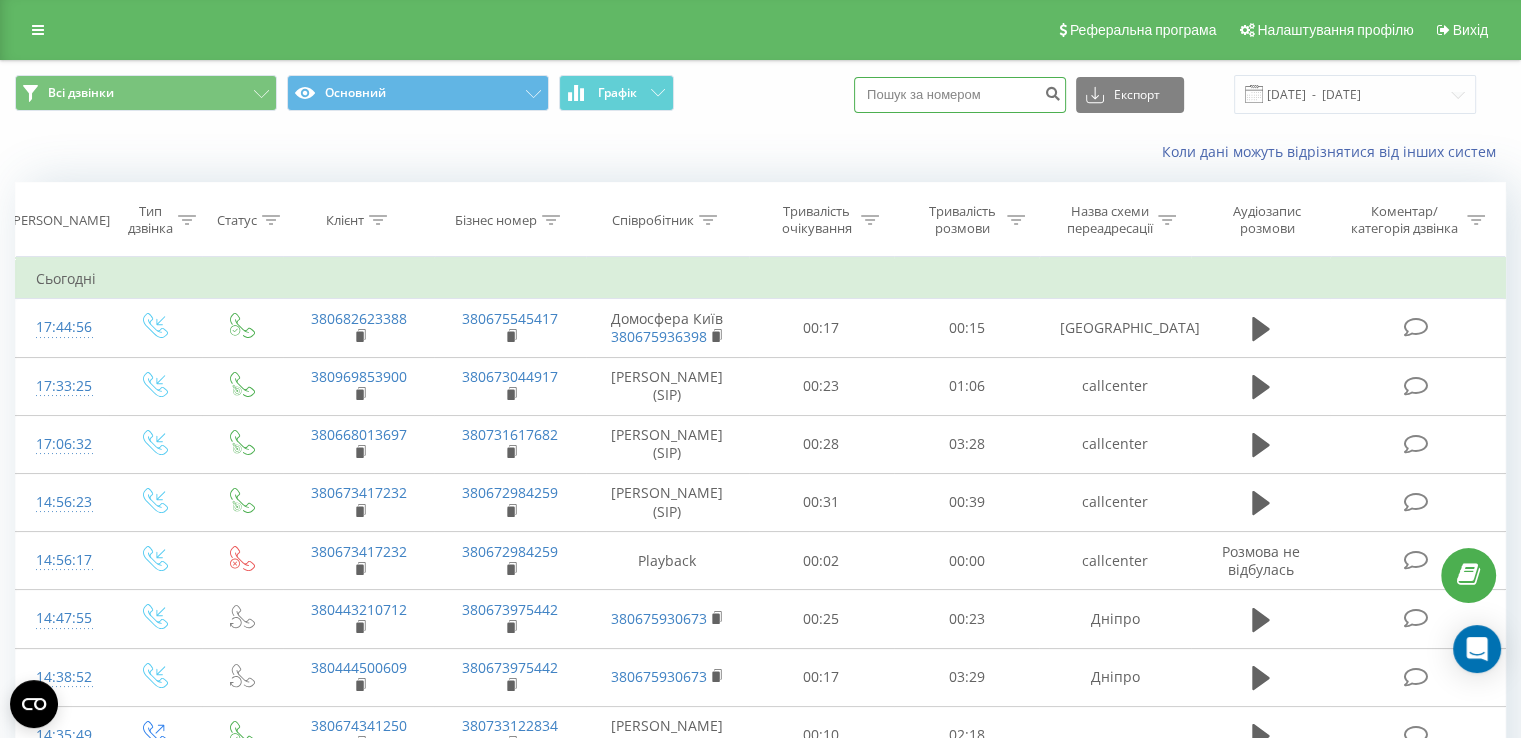click at bounding box center [960, 95] 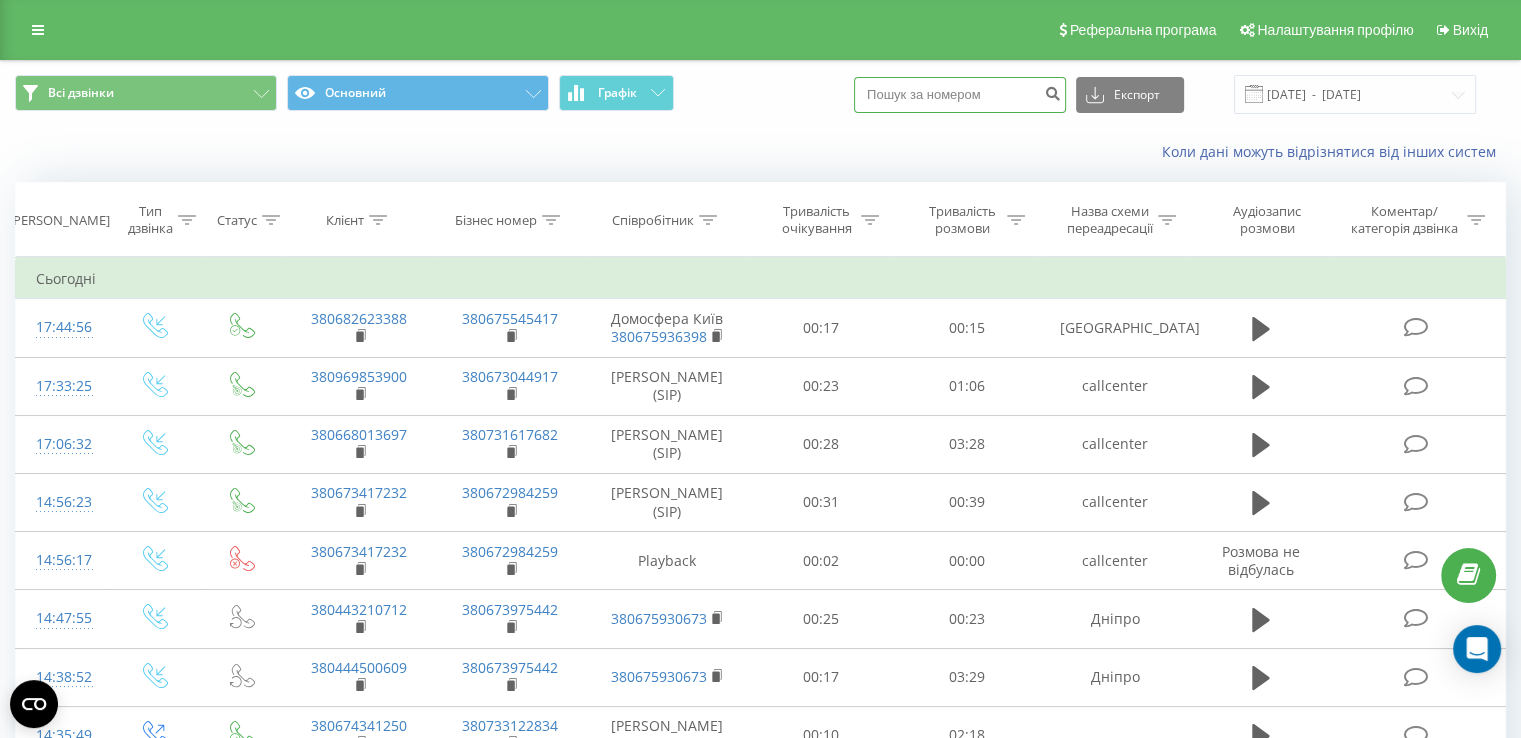 paste on "380737671232" 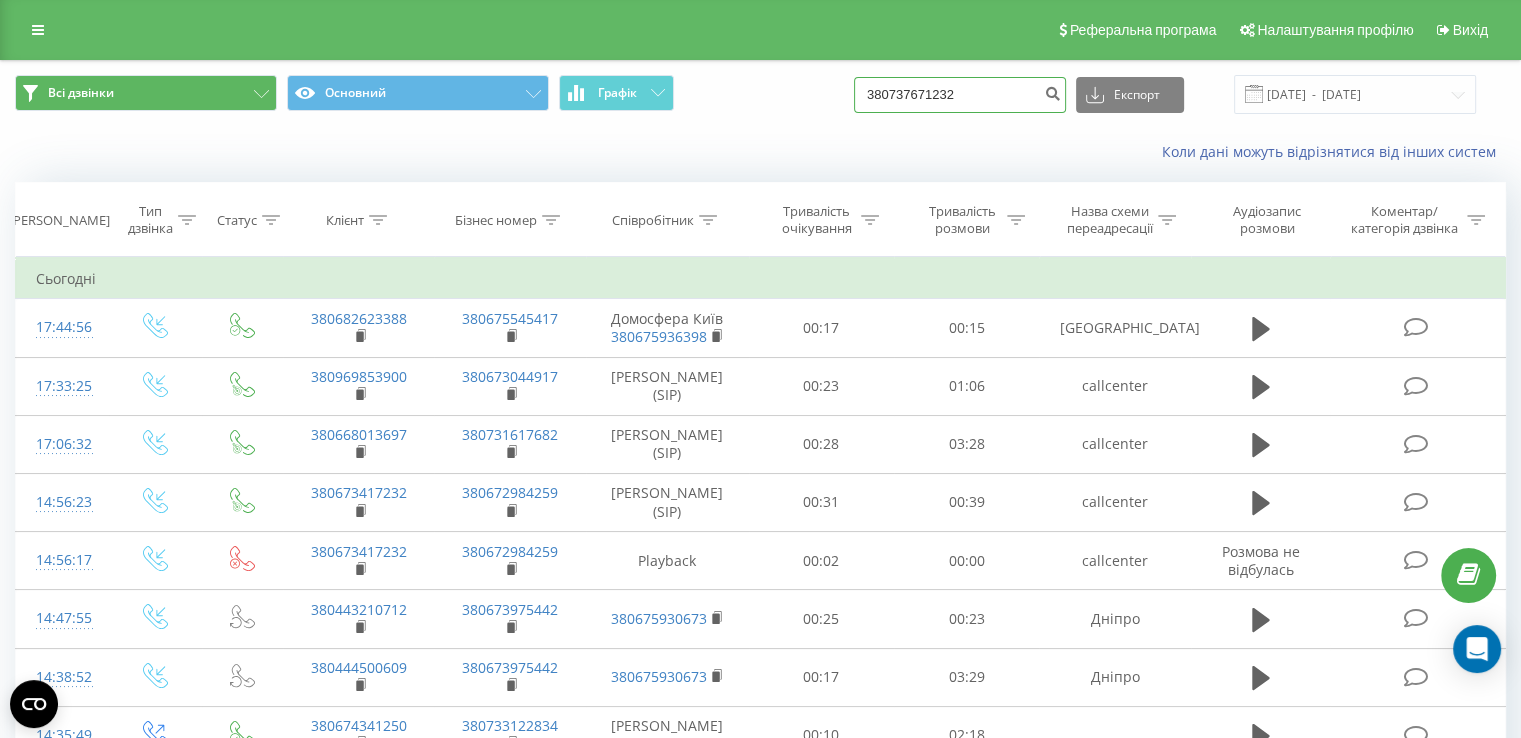 type on "380737671232" 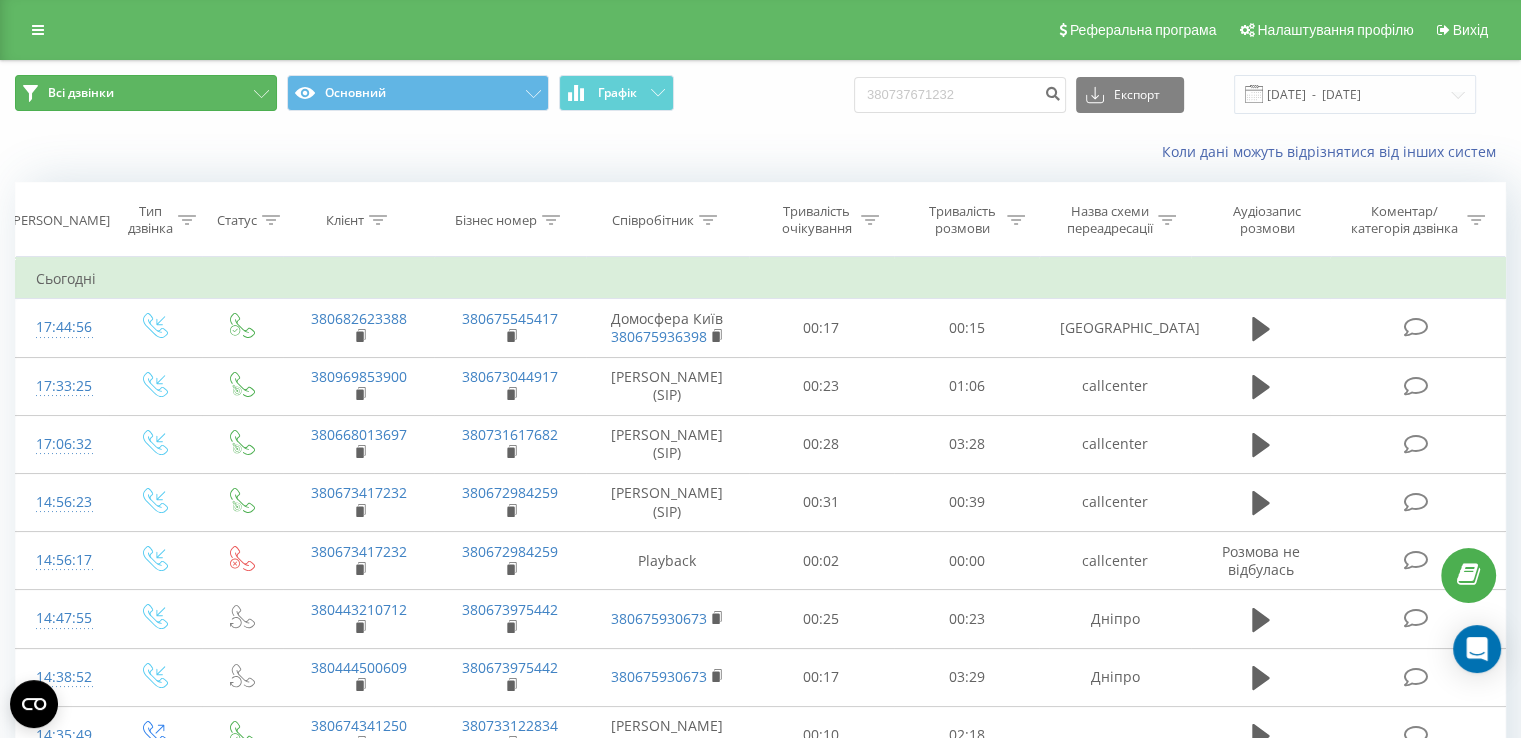 click on "Всі дзвінки" at bounding box center (146, 93) 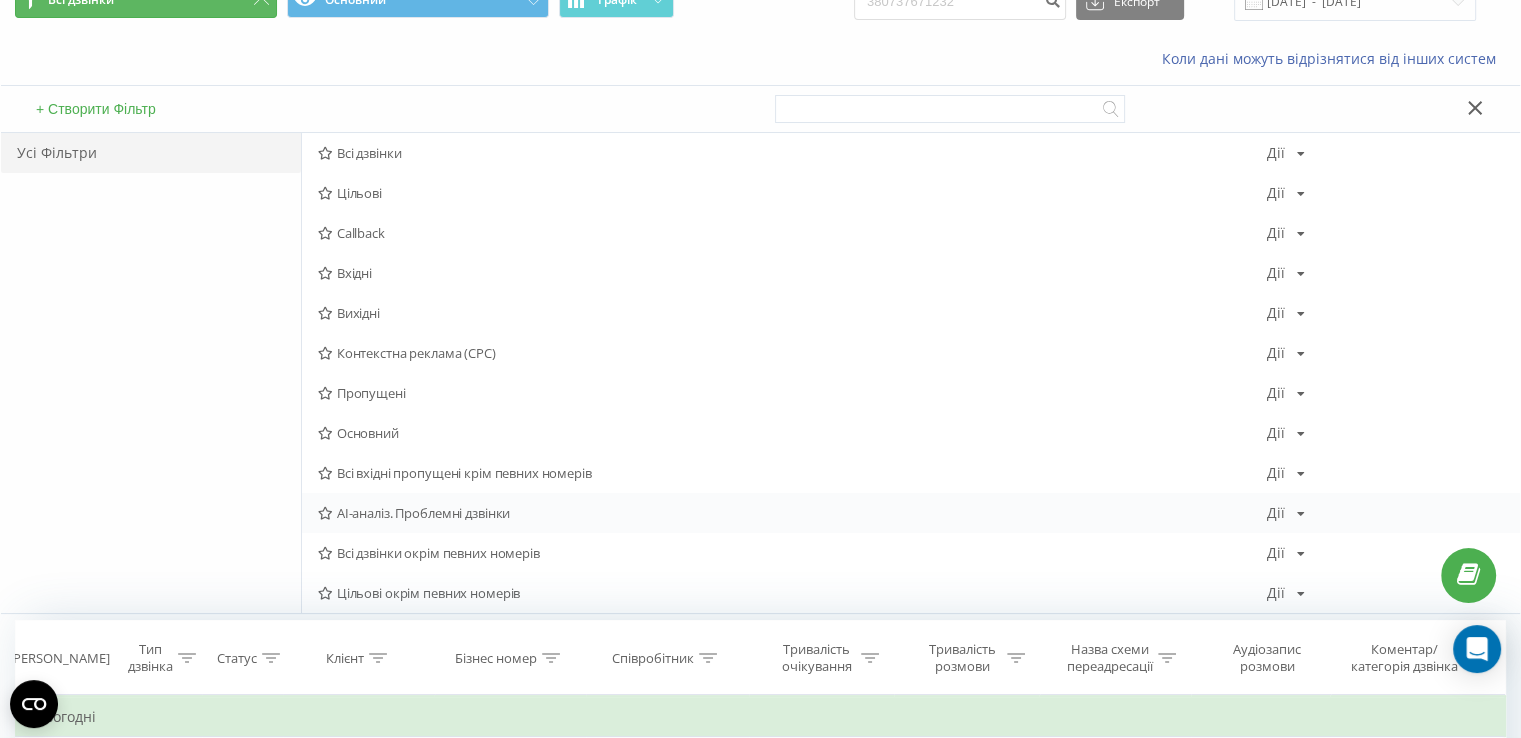 scroll, scrollTop: 200, scrollLeft: 0, axis: vertical 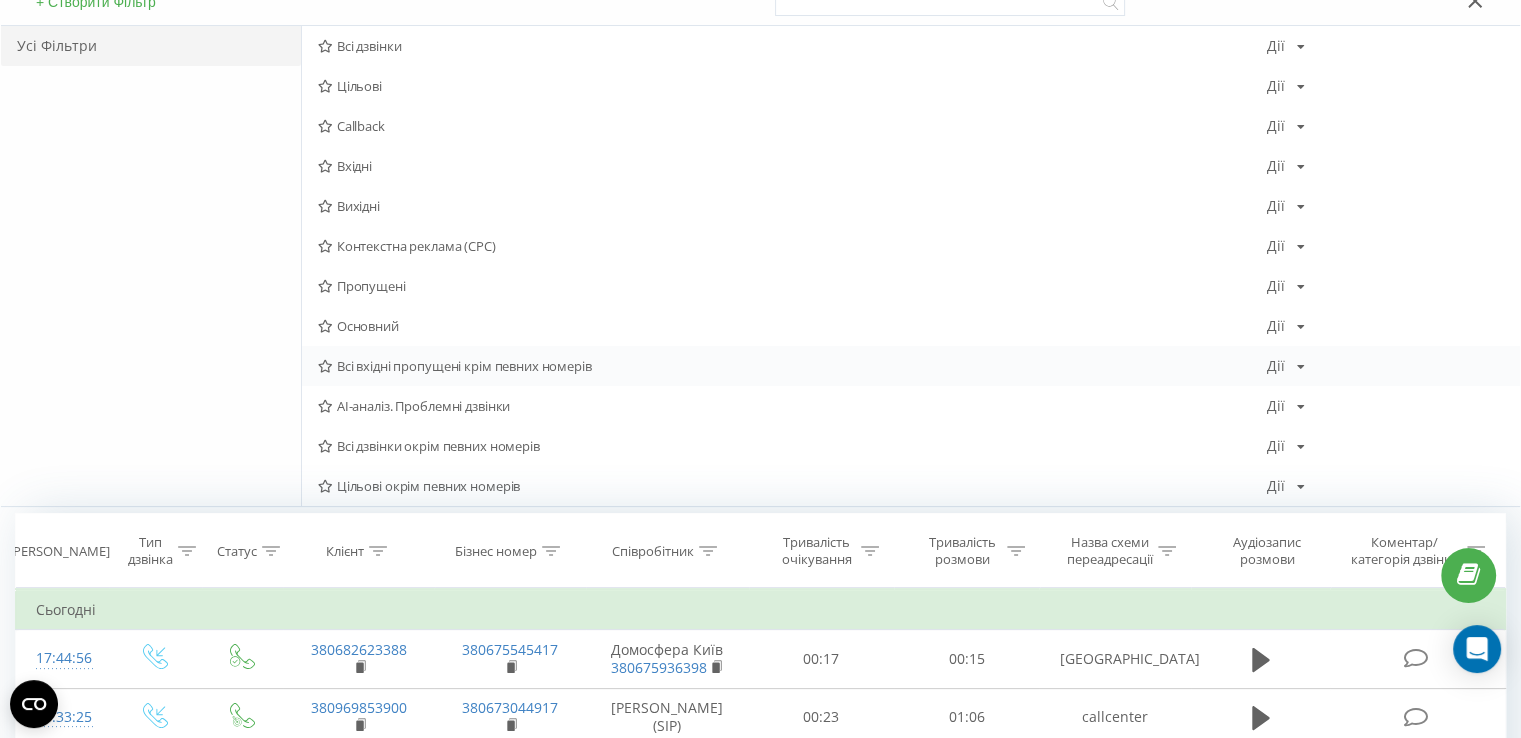 click on "[PERSON_NAME] Копіювати Видалити За замовчуванням Поділитися" at bounding box center (1286, 366) 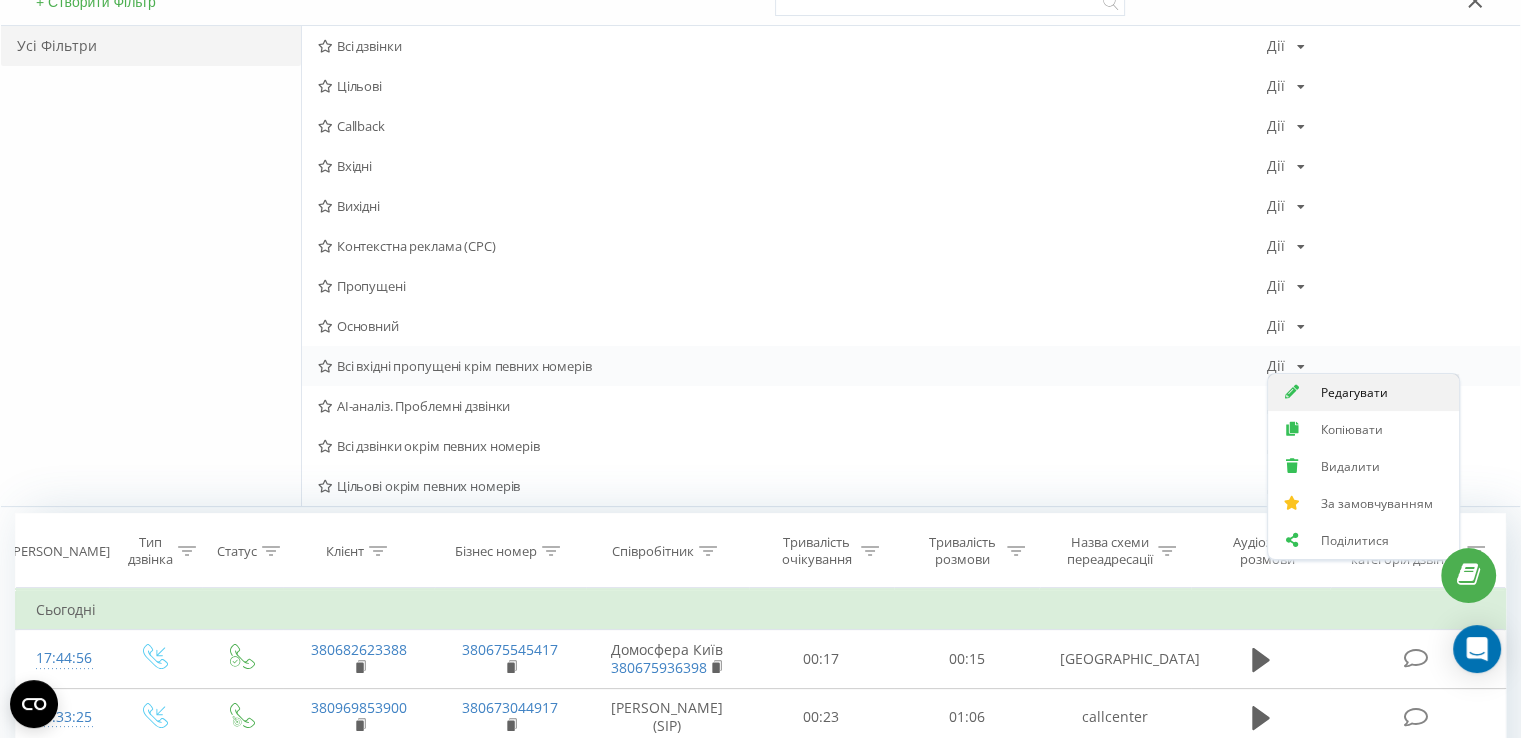 click on "Редагувати" at bounding box center (1363, 392) 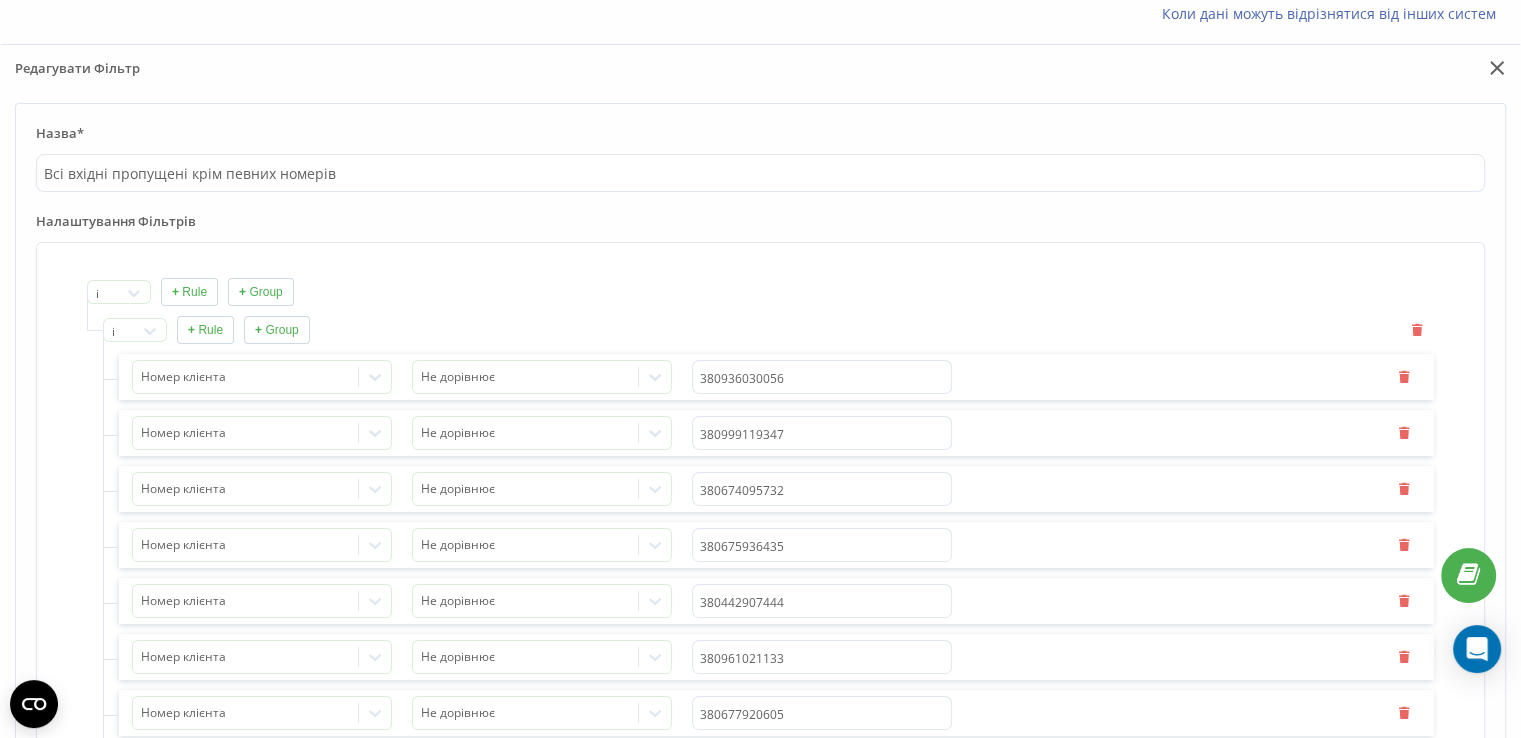scroll, scrollTop: 0, scrollLeft: 0, axis: both 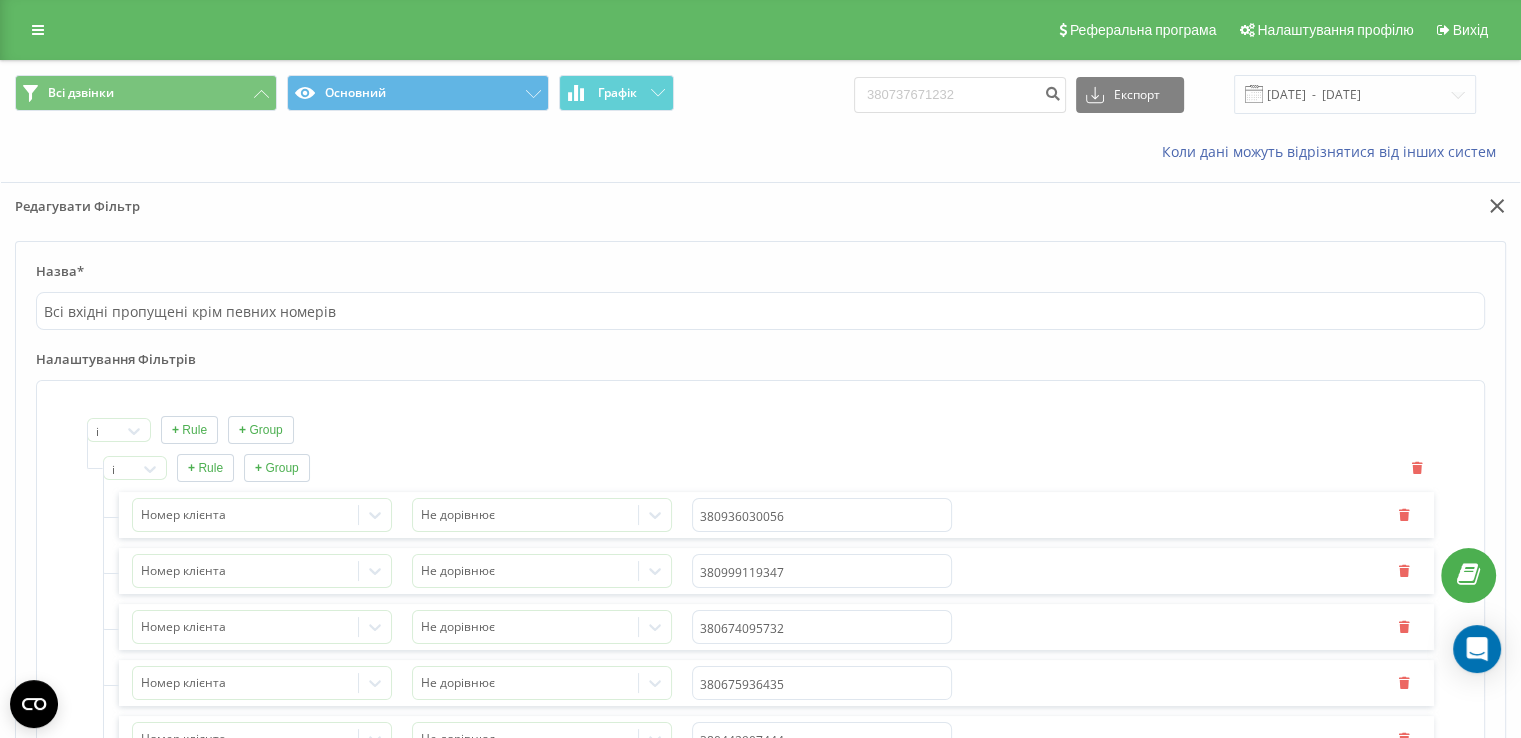 click on "+ Rule" at bounding box center (205, 468) 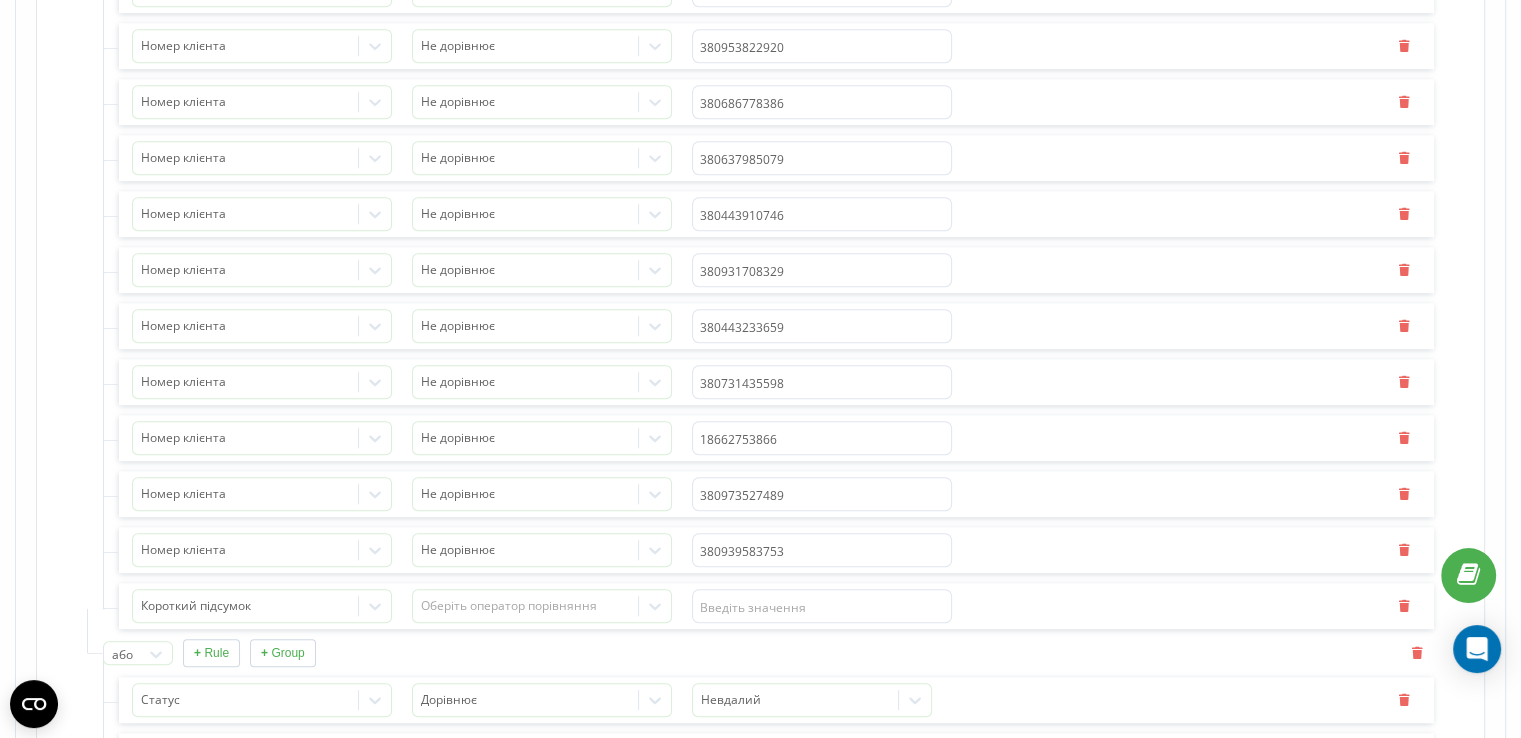 scroll, scrollTop: 1600, scrollLeft: 0, axis: vertical 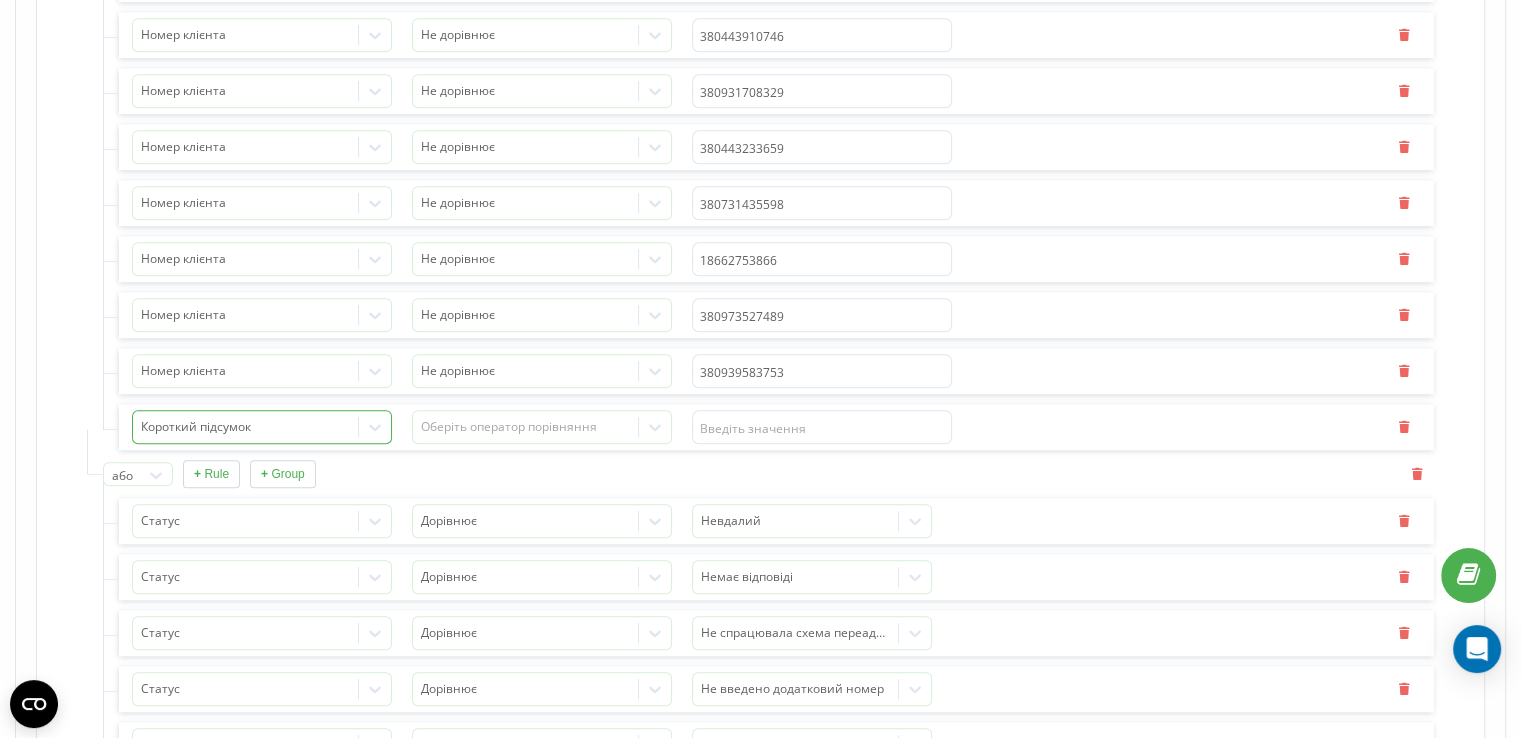 click 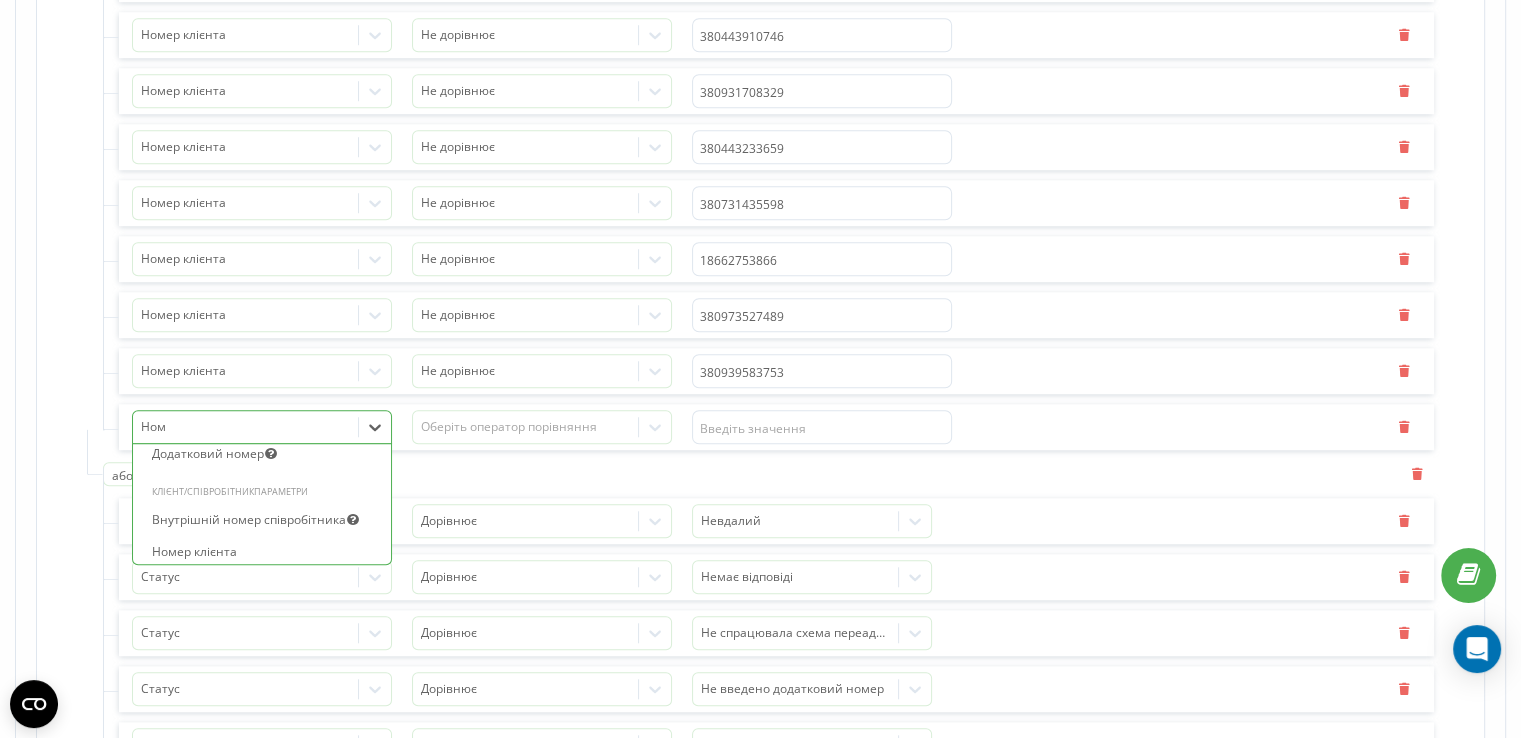 scroll, scrollTop: 0, scrollLeft: 0, axis: both 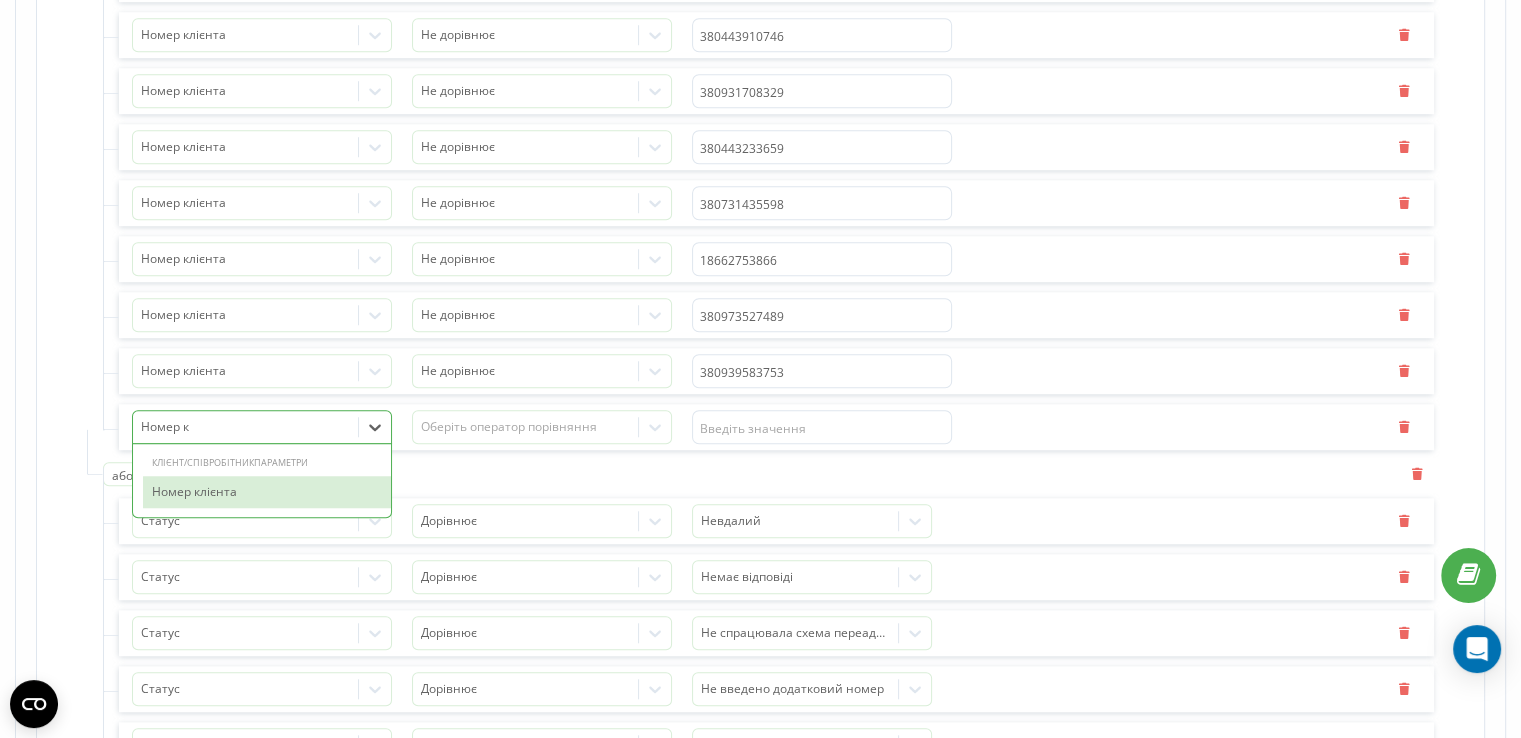 type on "Номер кл" 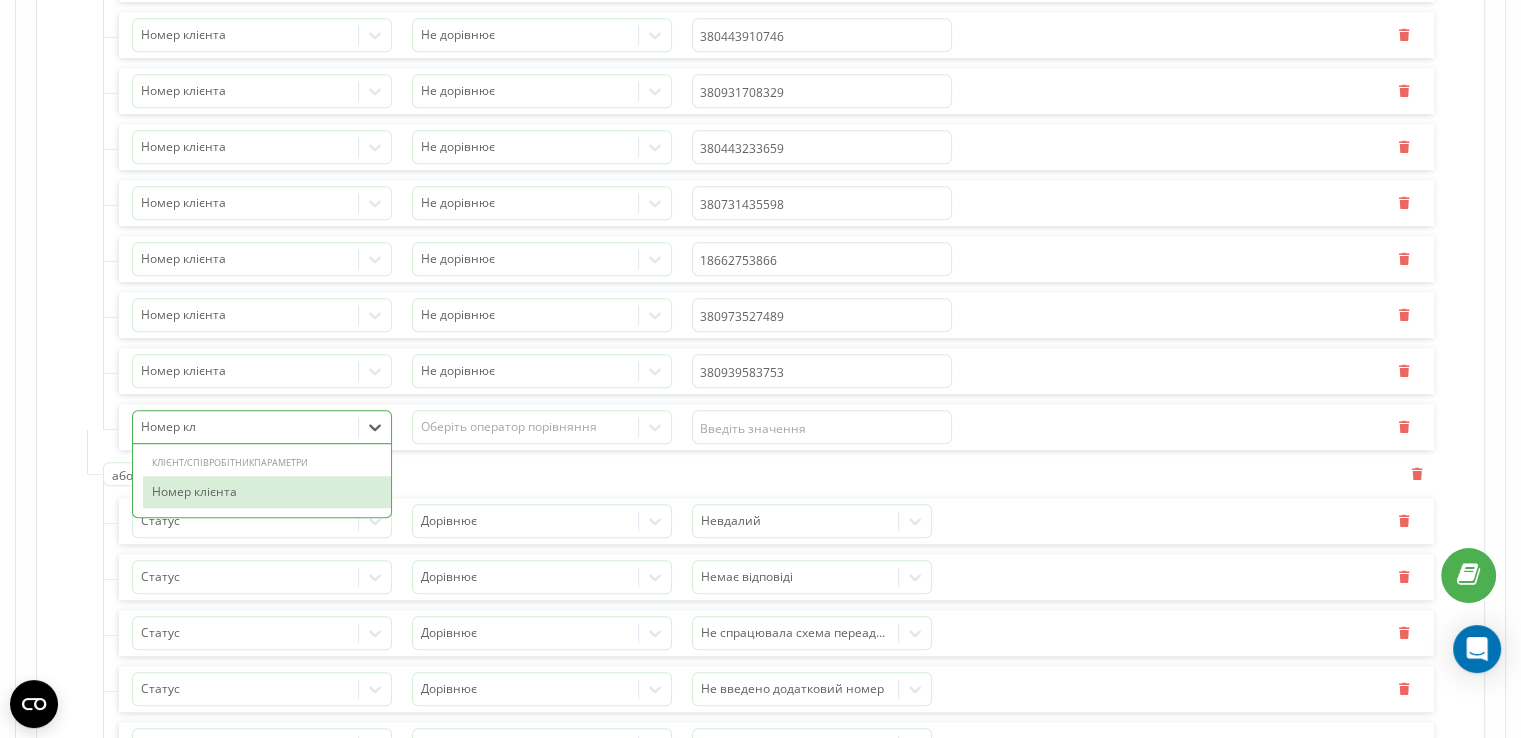 click on "Номер клієнта" at bounding box center (267, 492) 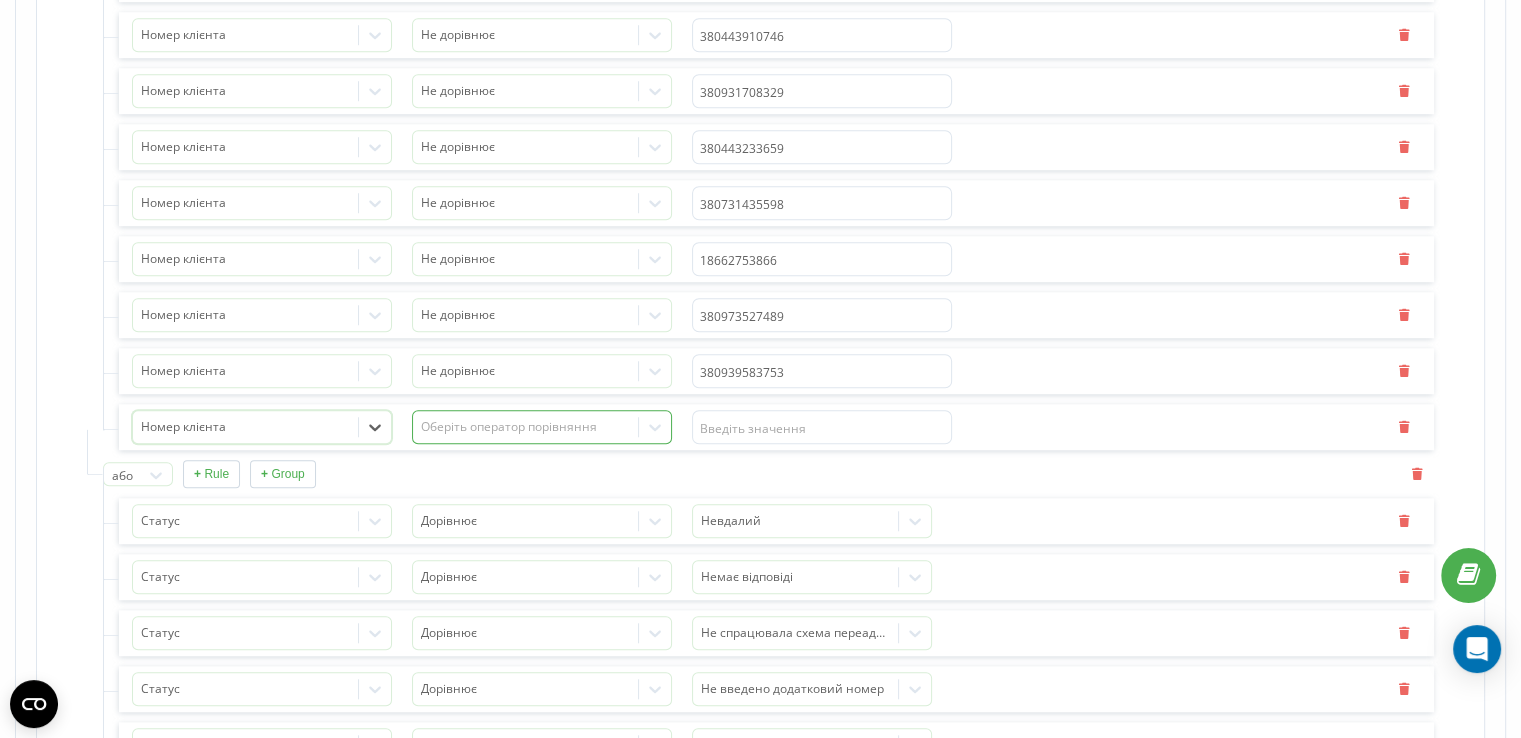 click 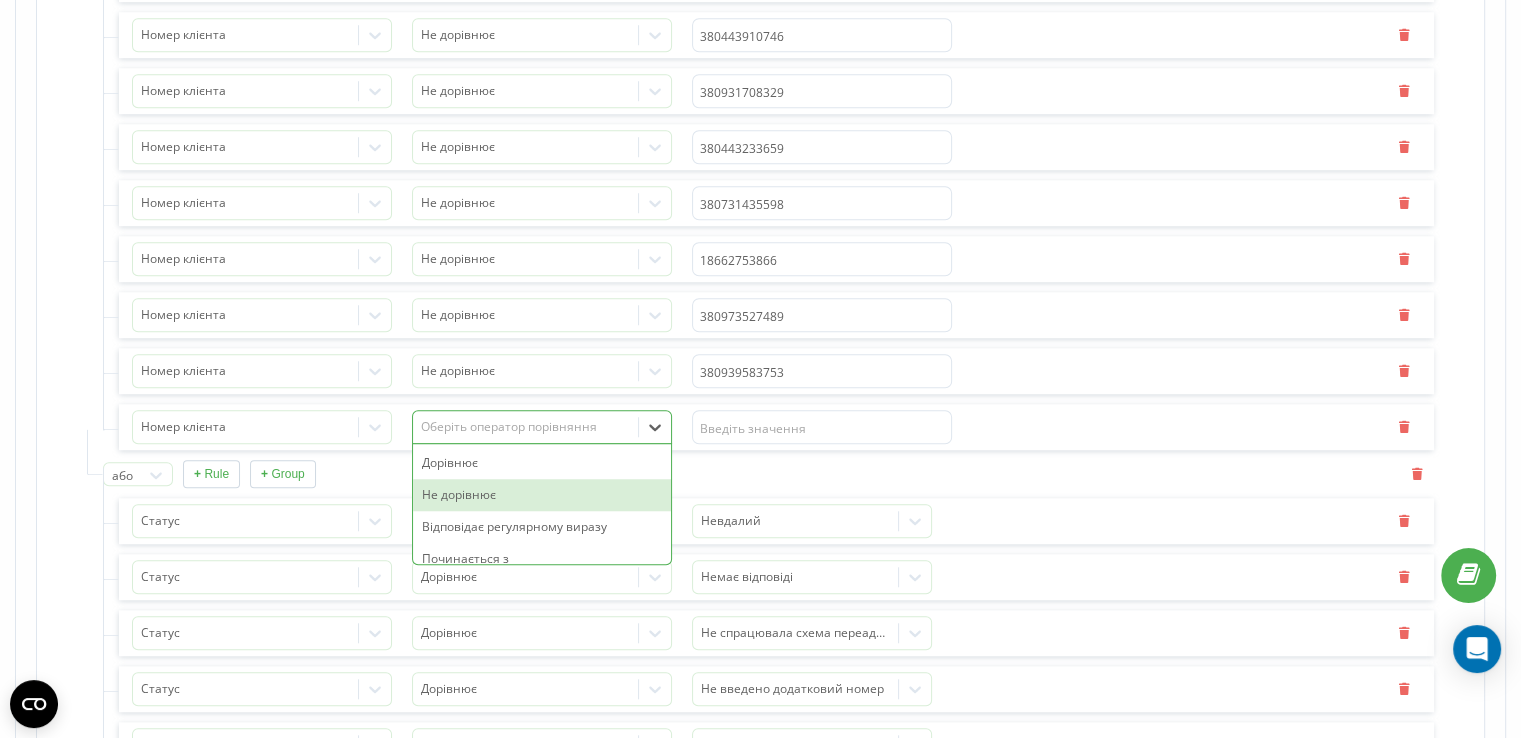 click on "Не дорівнює" at bounding box center (542, 495) 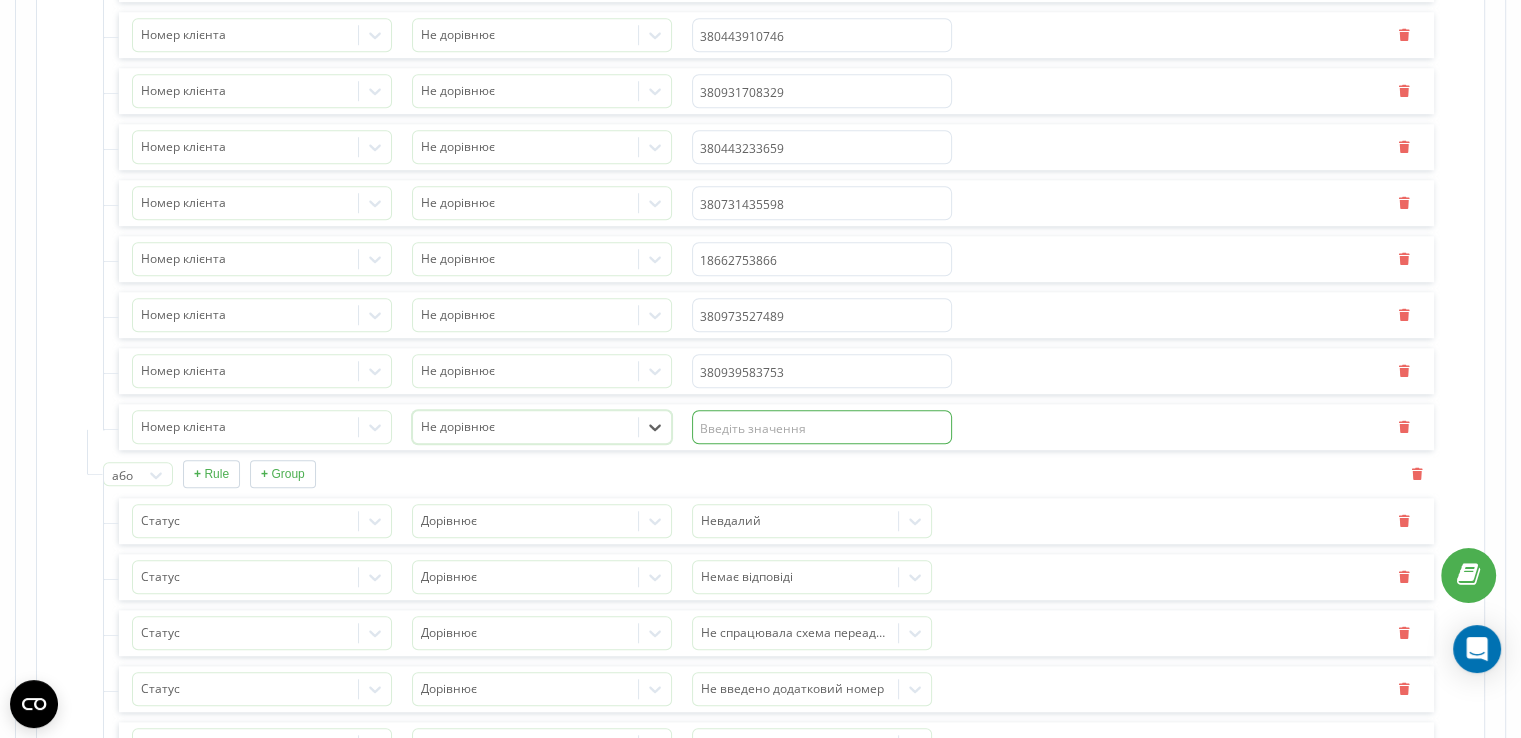 click at bounding box center [822, 427] 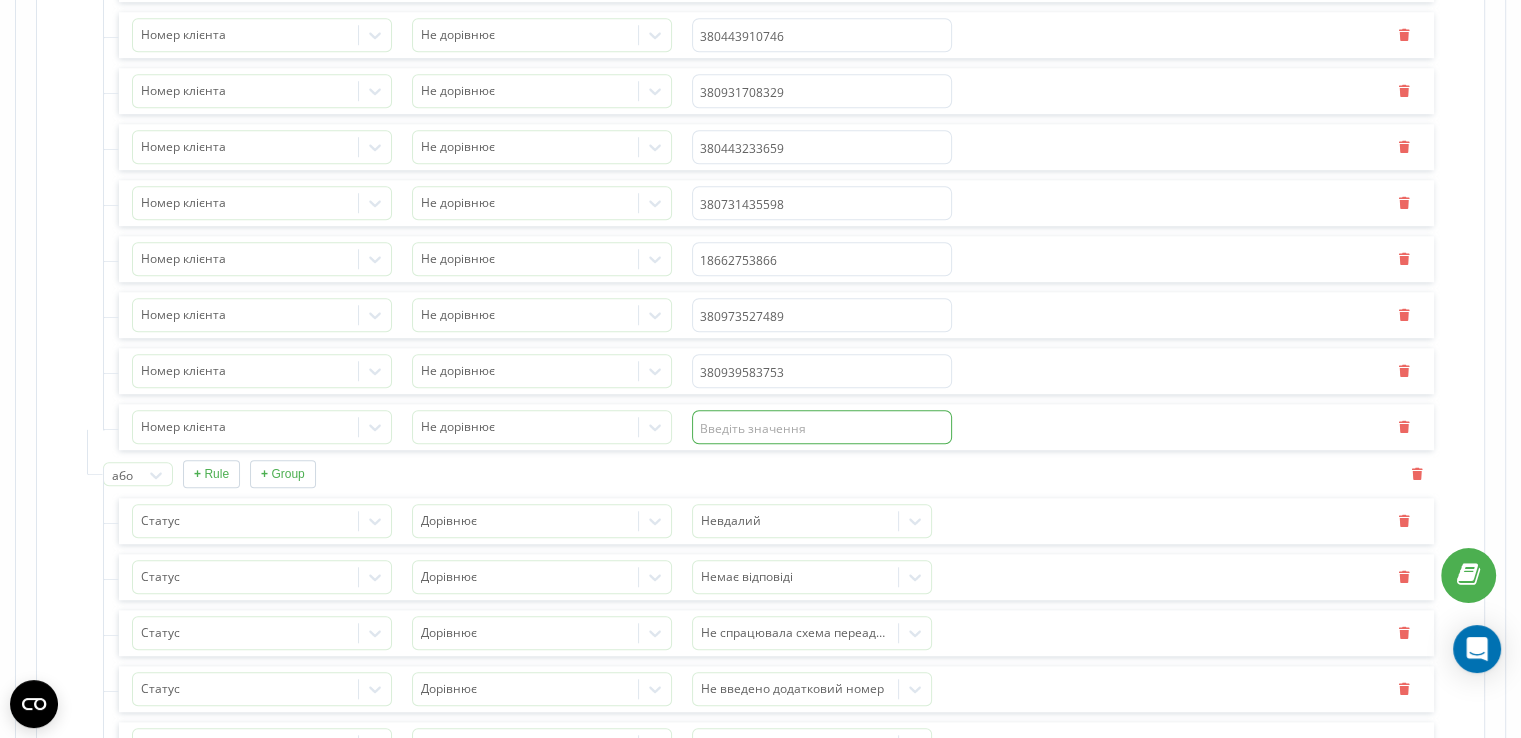 paste on "380737671232" 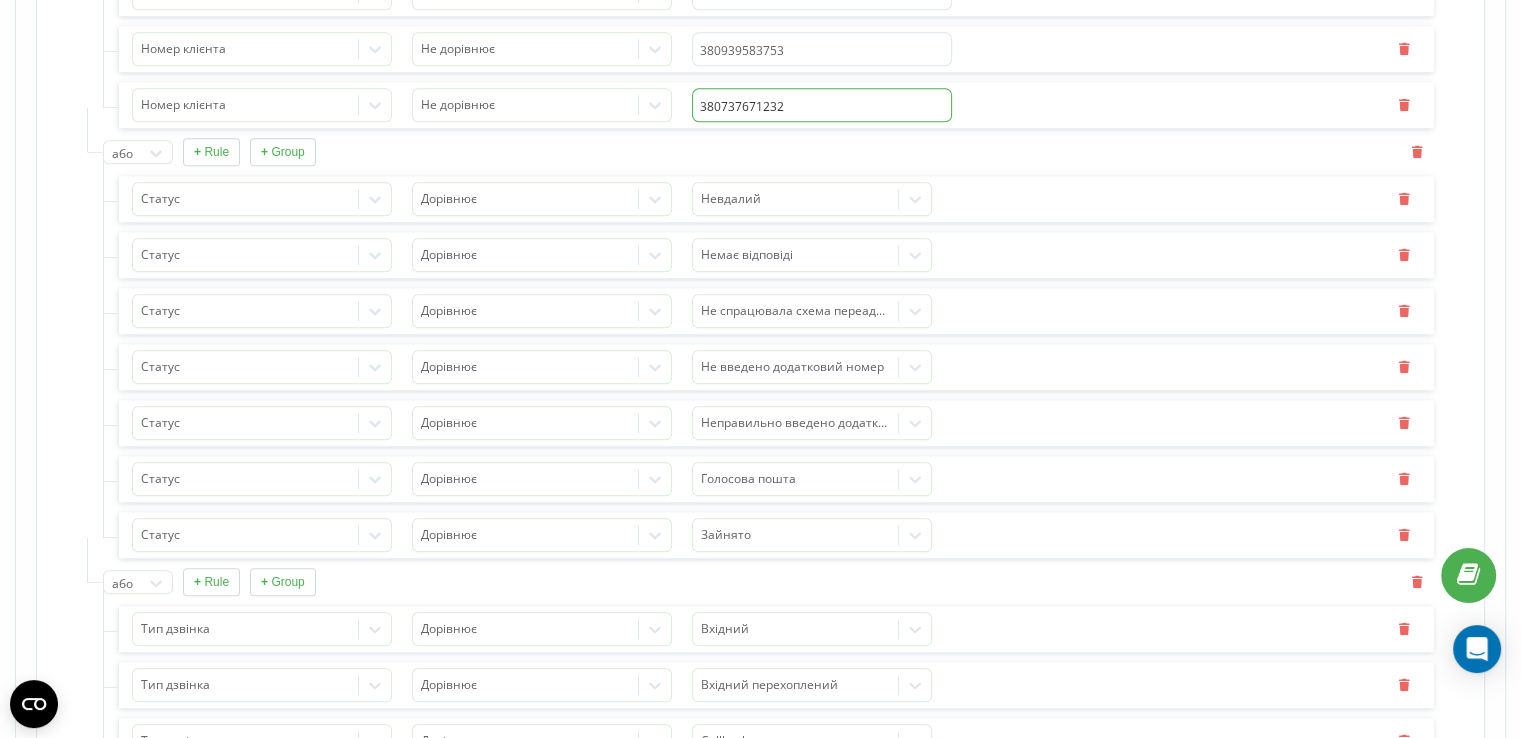 scroll, scrollTop: 2200, scrollLeft: 0, axis: vertical 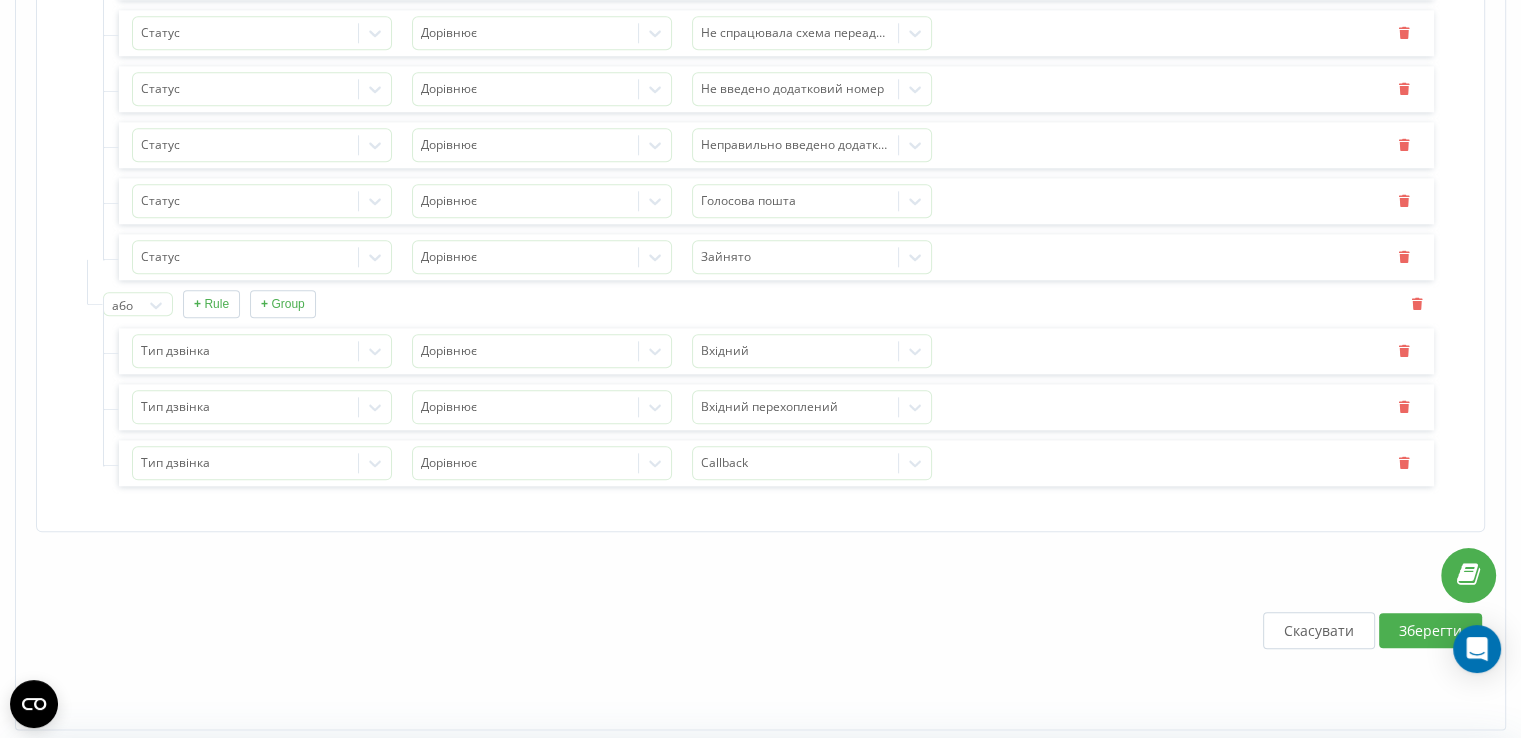 type on "380737671232" 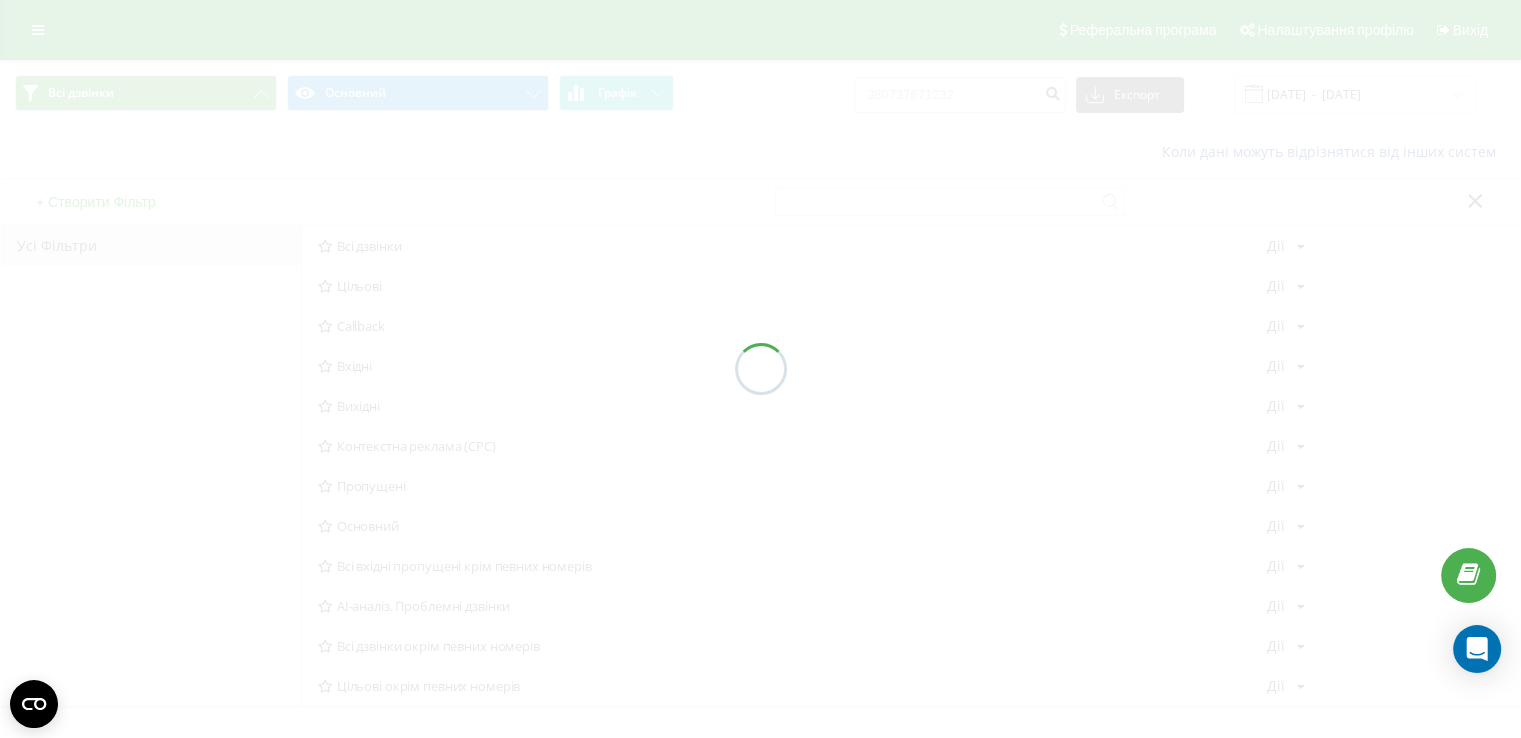 scroll, scrollTop: 0, scrollLeft: 0, axis: both 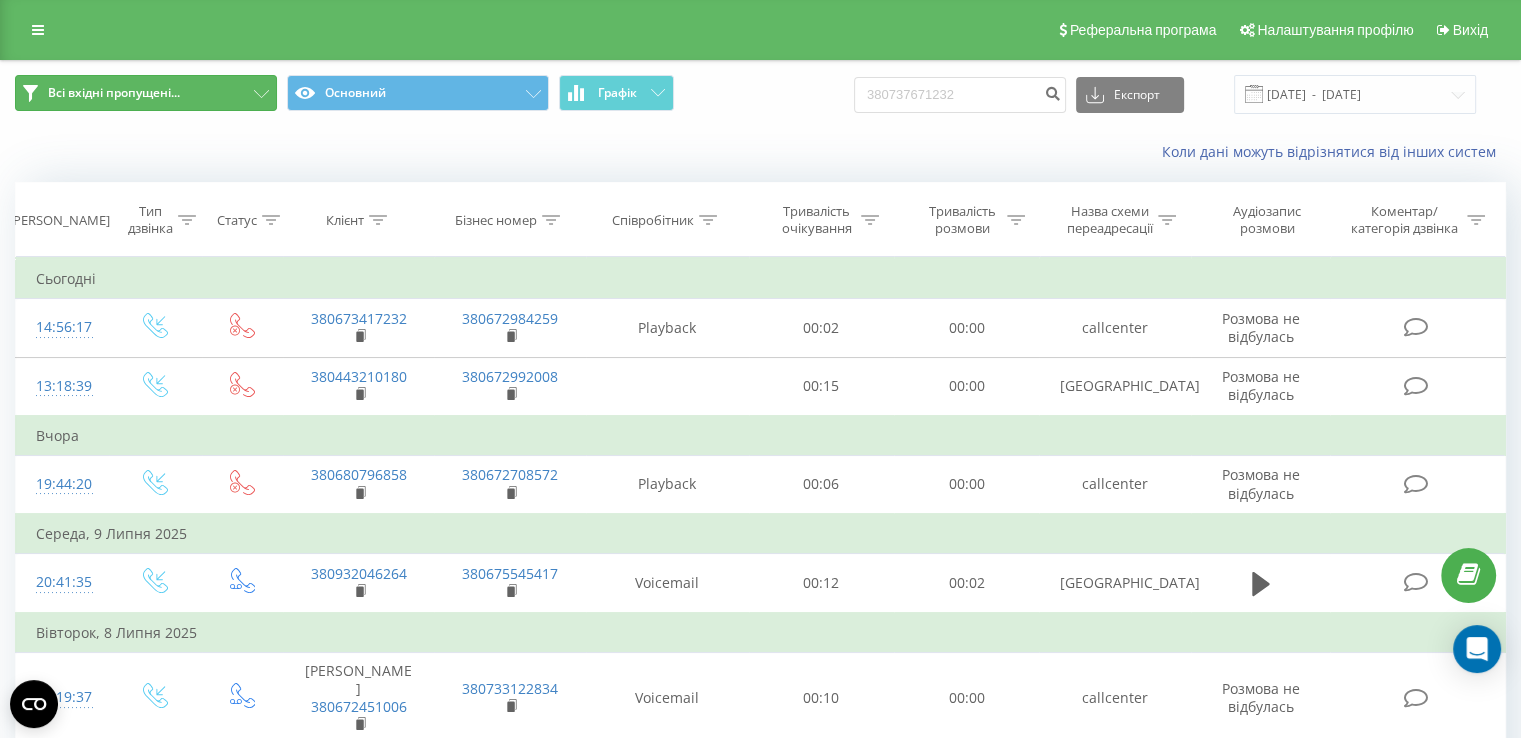 click on "Всі вхідні пропущені..." at bounding box center [146, 93] 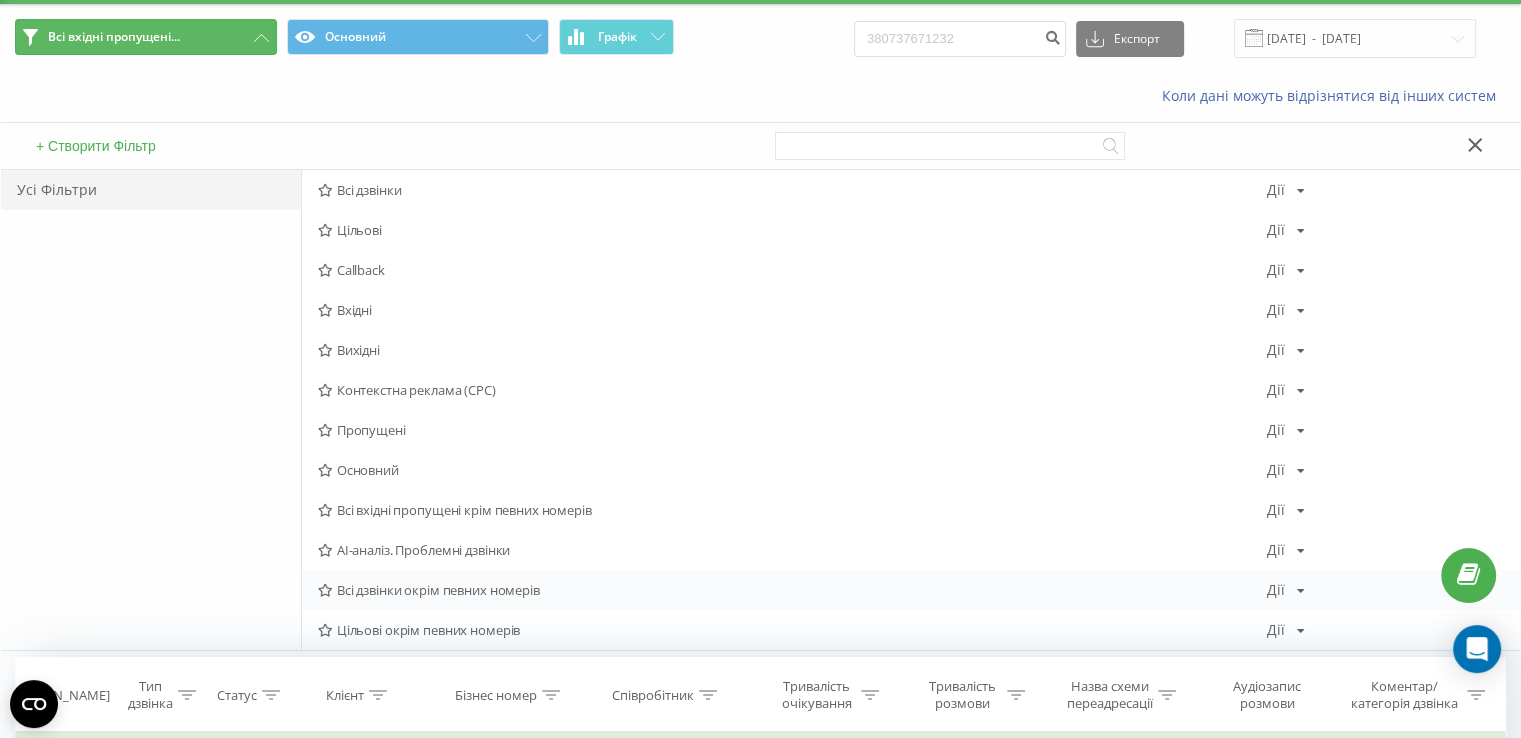 scroll, scrollTop: 100, scrollLeft: 0, axis: vertical 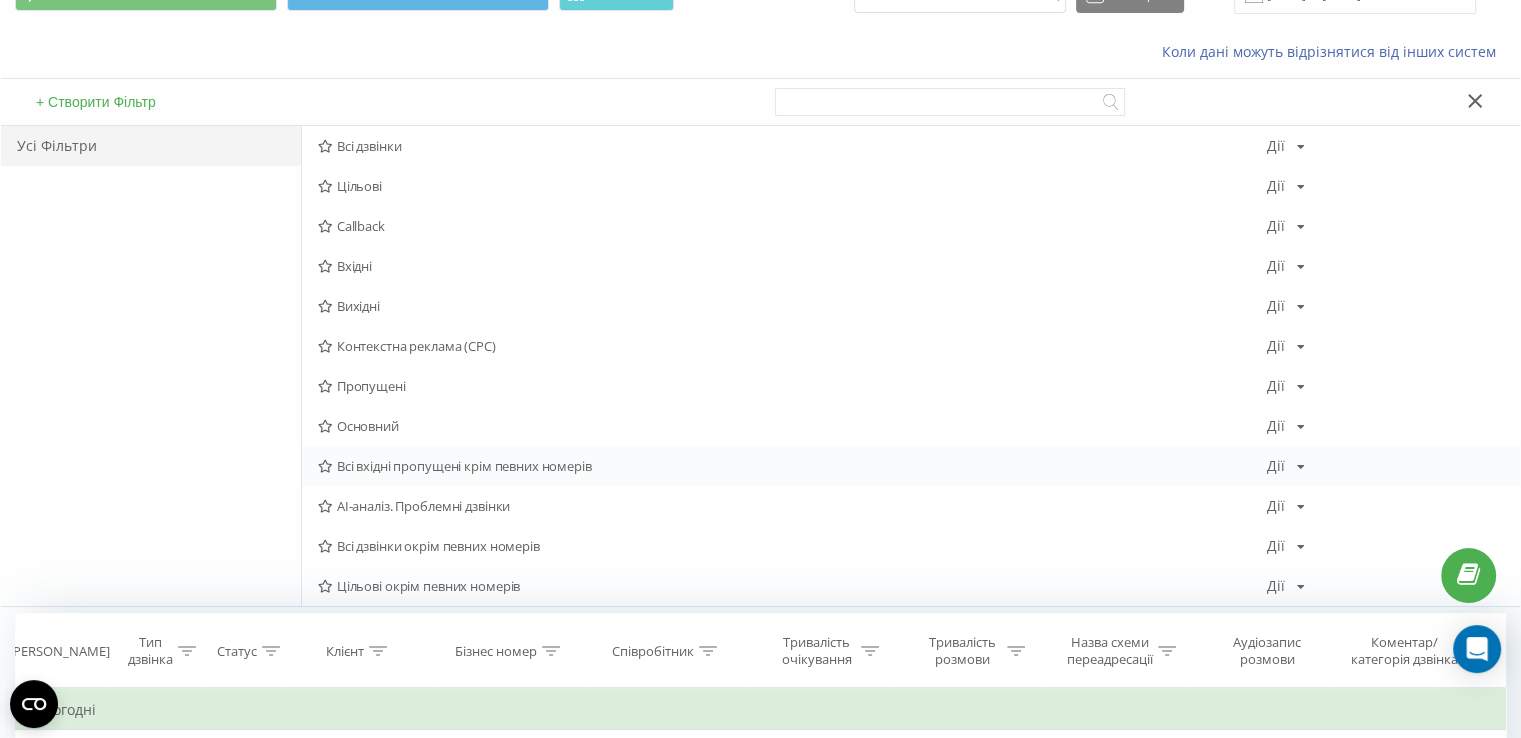 click on "Дії" at bounding box center (1276, 466) 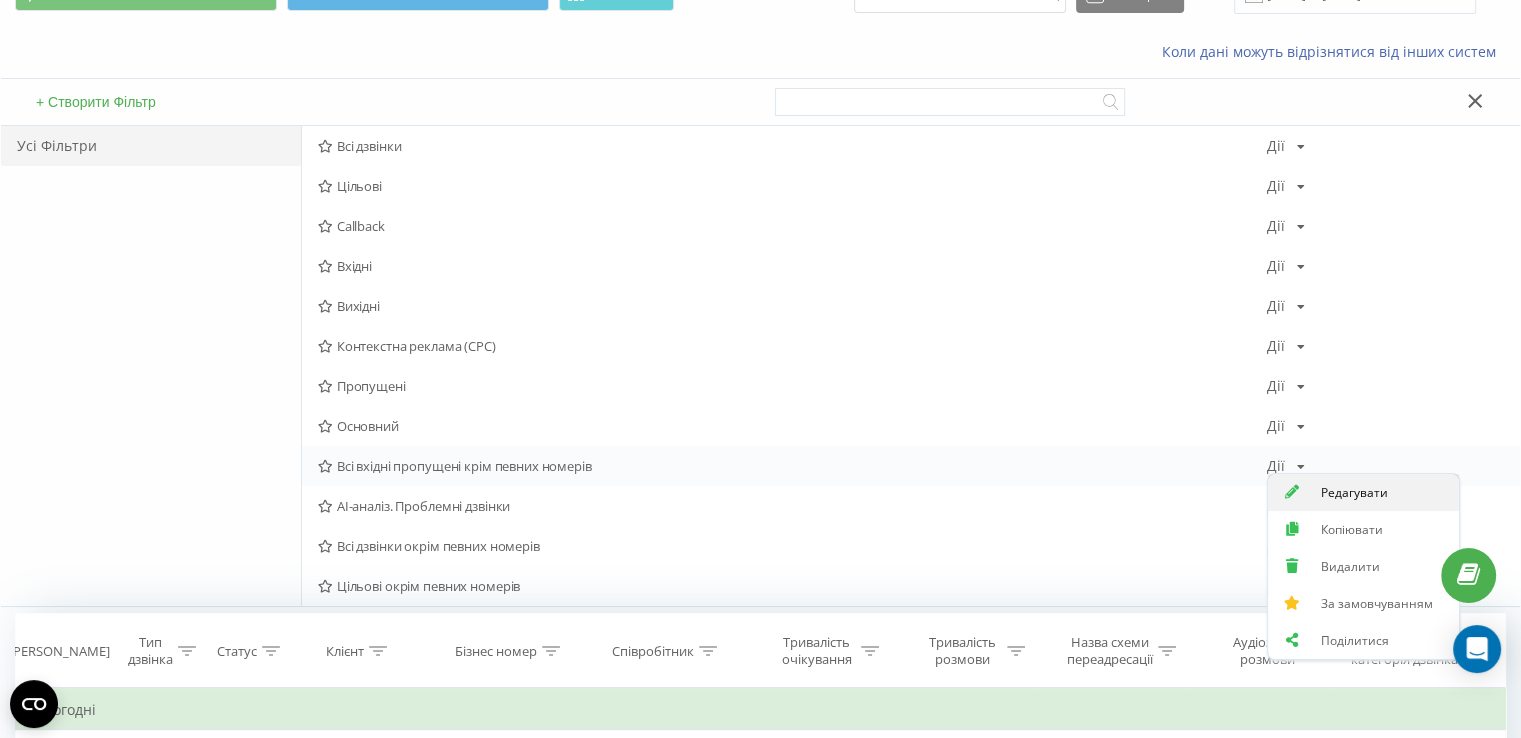 click on "Редагувати" at bounding box center (1354, 492) 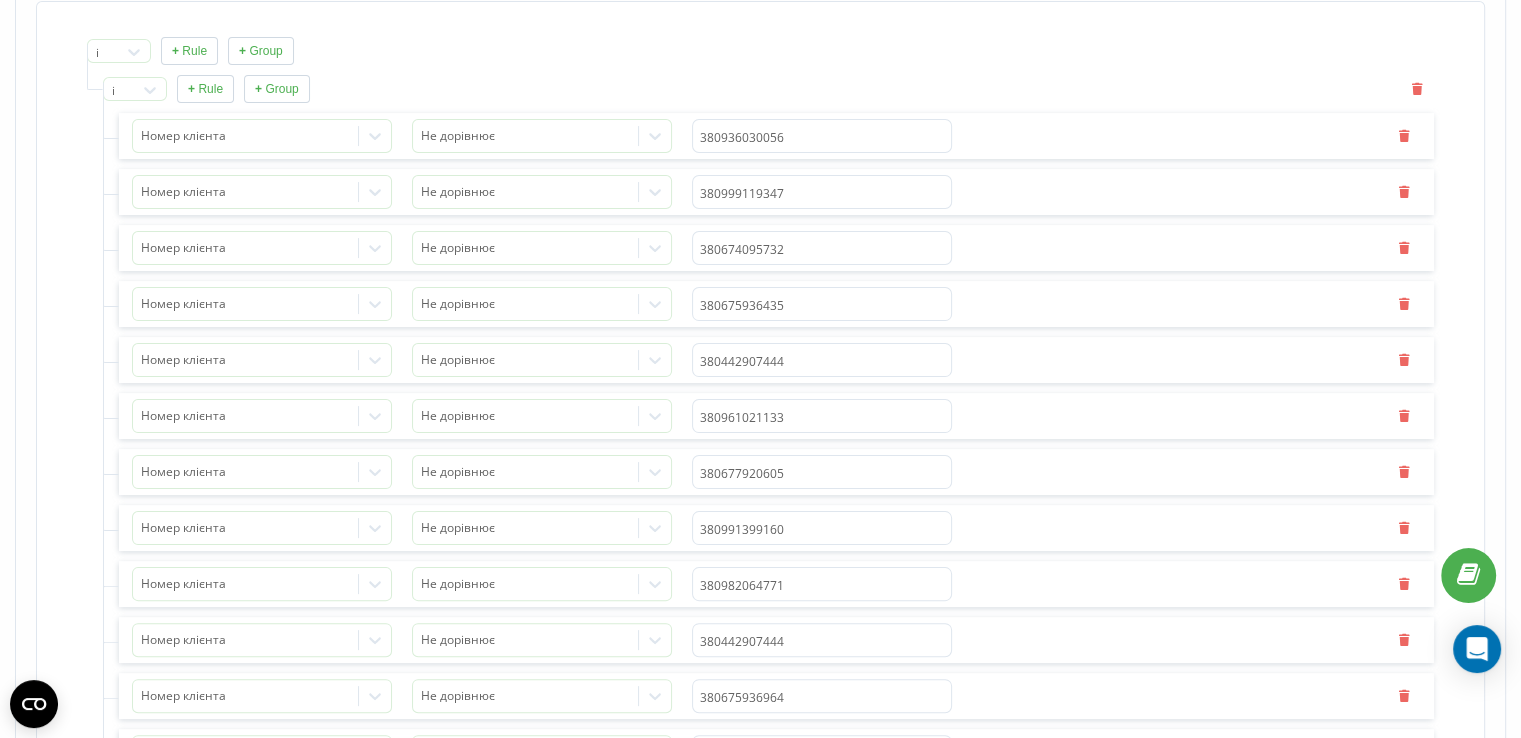 scroll, scrollTop: 100, scrollLeft: 0, axis: vertical 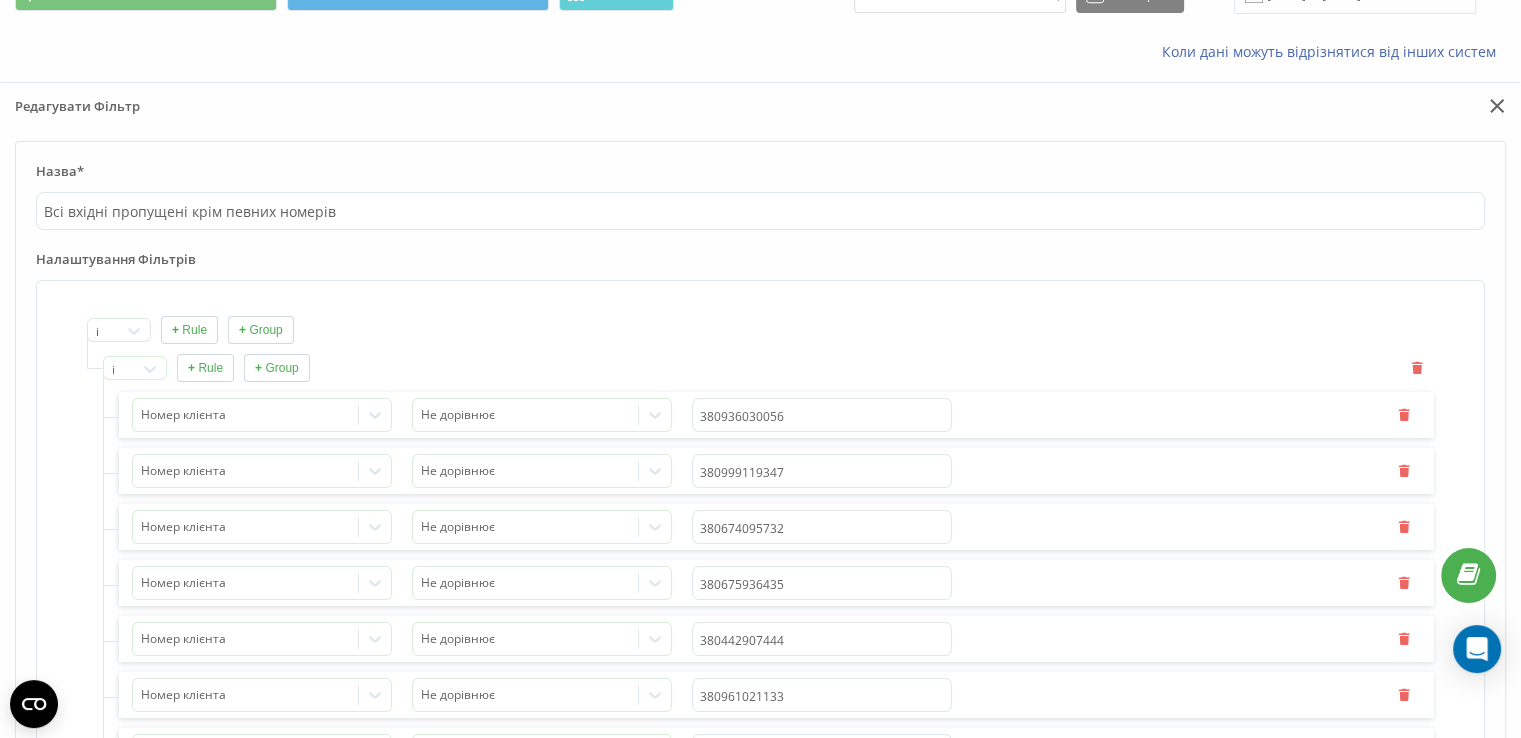click on "+ Group" at bounding box center (277, 368) 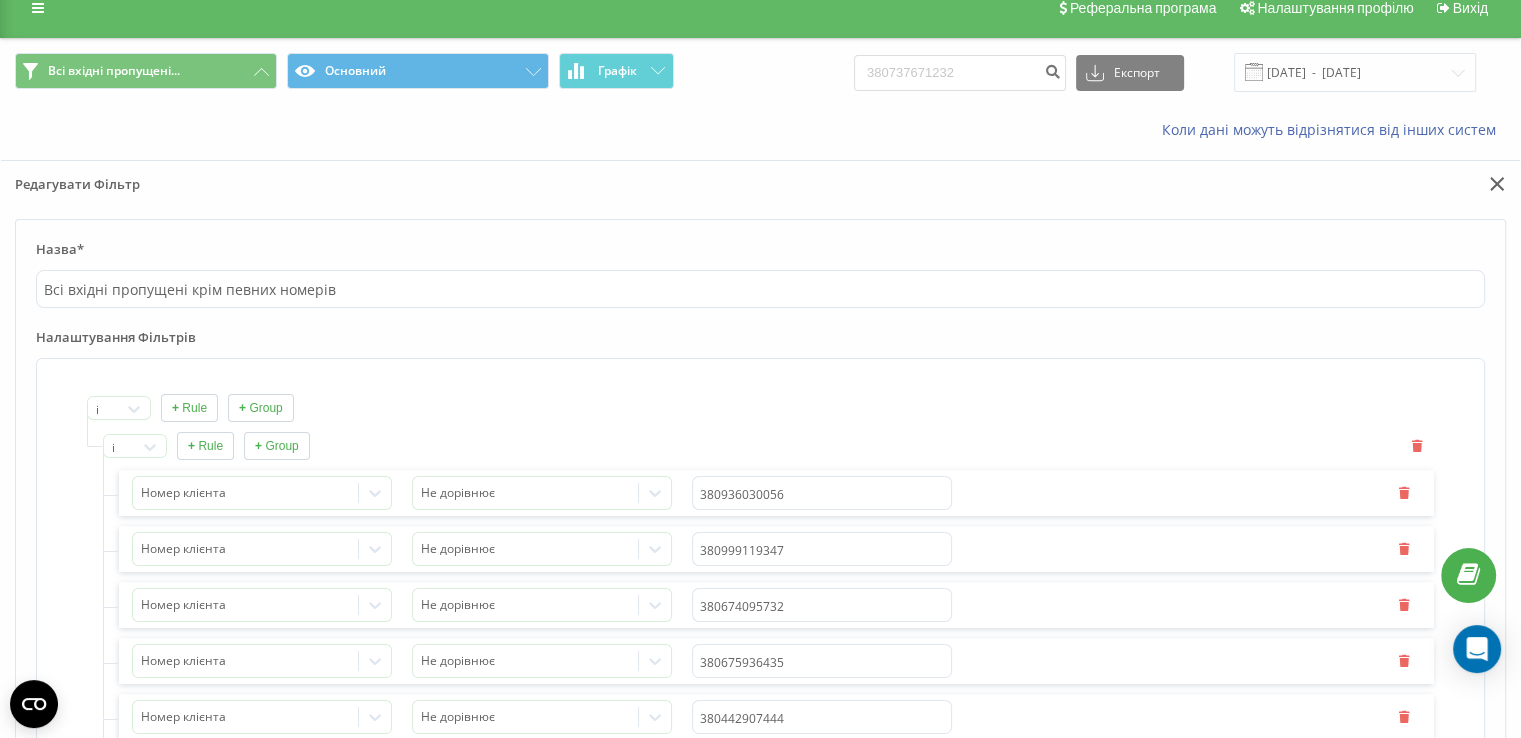 scroll, scrollTop: 0, scrollLeft: 0, axis: both 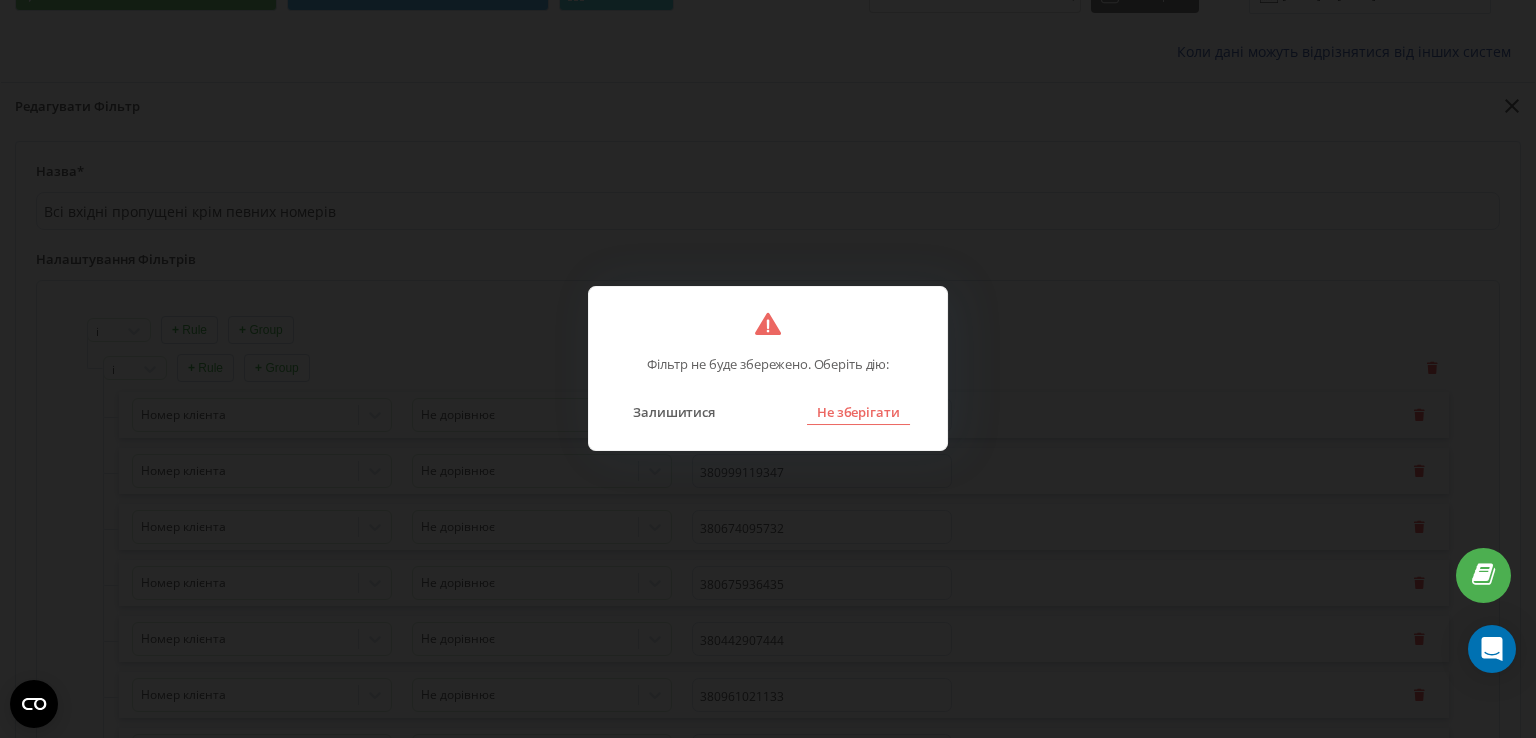click on "Не зберігати" at bounding box center [858, 412] 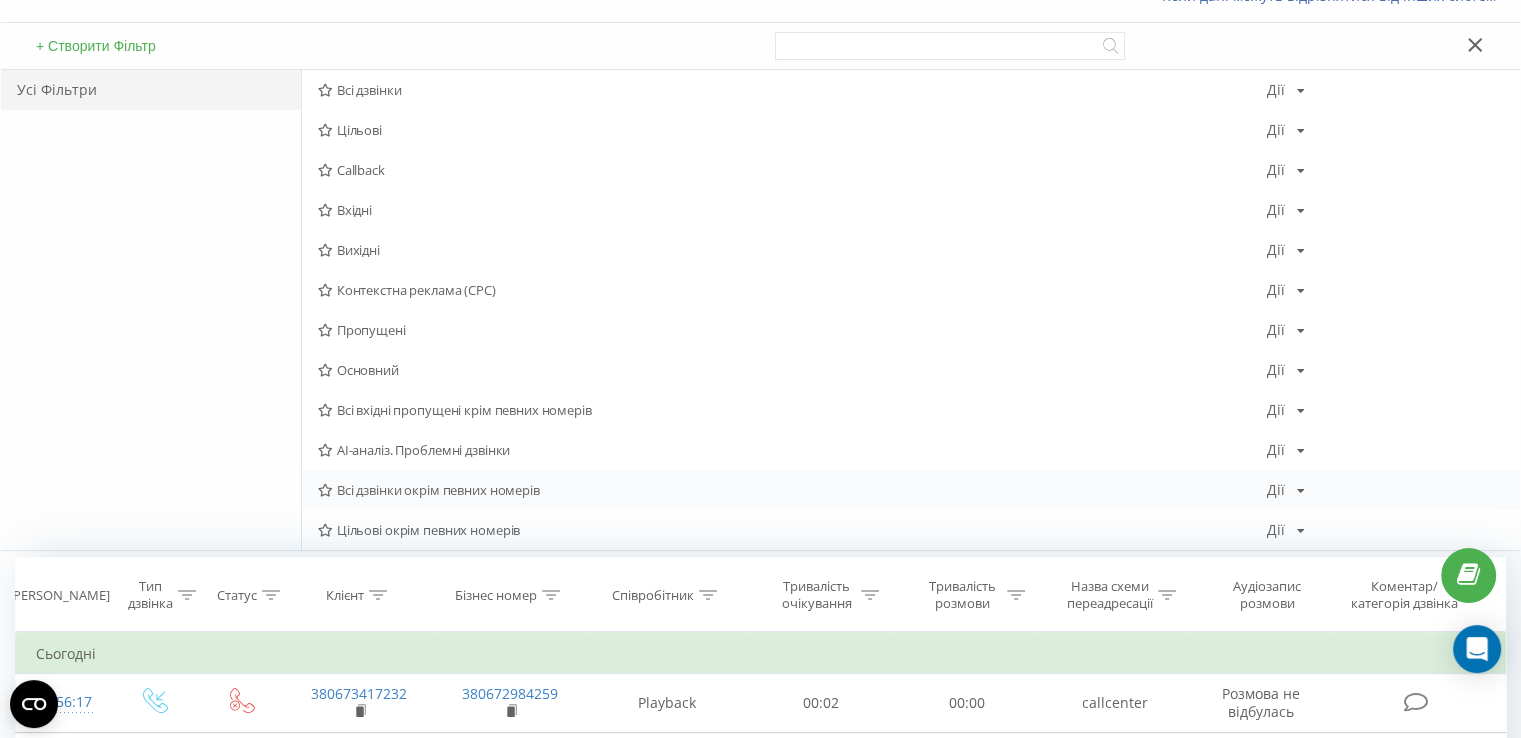 scroll, scrollTop: 200, scrollLeft: 0, axis: vertical 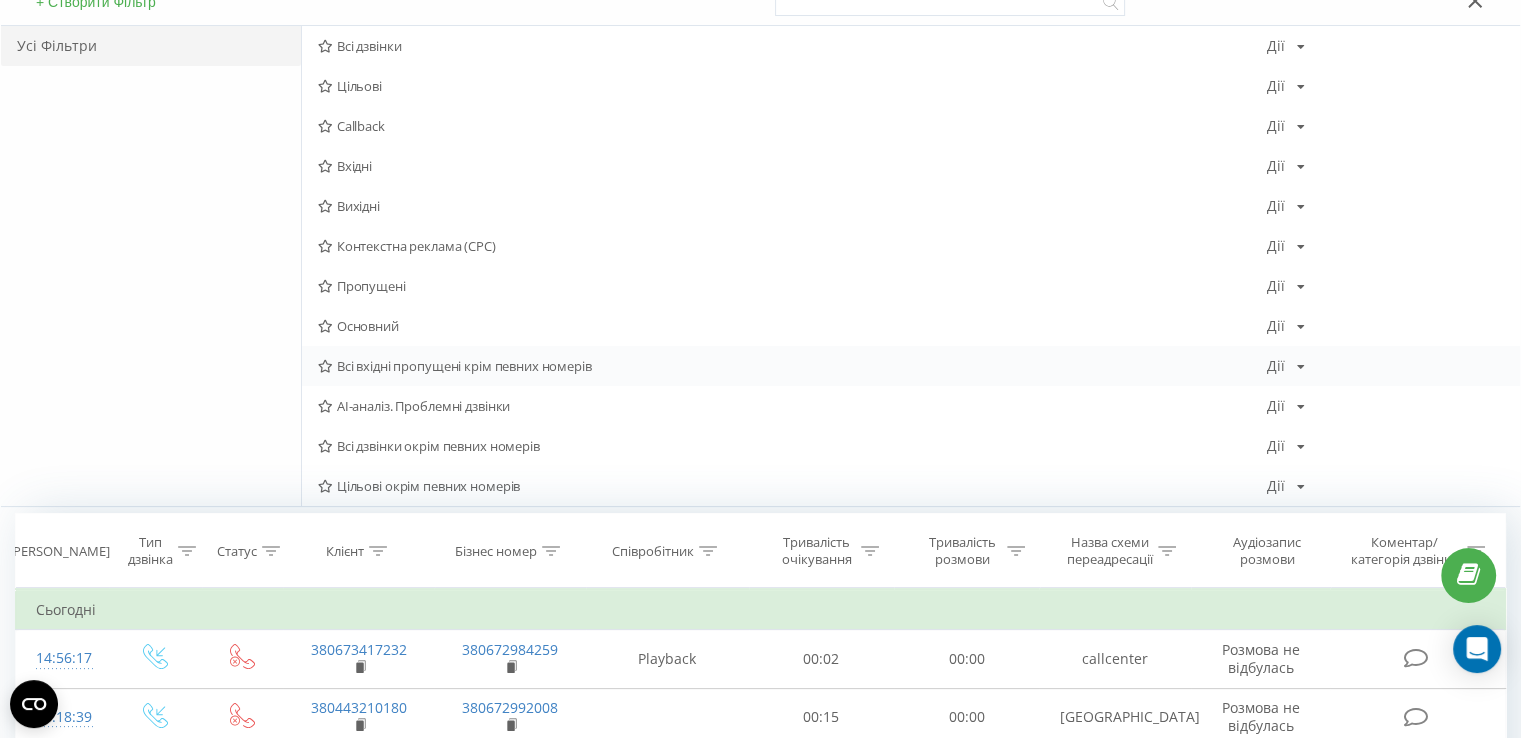 click at bounding box center [1301, 367] 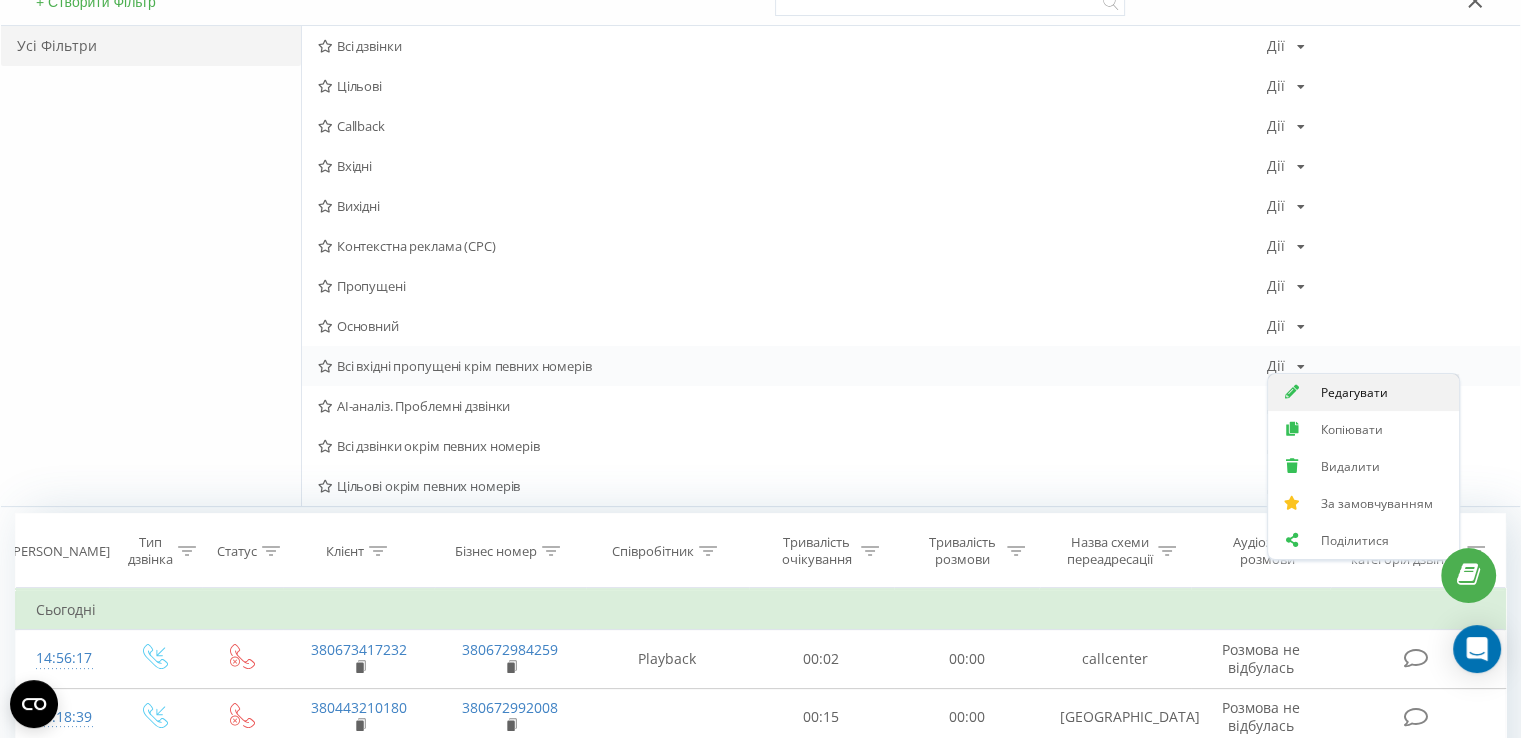 click at bounding box center (1292, 392) 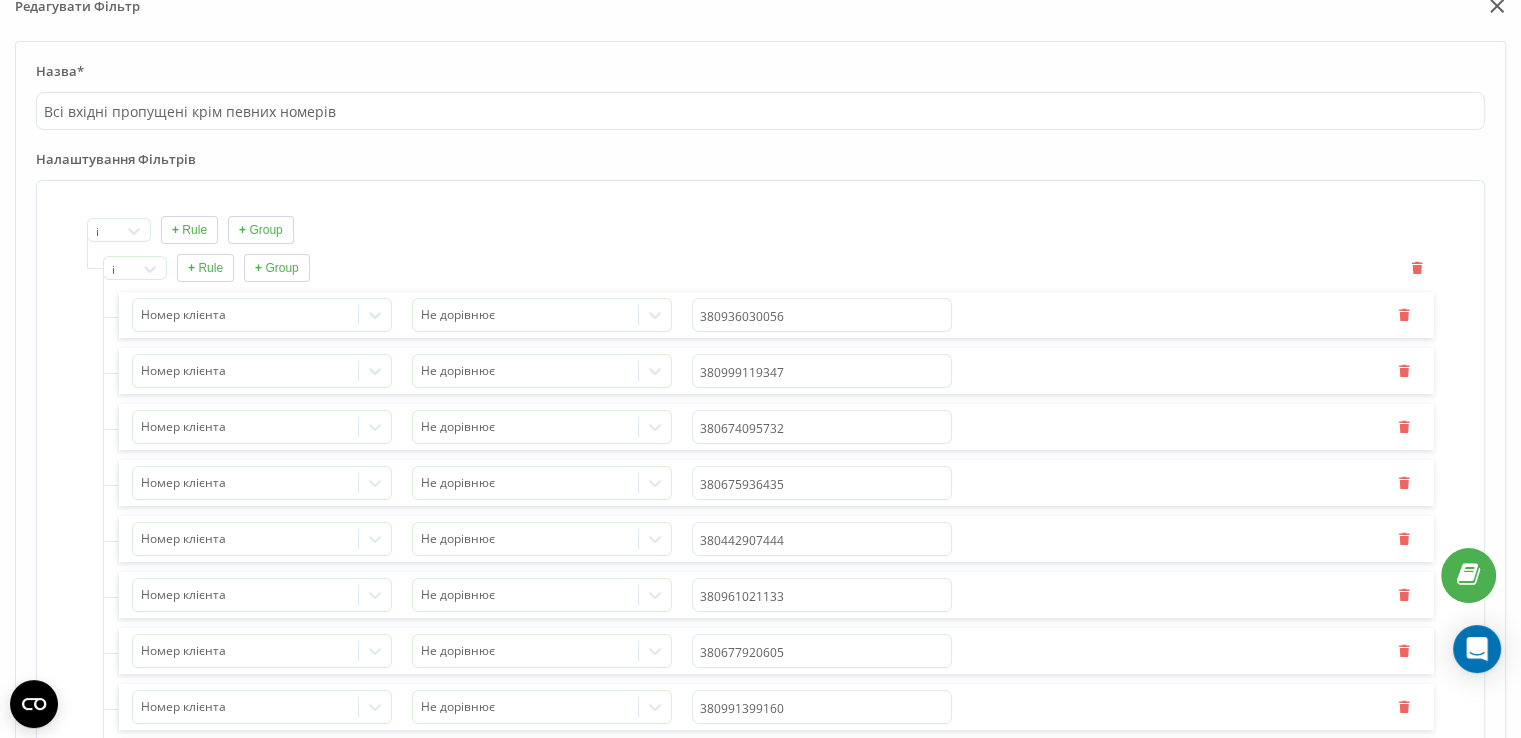 click on "+ Rule" at bounding box center (205, 268) 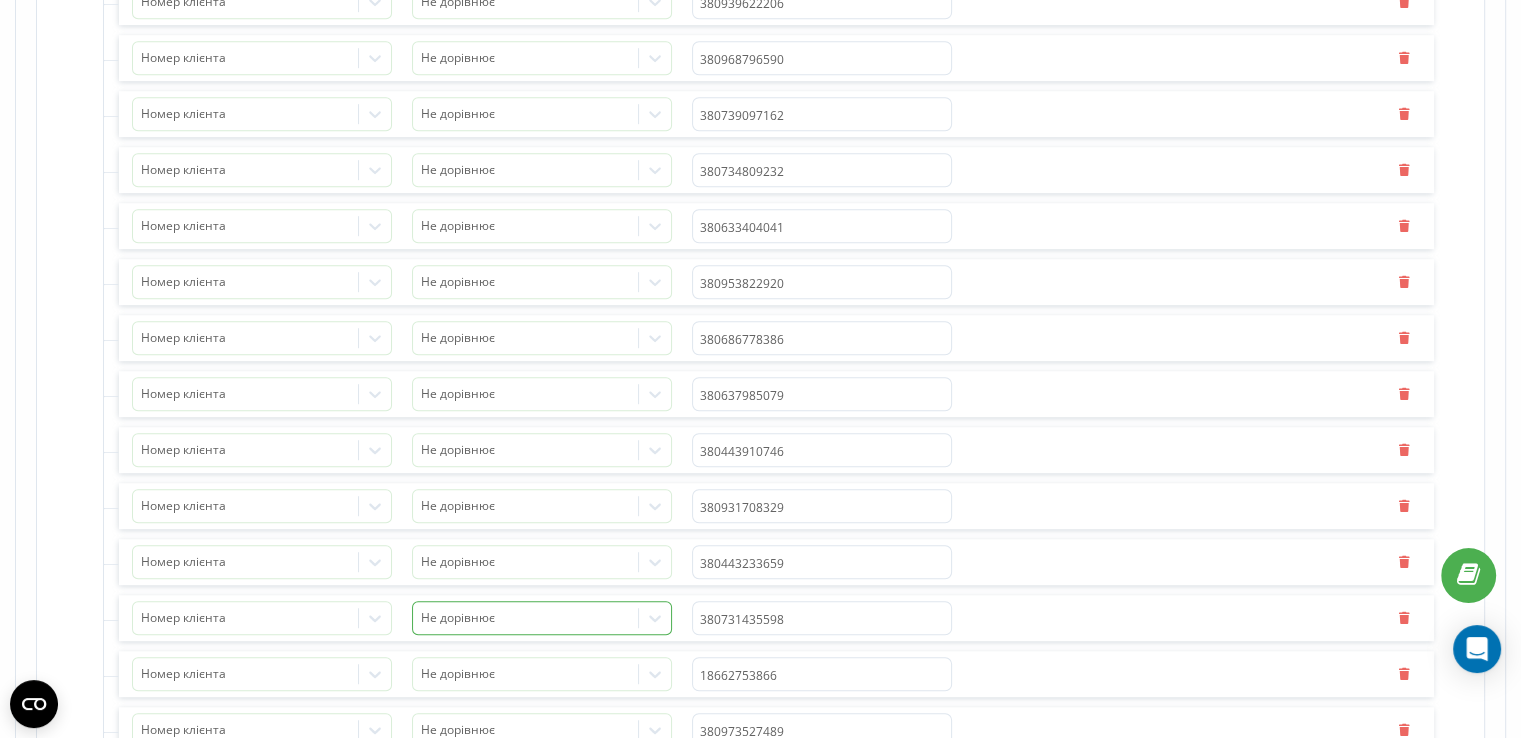 scroll, scrollTop: 1600, scrollLeft: 0, axis: vertical 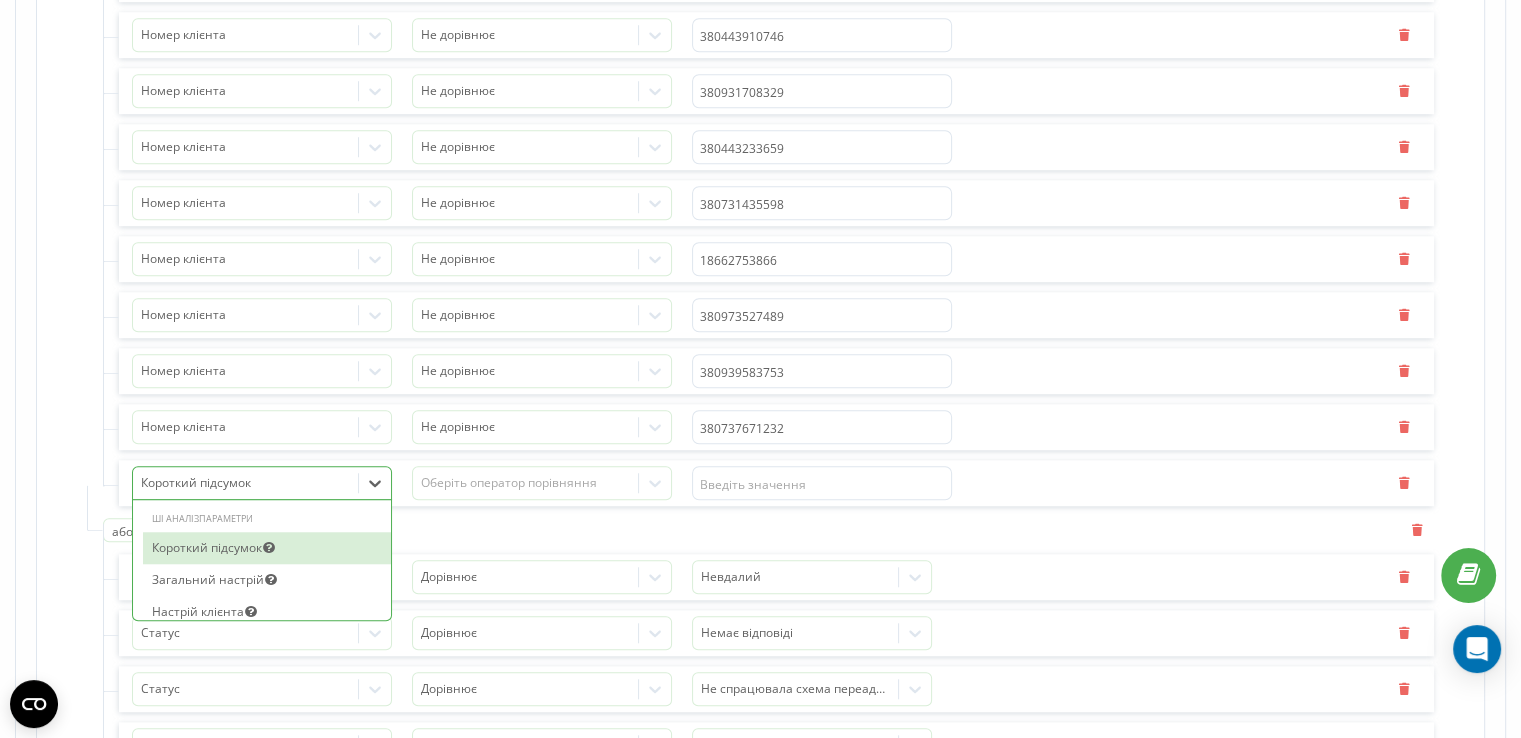click at bounding box center [375, 483] 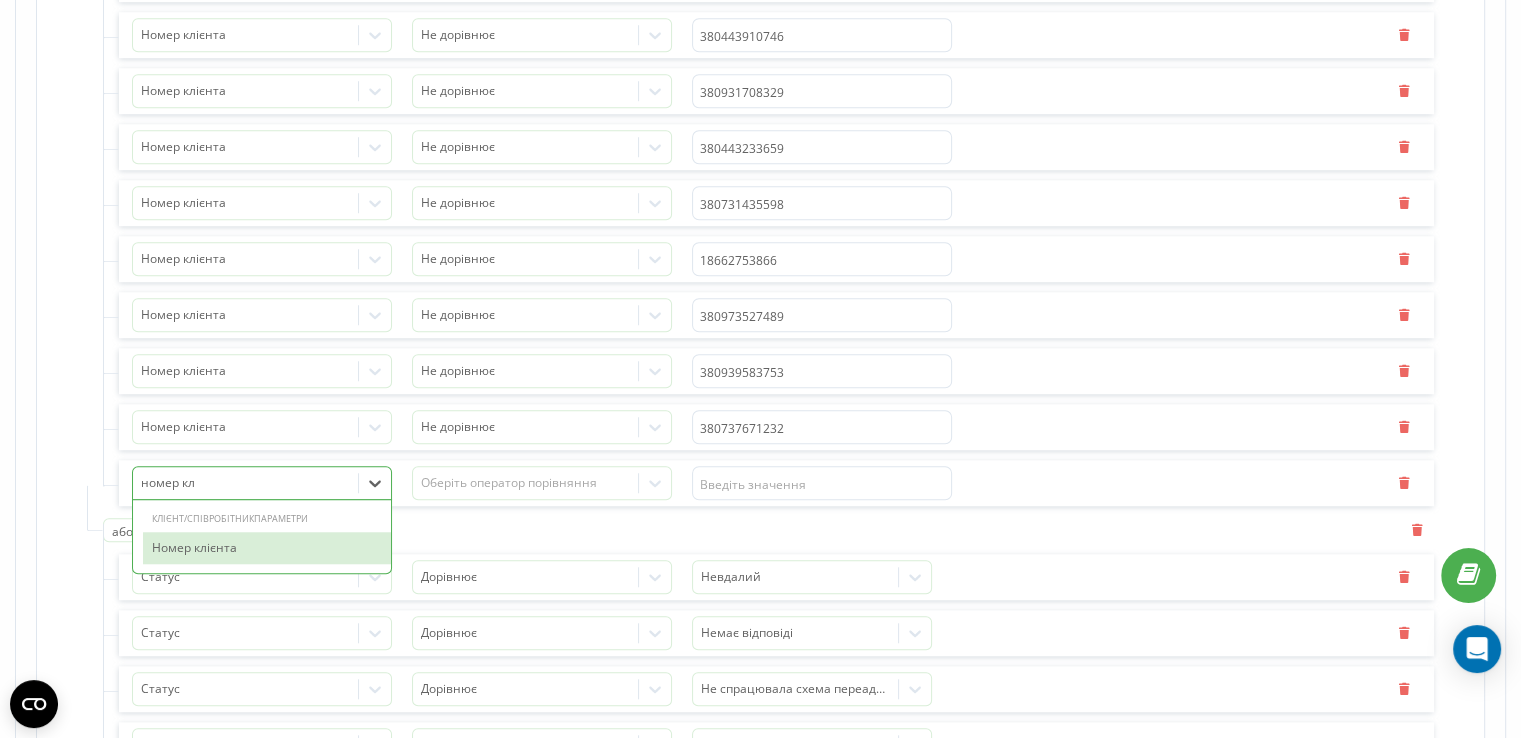type on "номер клі" 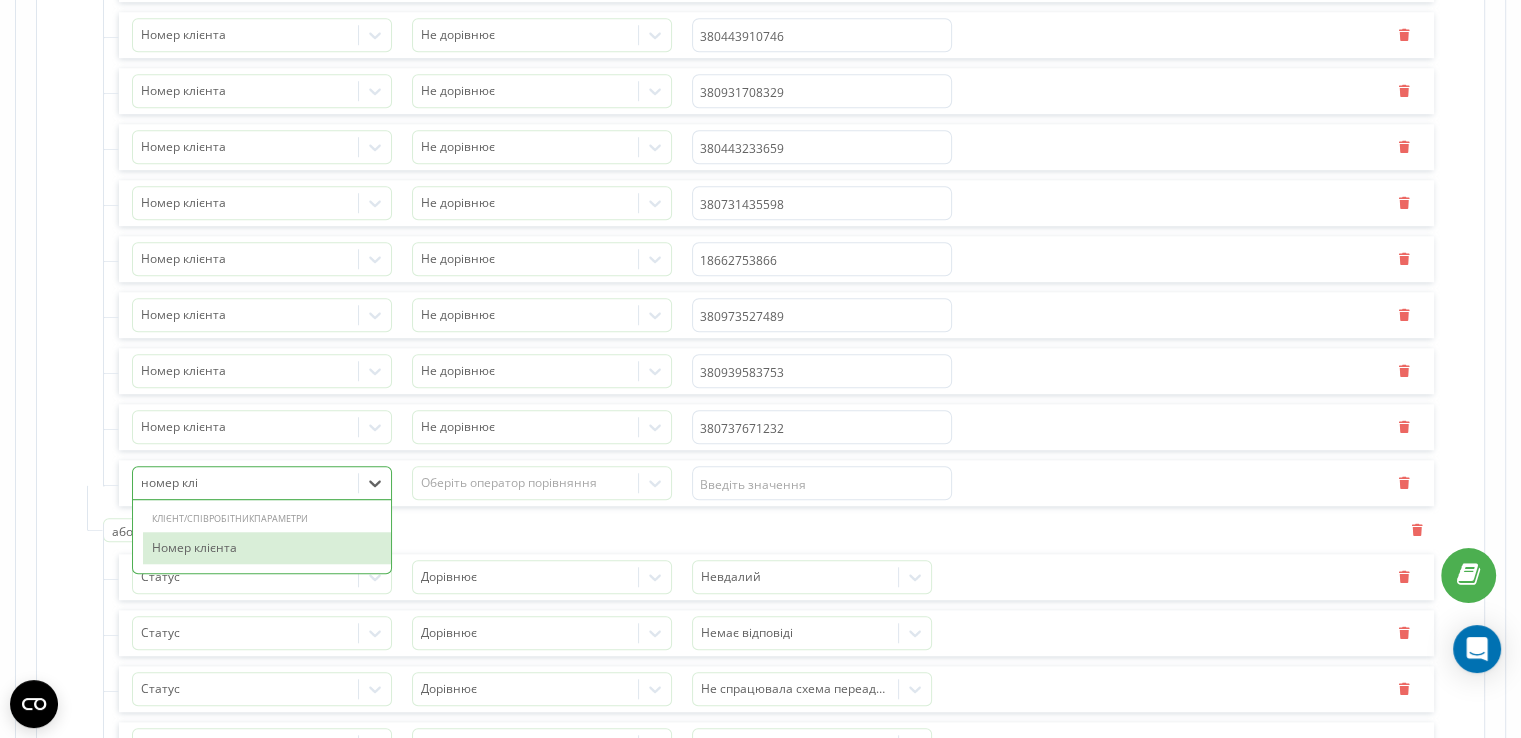 click on "Номер клієнта" at bounding box center [267, 548] 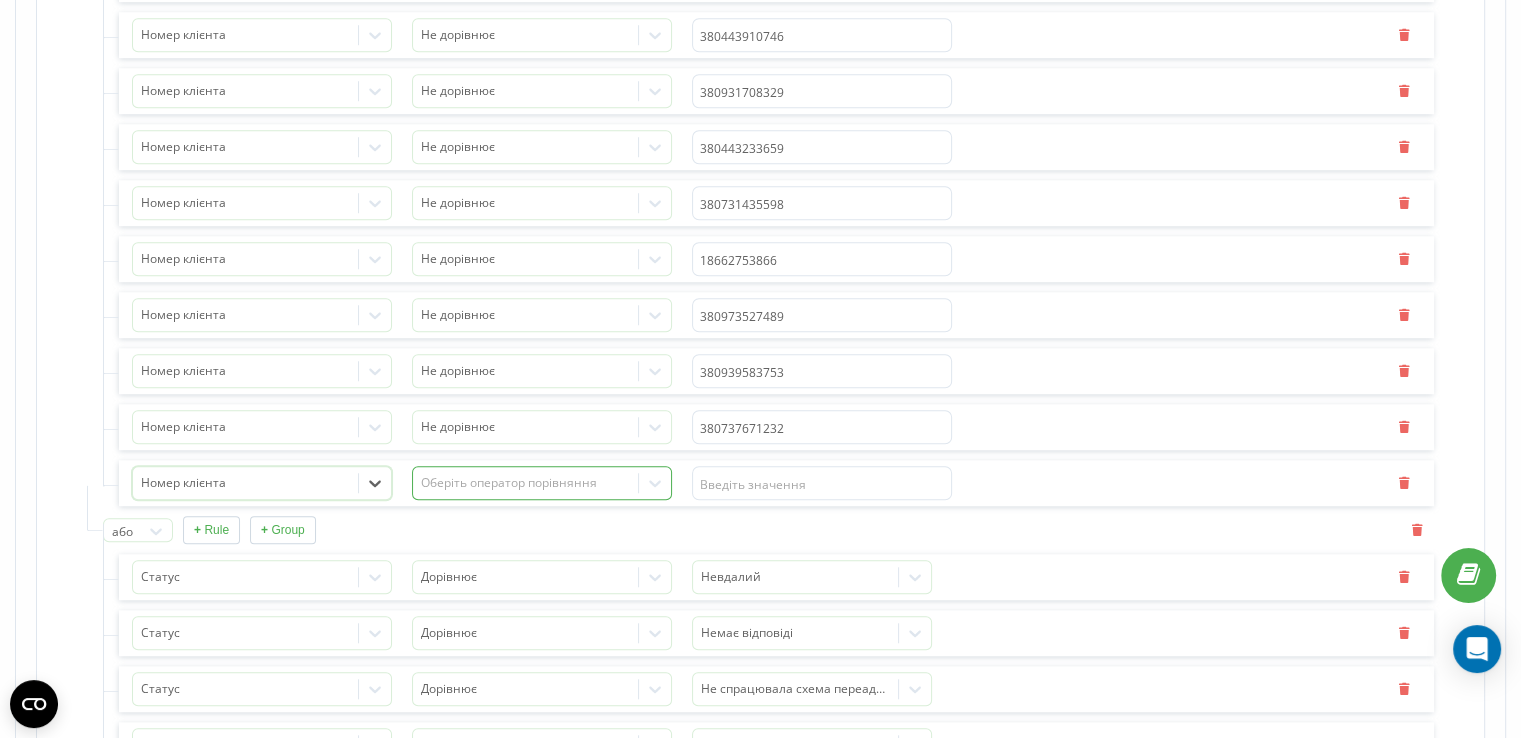 click at bounding box center [655, 483] 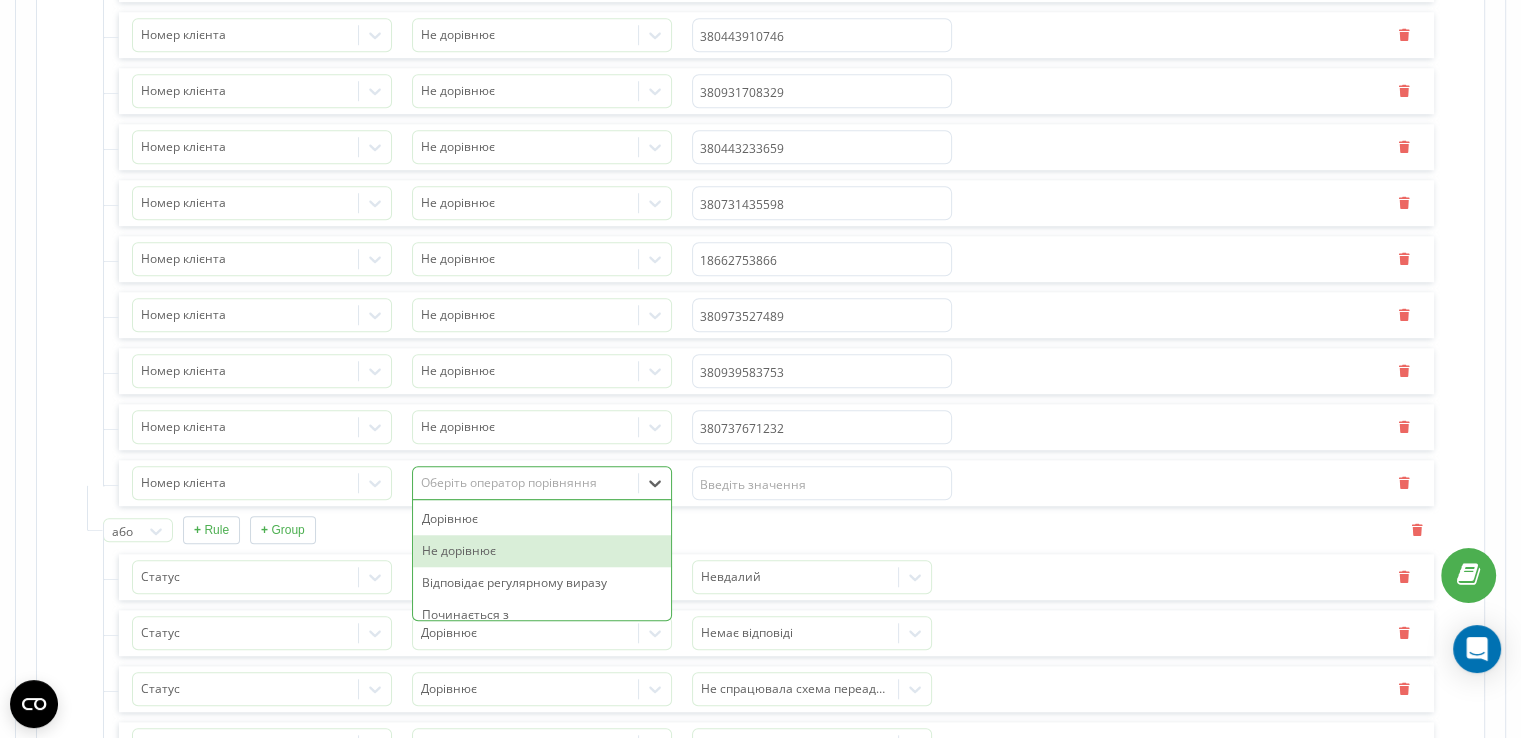 click on "Не дорівнює" at bounding box center (542, 551) 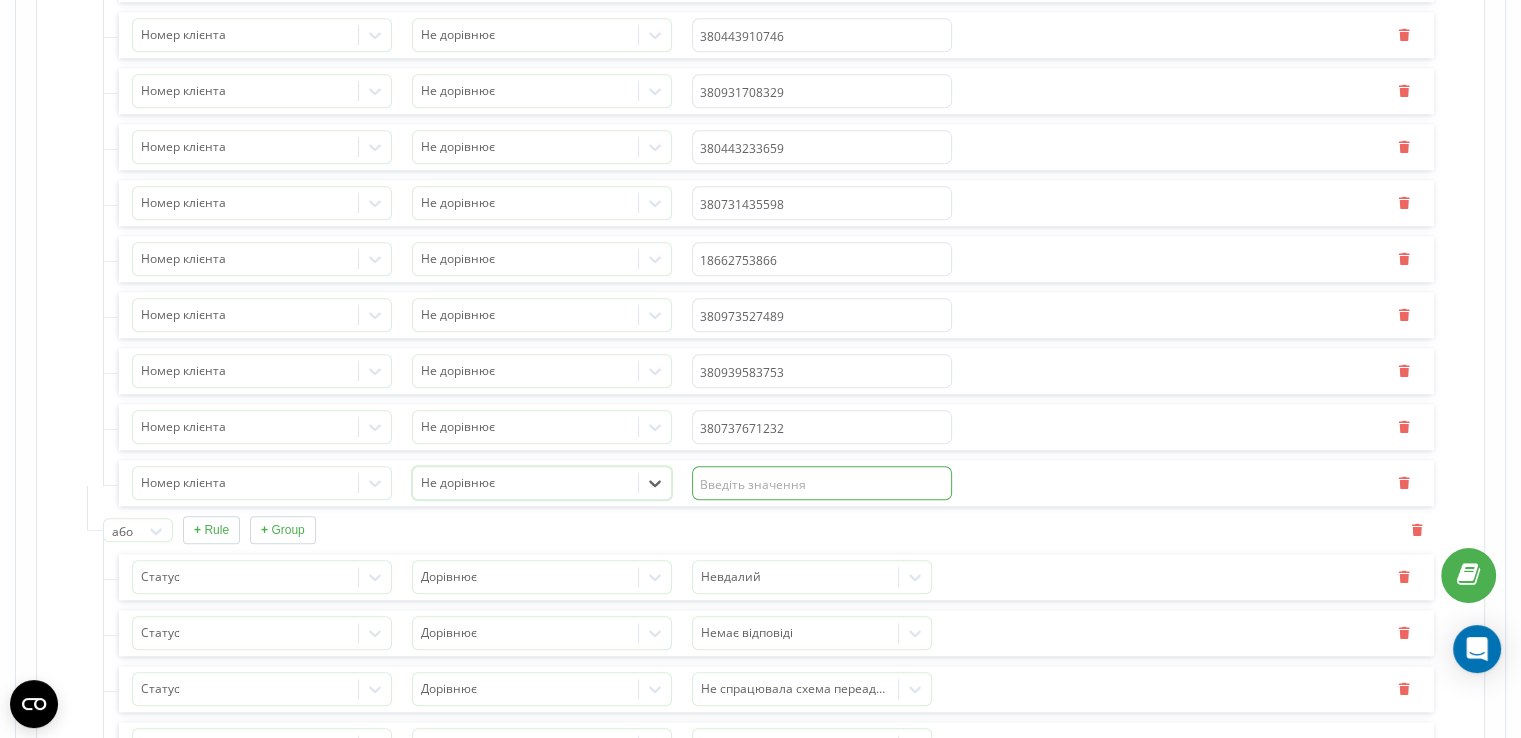 click at bounding box center [822, 483] 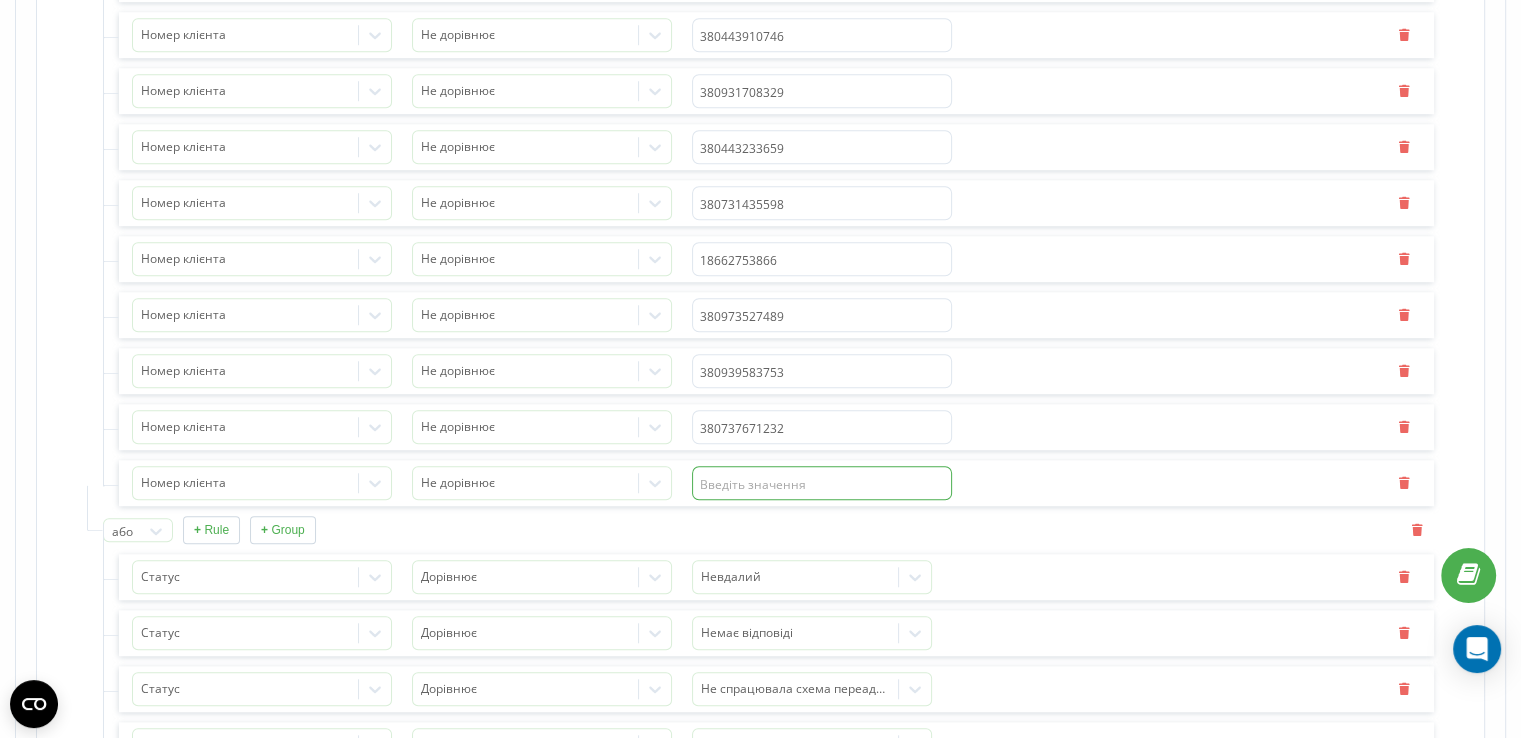paste on "380733632934" 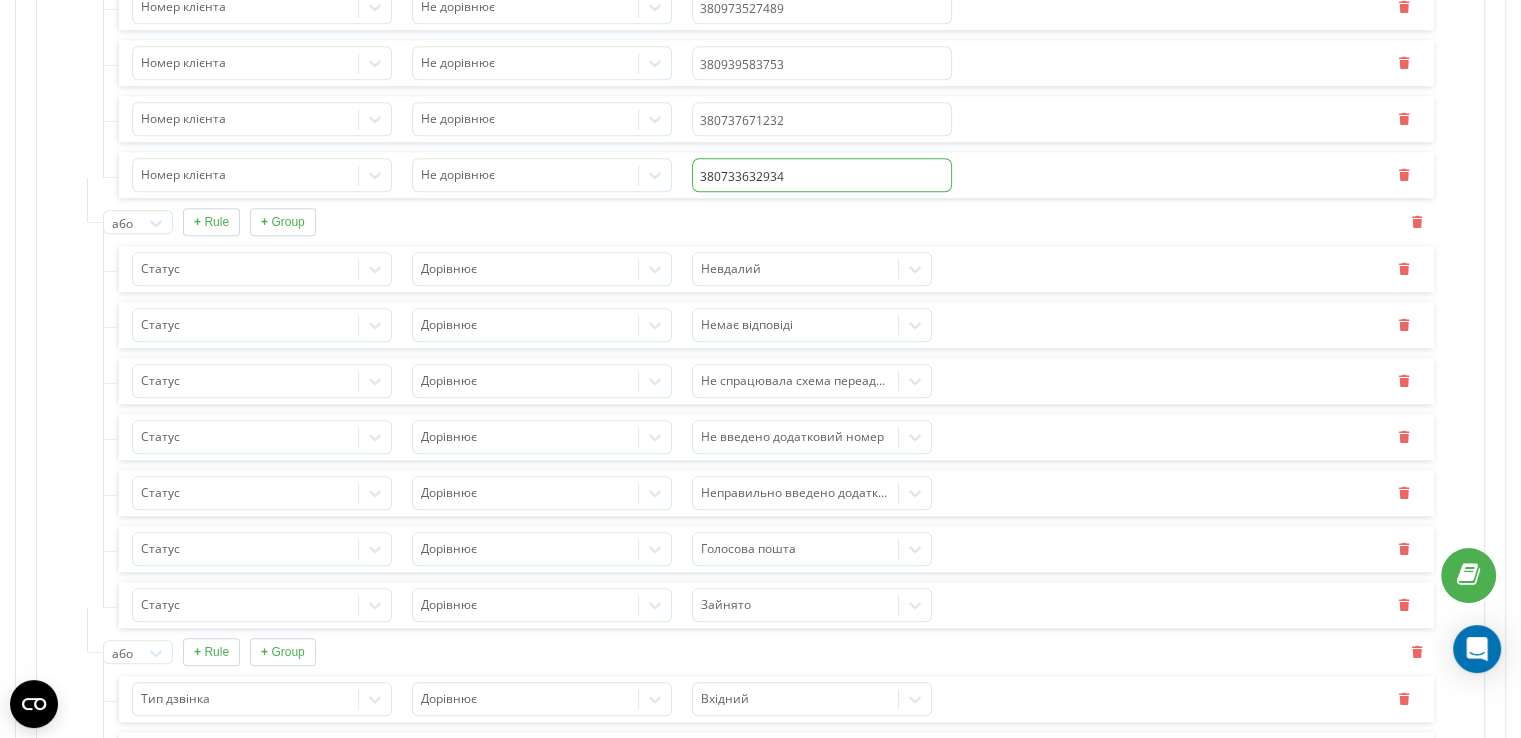 scroll, scrollTop: 2400, scrollLeft: 0, axis: vertical 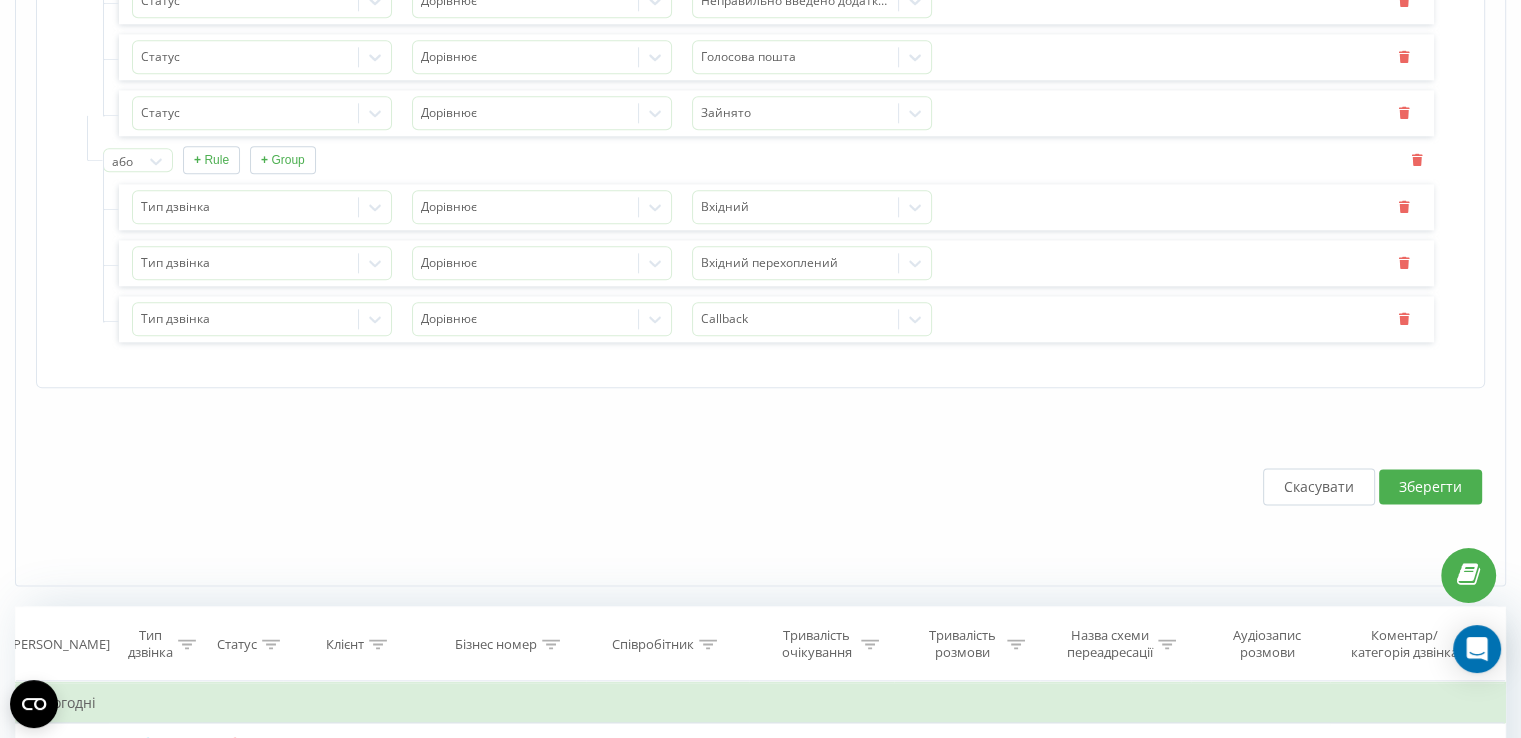 type on "380733632934" 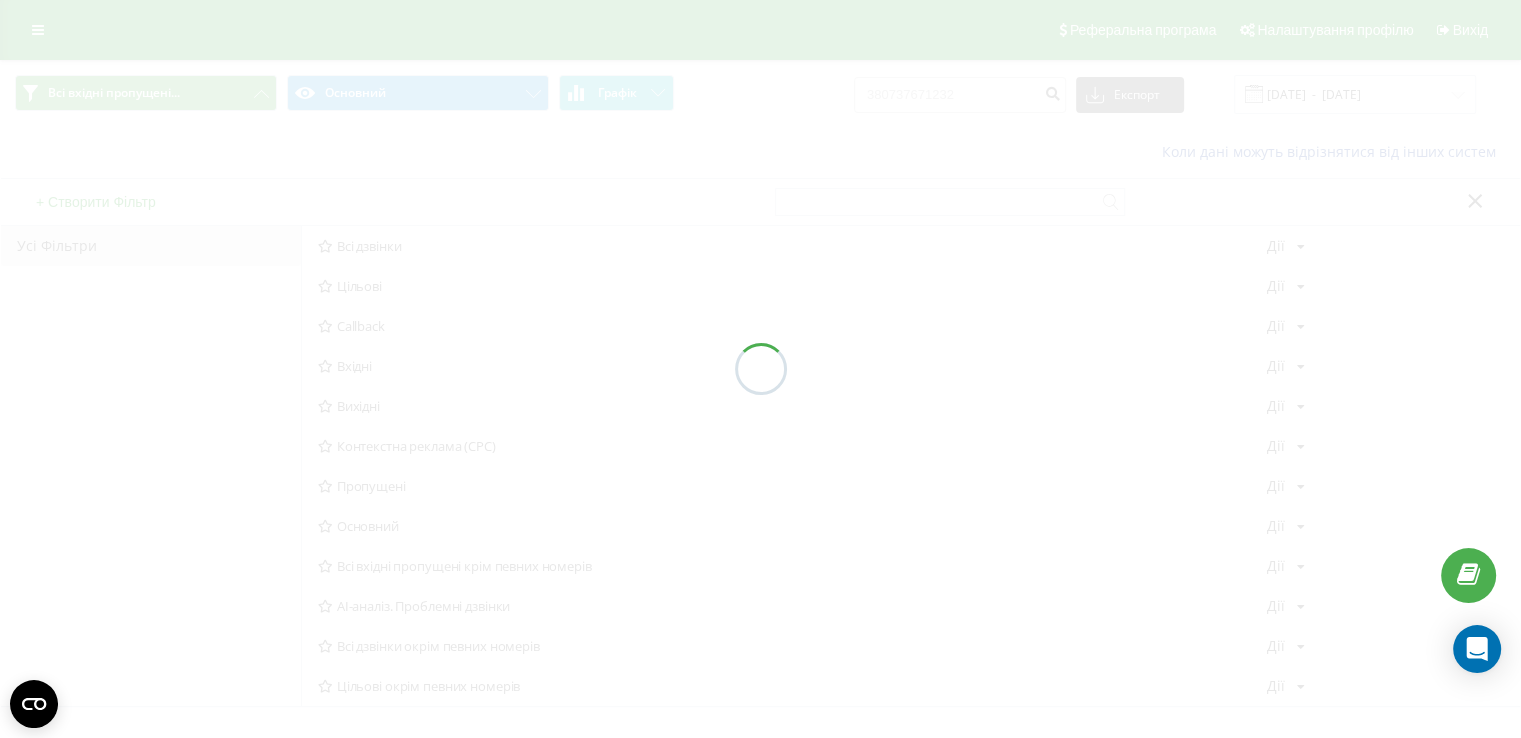 scroll, scrollTop: 0, scrollLeft: 0, axis: both 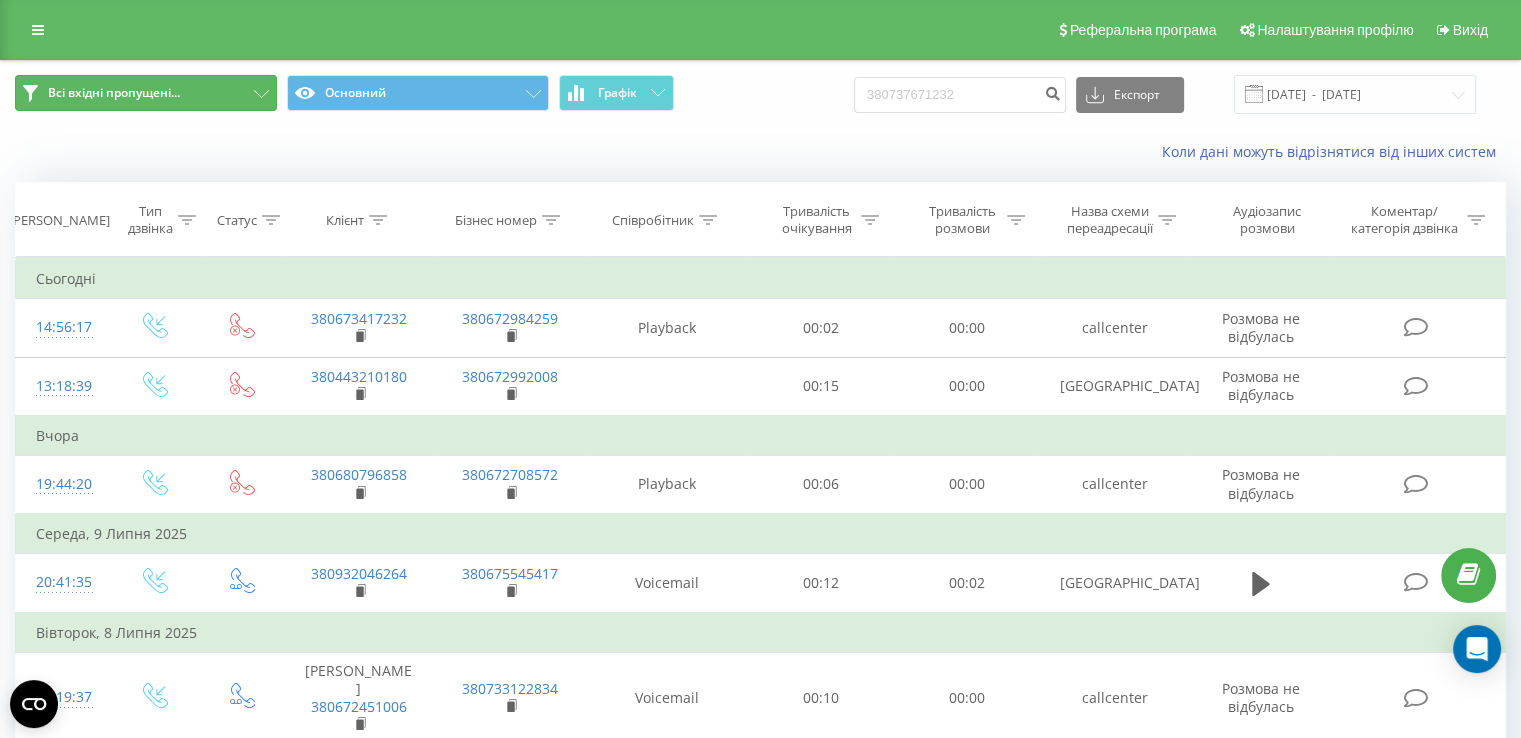 click on "Всі вхідні пропущені..." at bounding box center (146, 93) 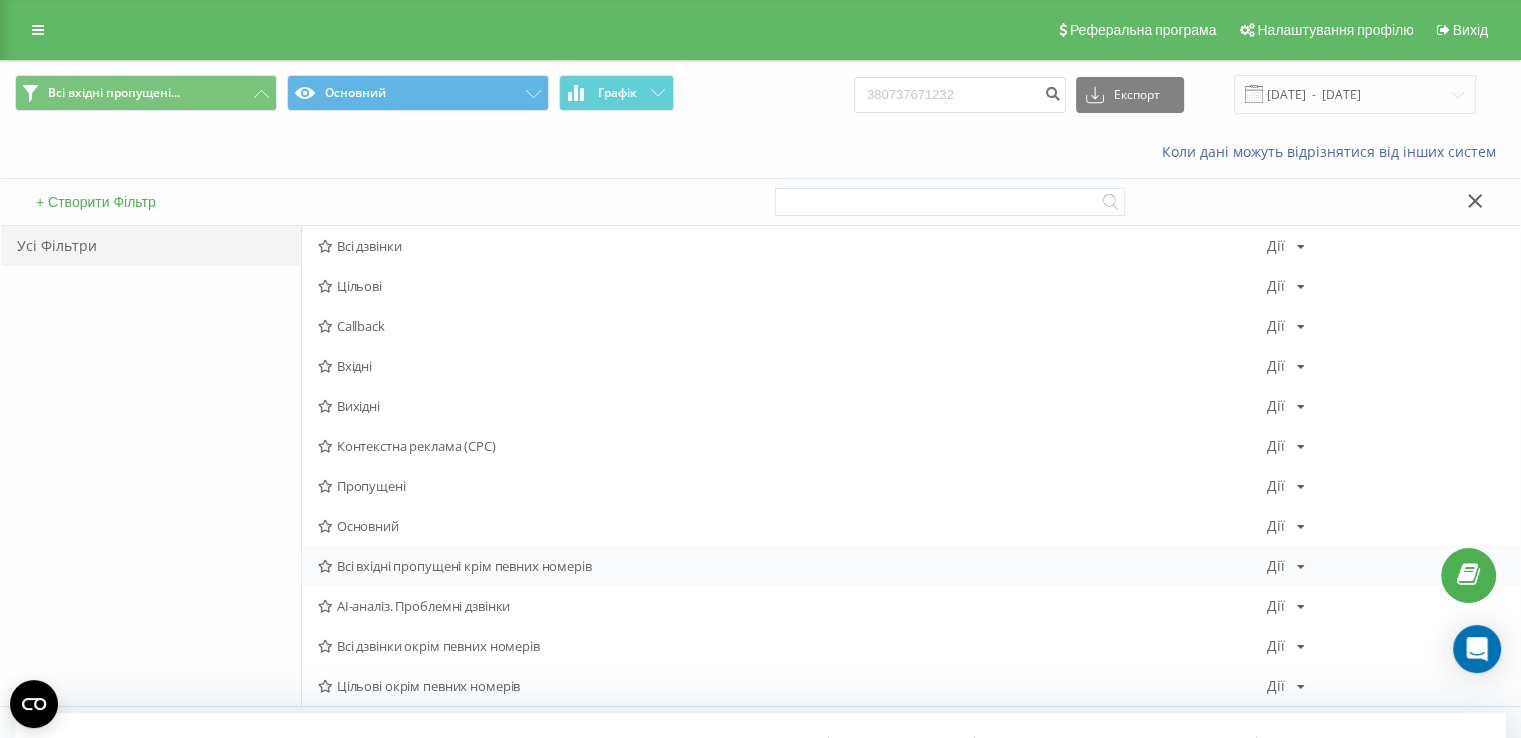 click at bounding box center (1301, 567) 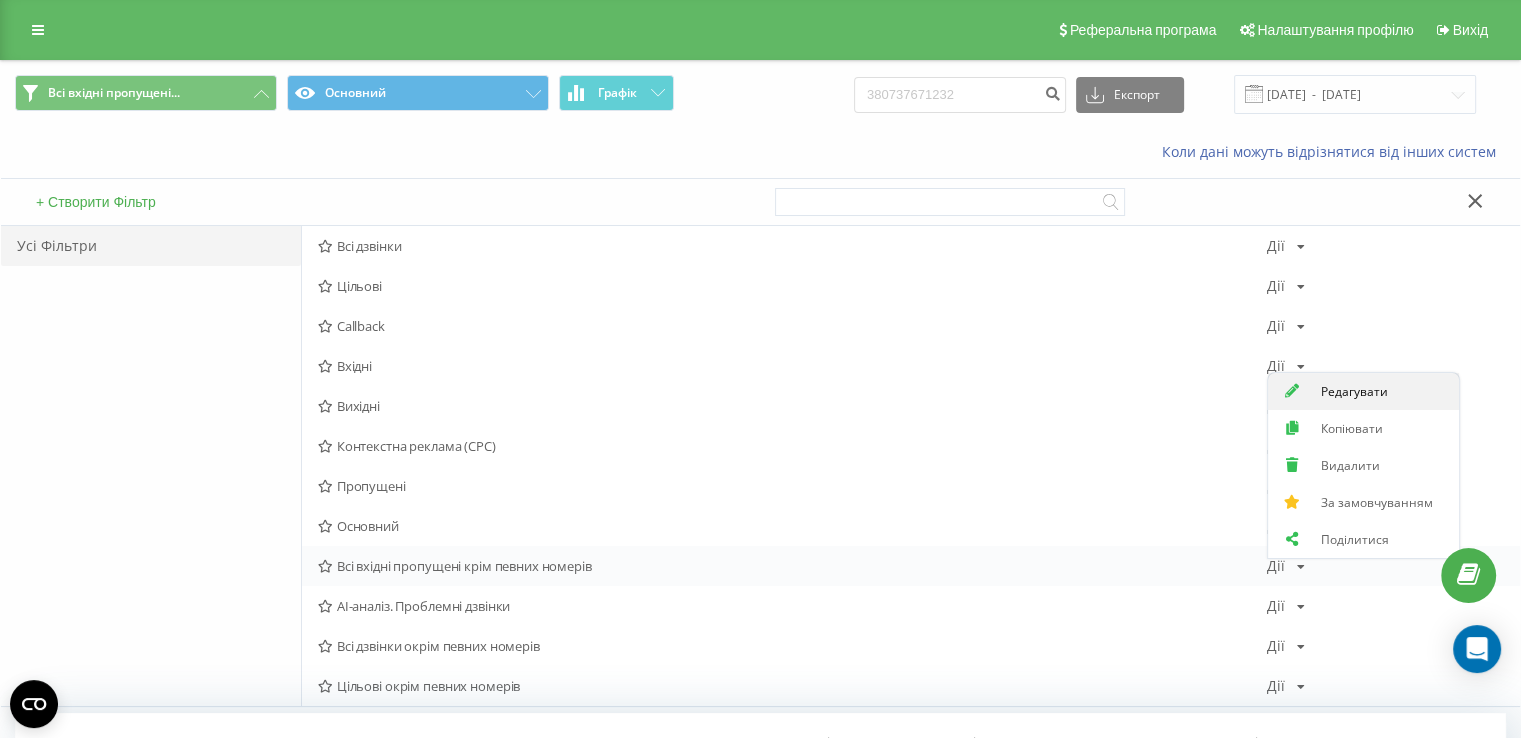 click on "Редагувати" at bounding box center [1354, 391] 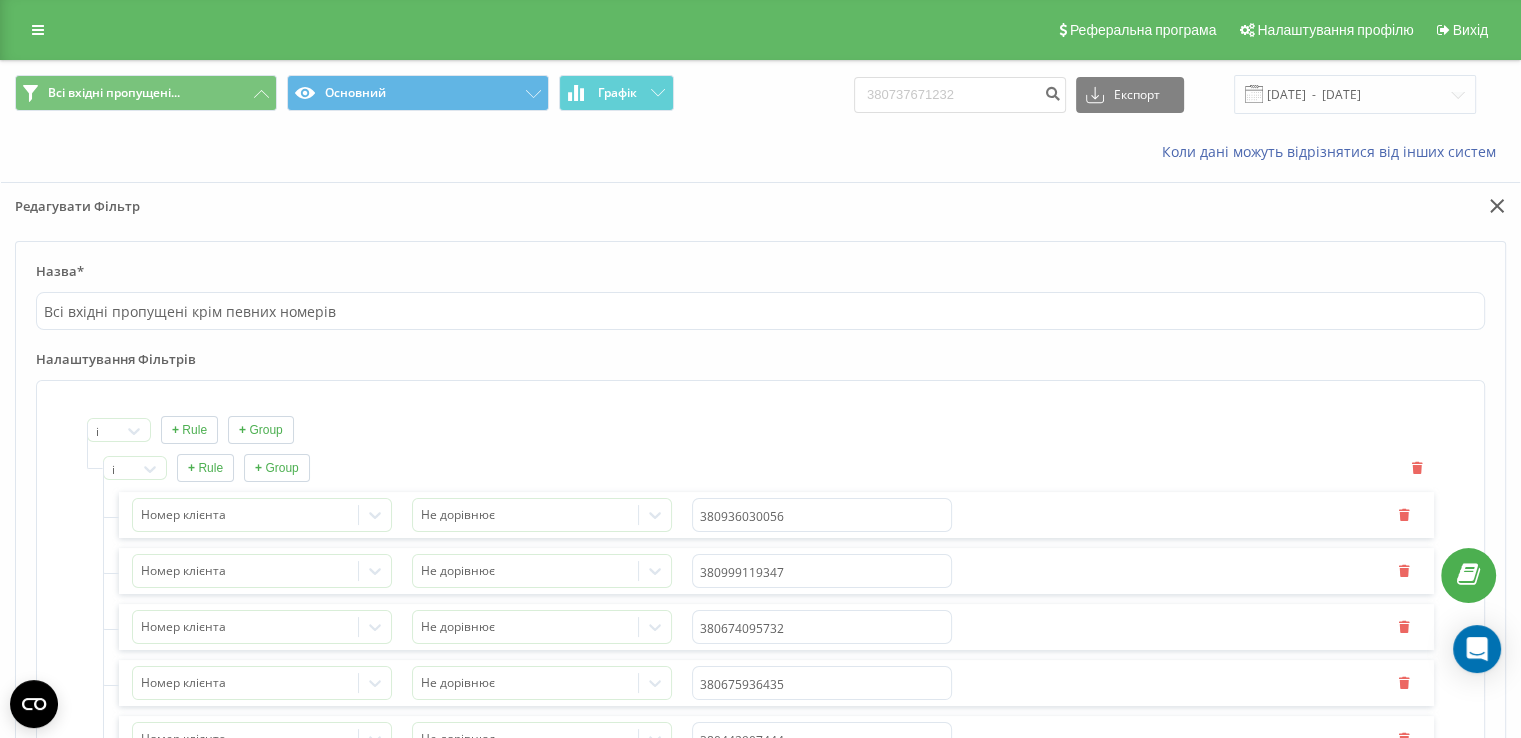 click on "+ Rule" at bounding box center (205, 468) 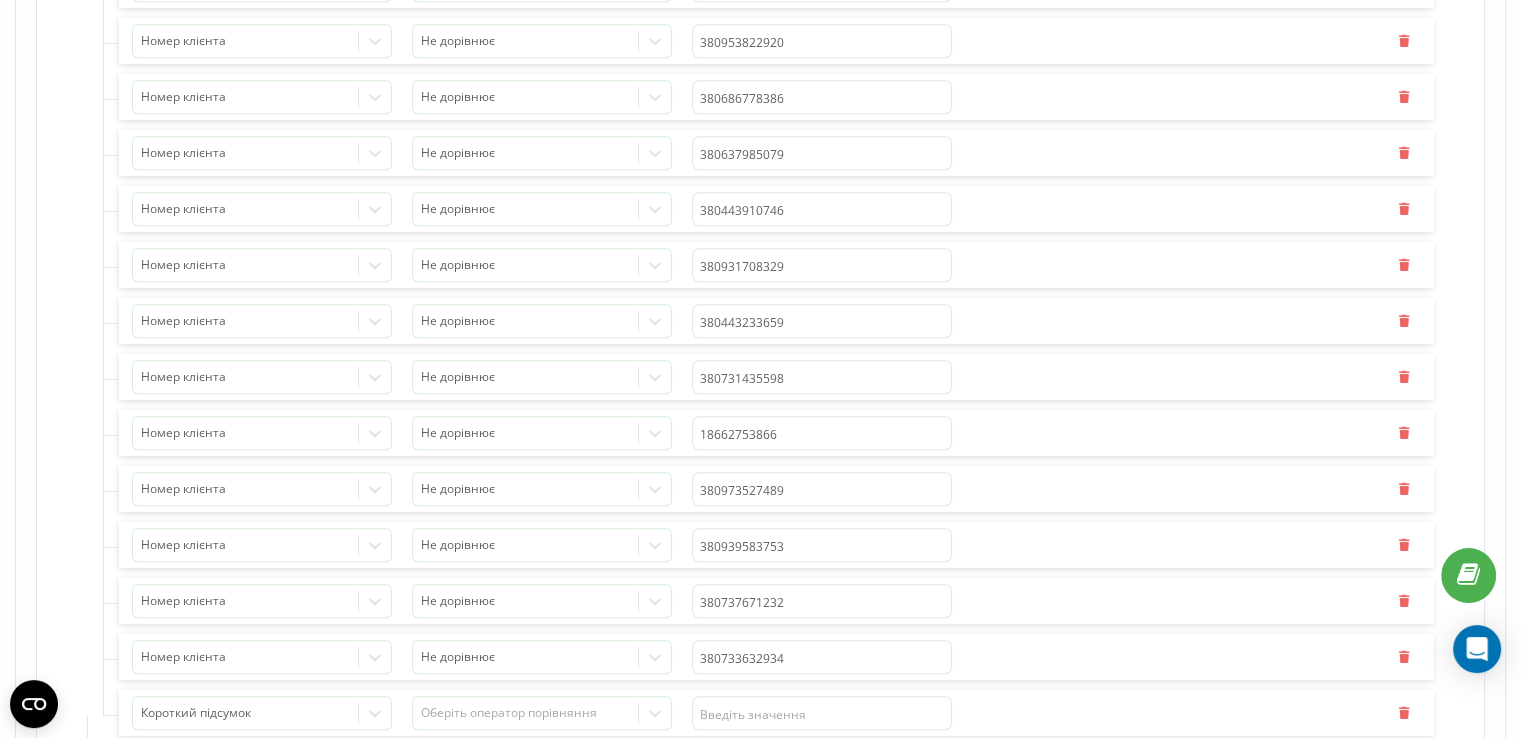 scroll, scrollTop: 1700, scrollLeft: 0, axis: vertical 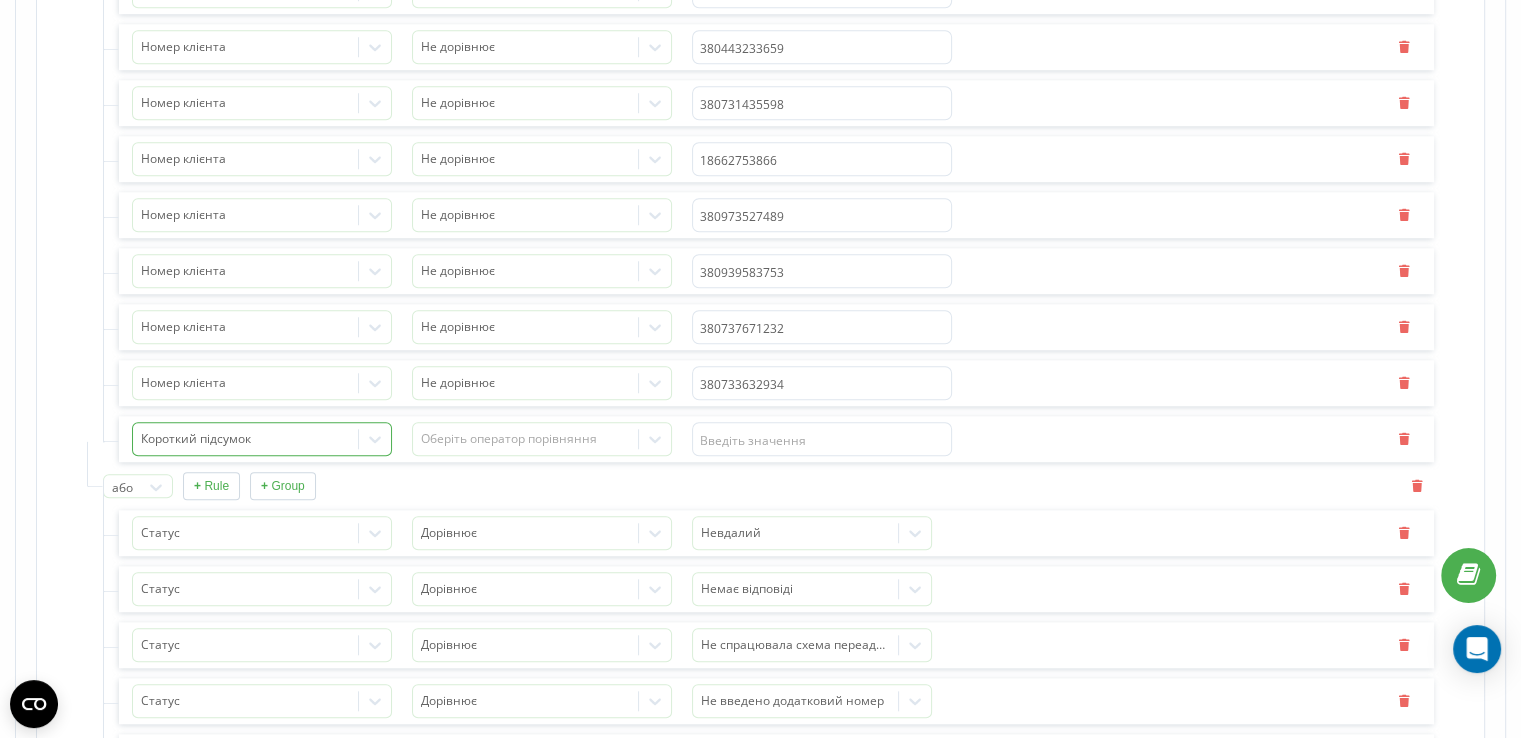 click 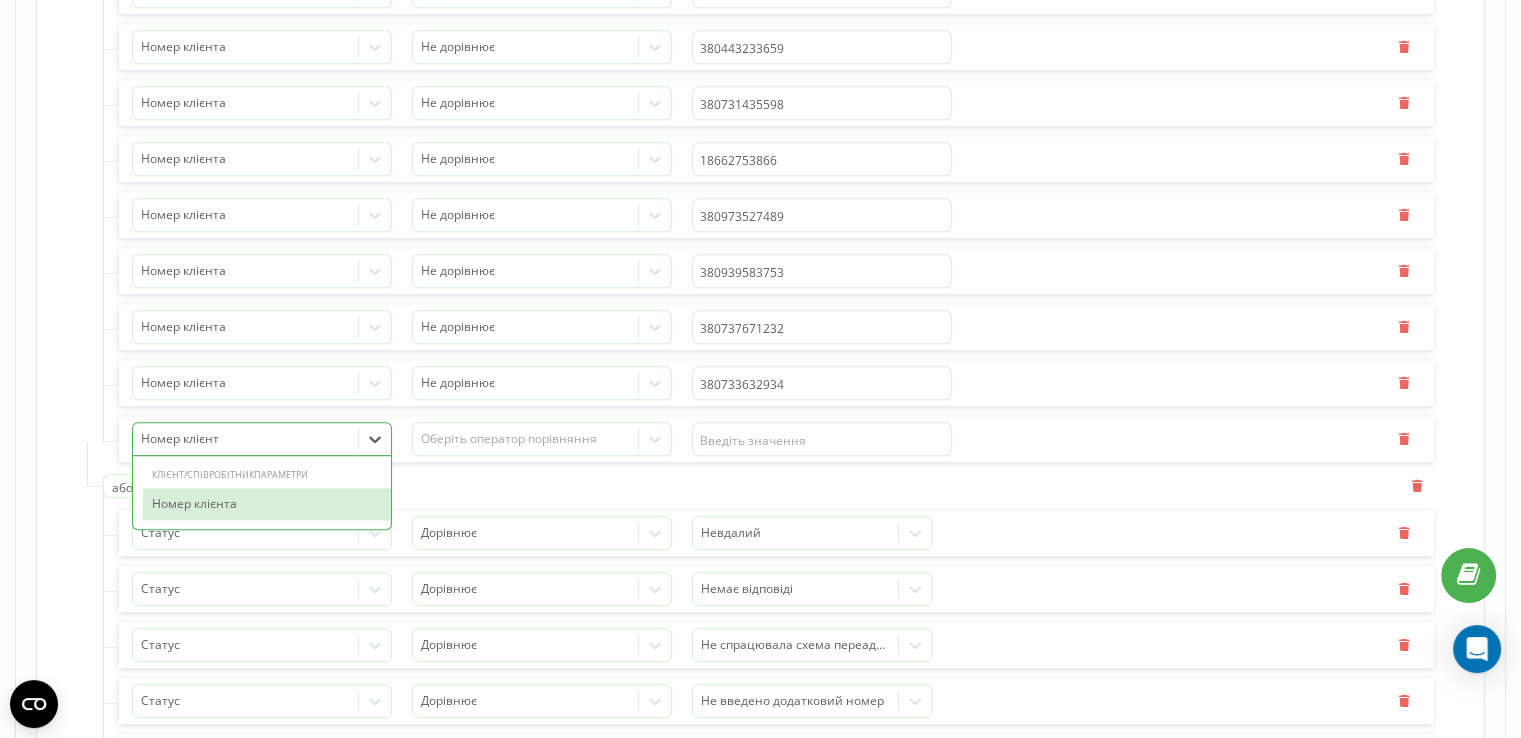 type on "Номер клієнта" 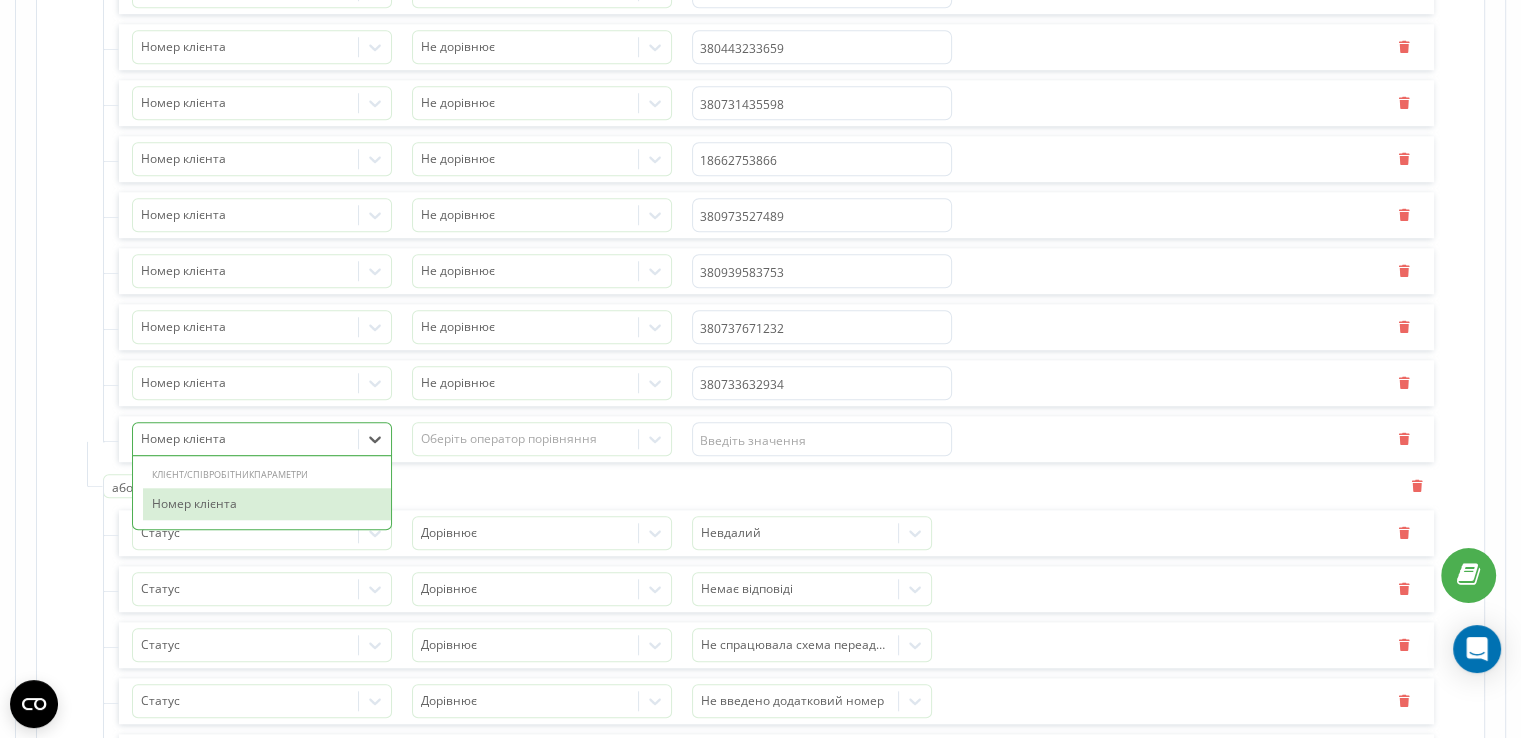 click on "Номер клієнта" at bounding box center (267, 504) 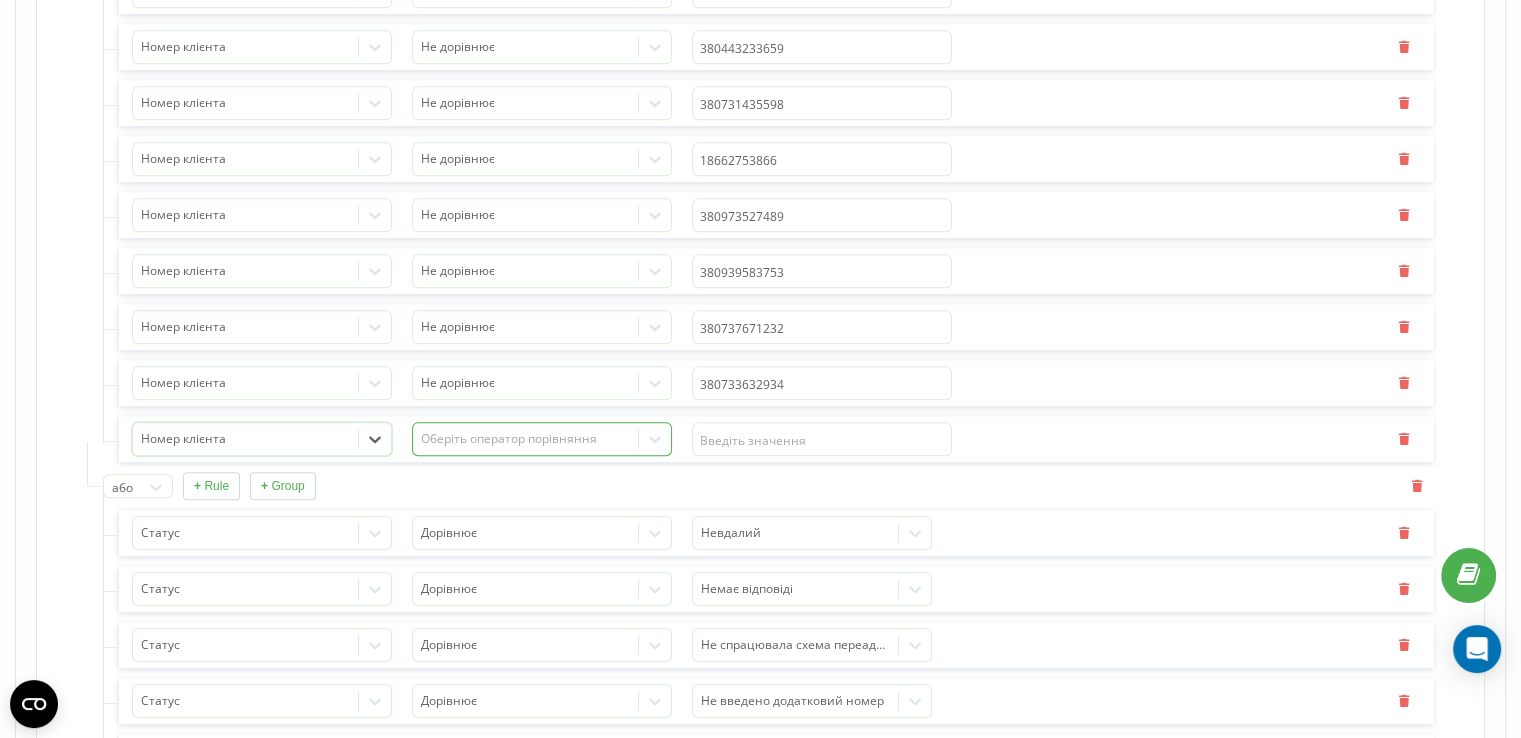 click at bounding box center [526, 439] 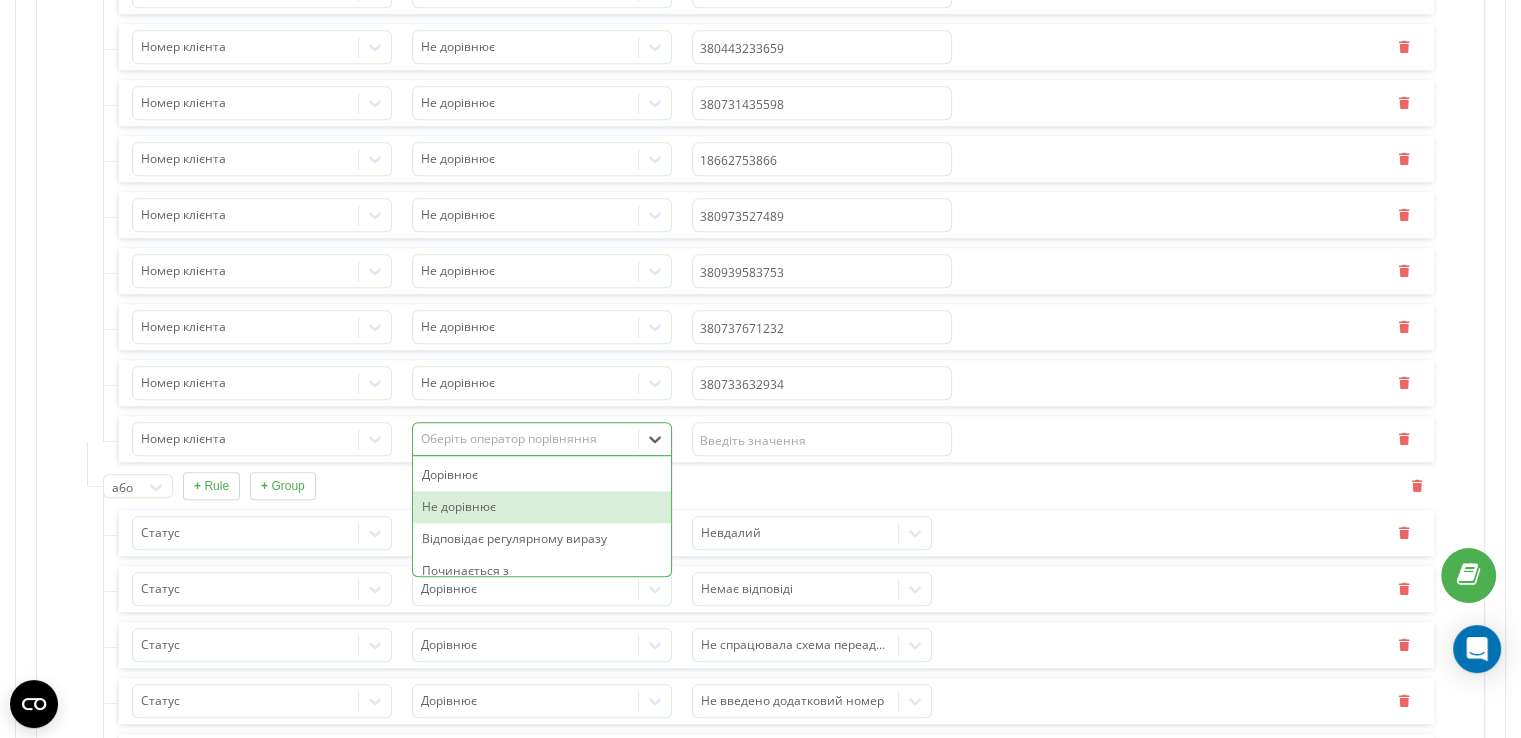 click on "Не дорівнює" at bounding box center [542, 507] 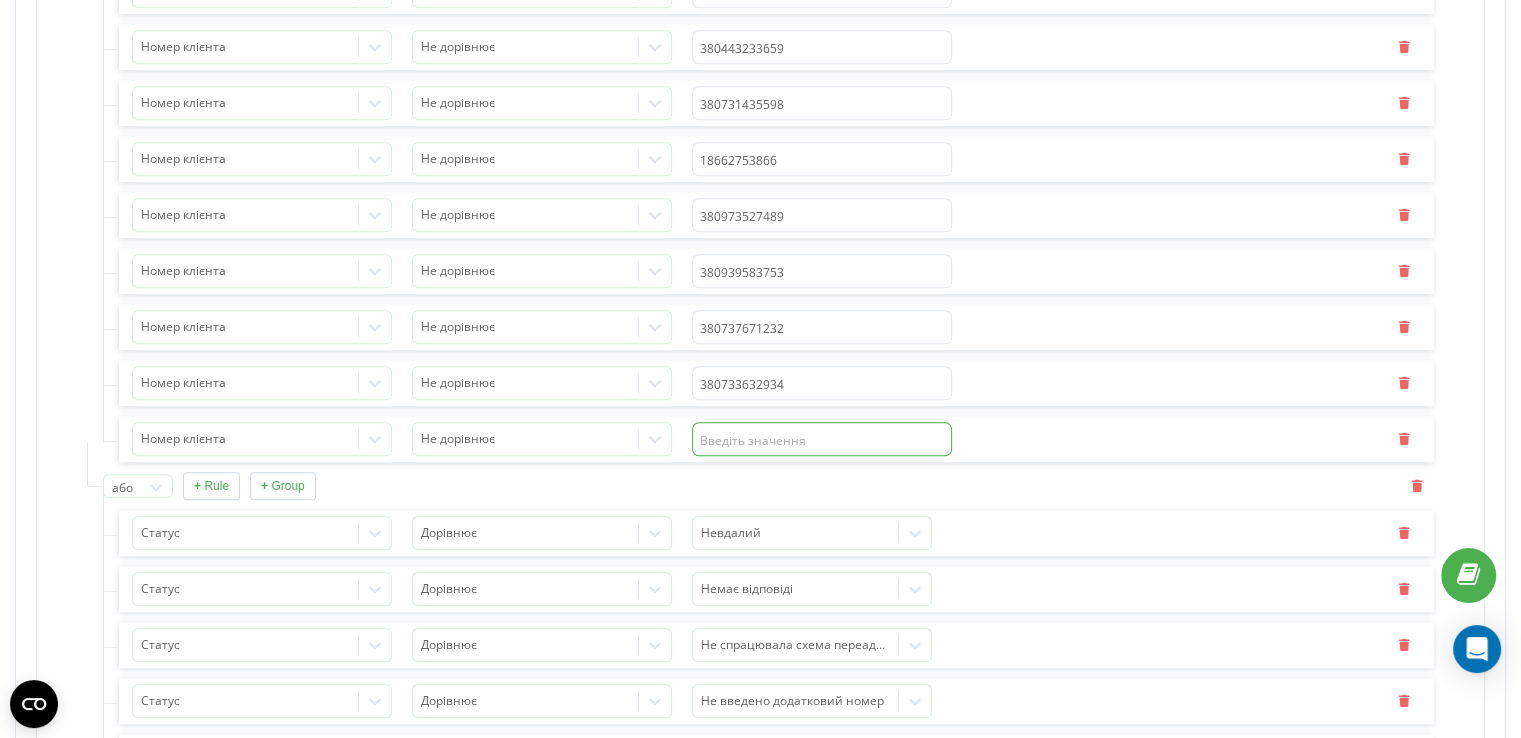 click at bounding box center [822, 439] 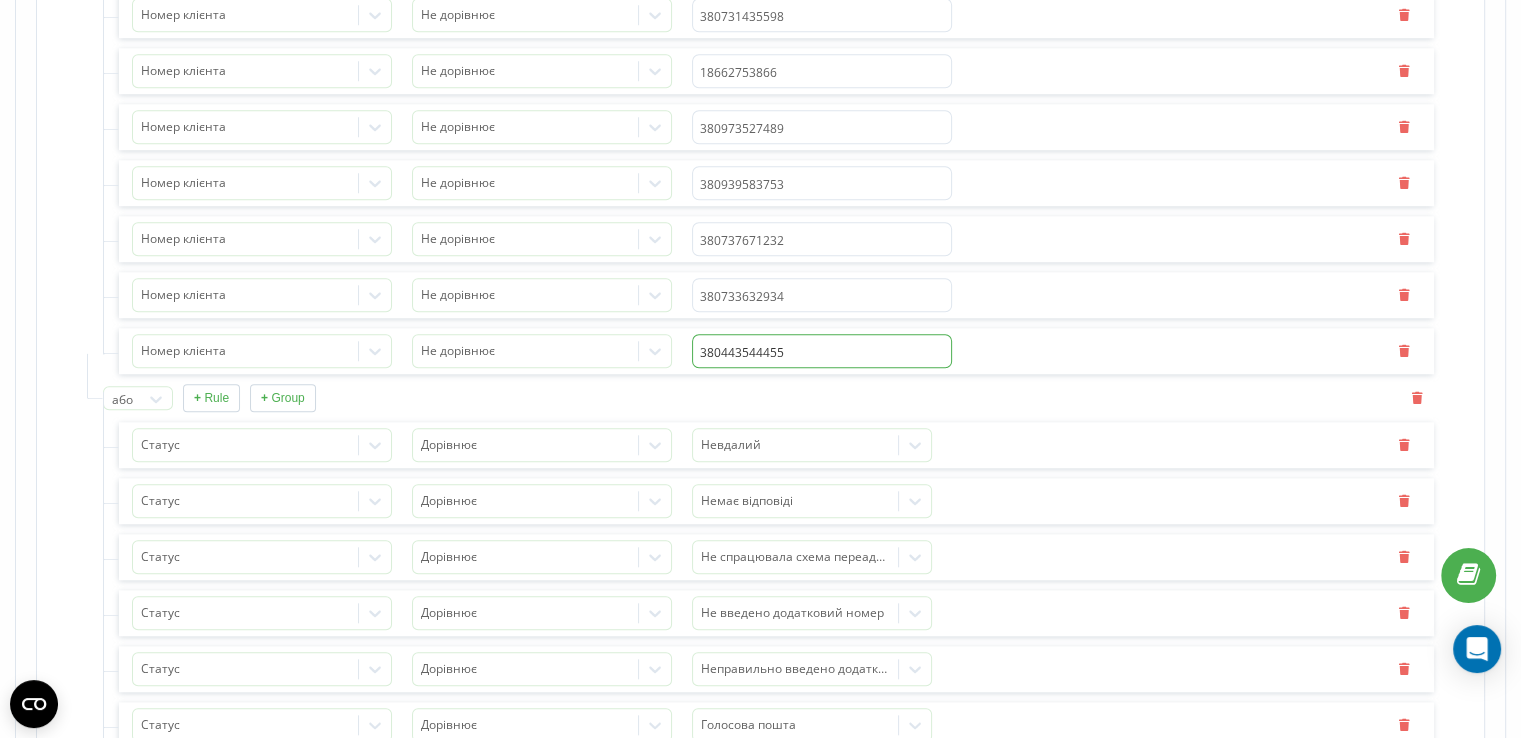 scroll, scrollTop: 2600, scrollLeft: 0, axis: vertical 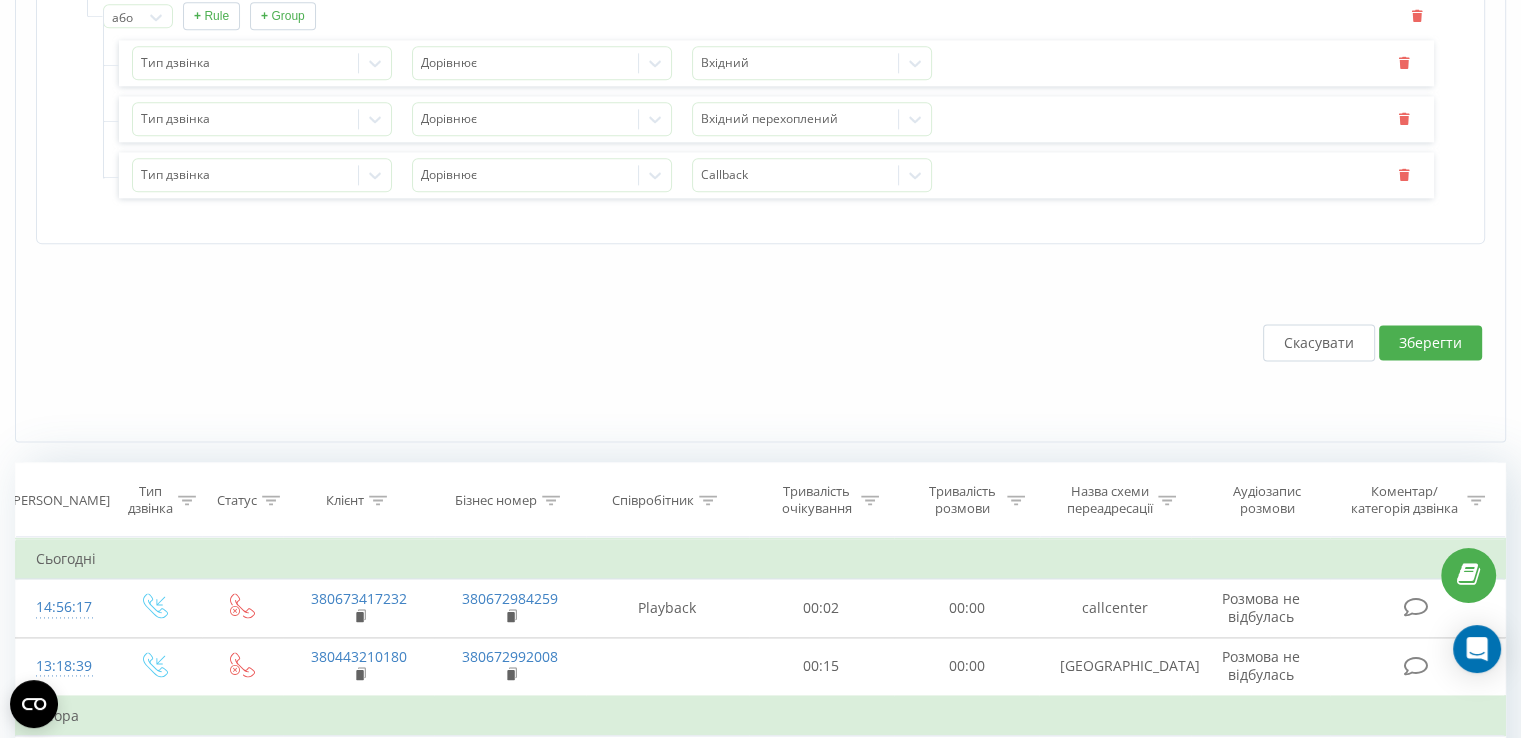 type on "380443544455" 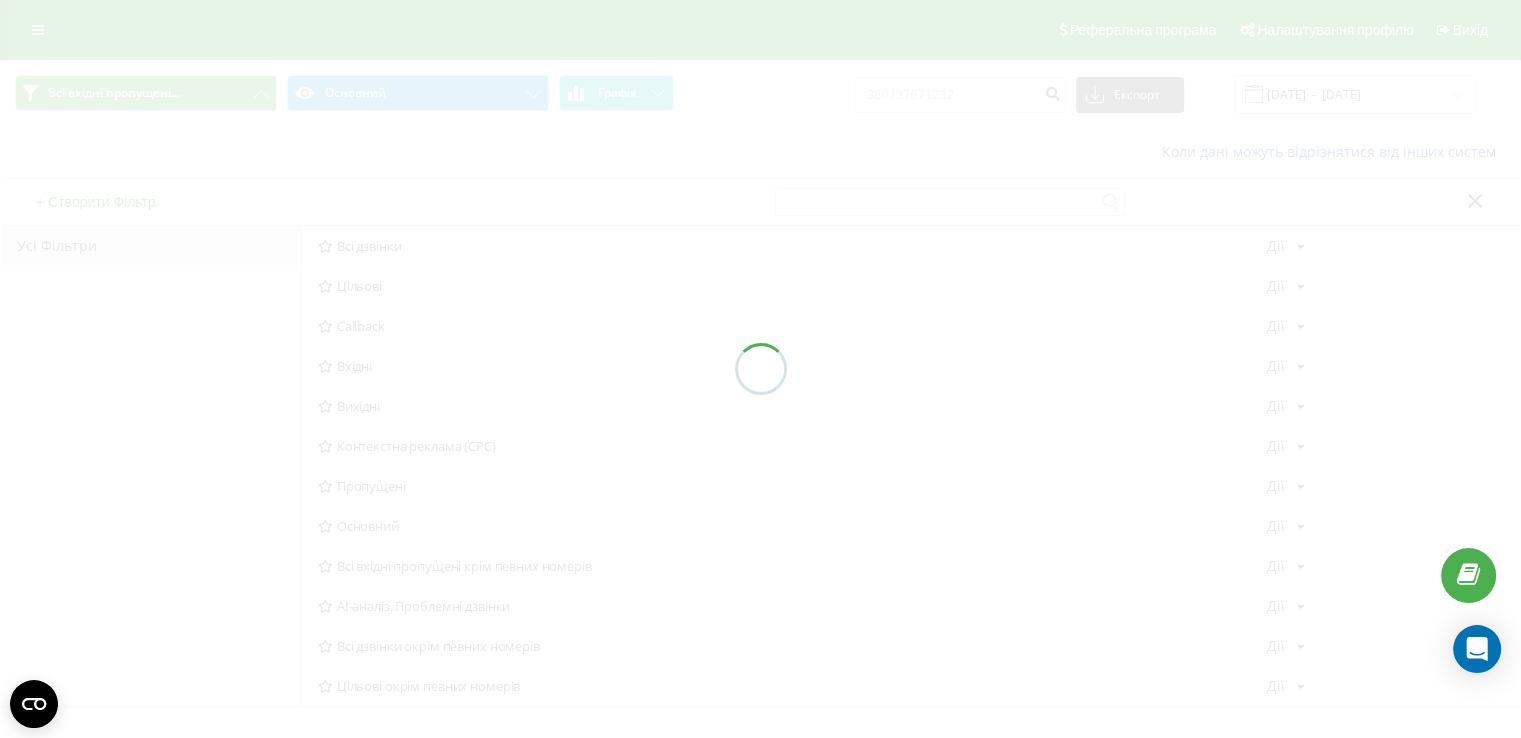 scroll, scrollTop: 0, scrollLeft: 0, axis: both 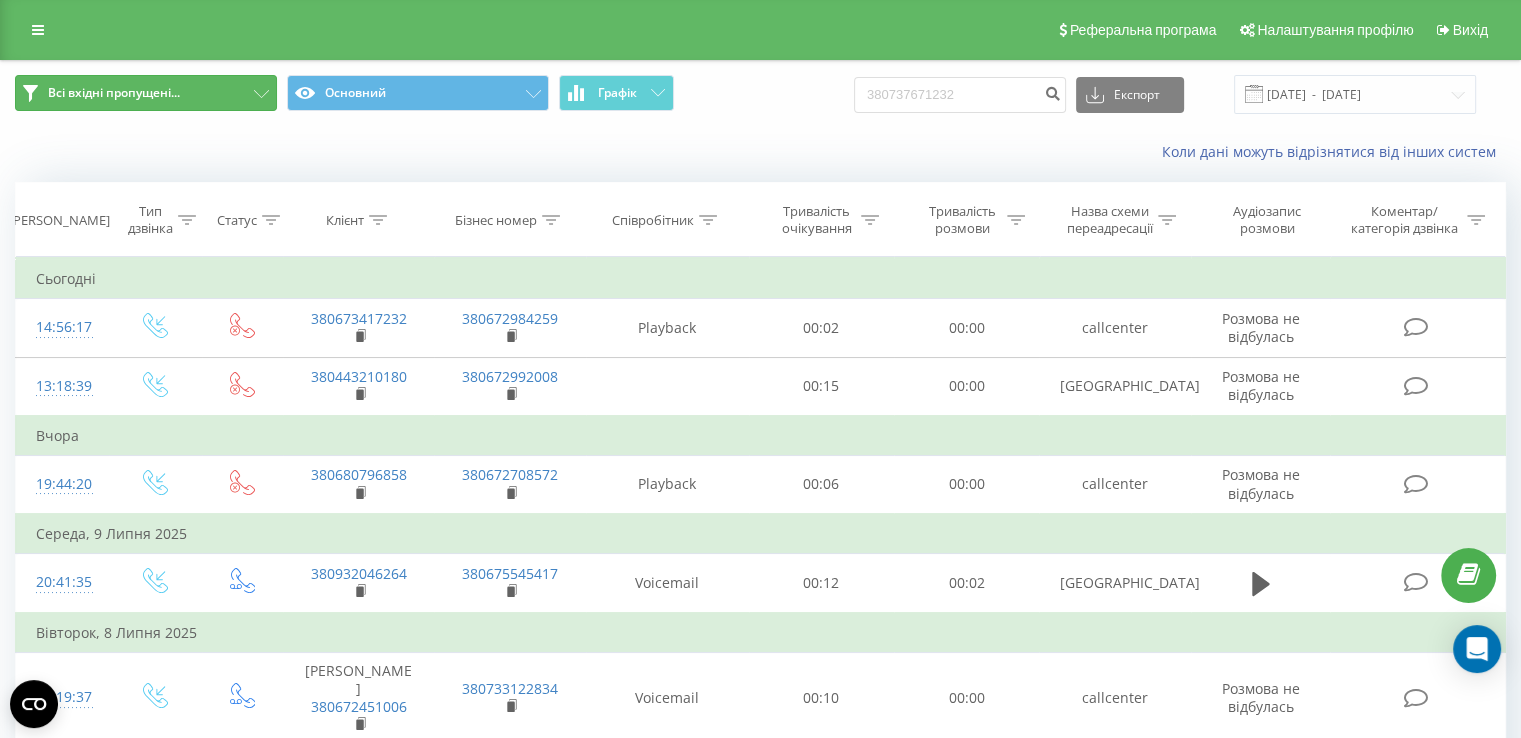 click on "Всі вхідні пропущені..." at bounding box center [114, 93] 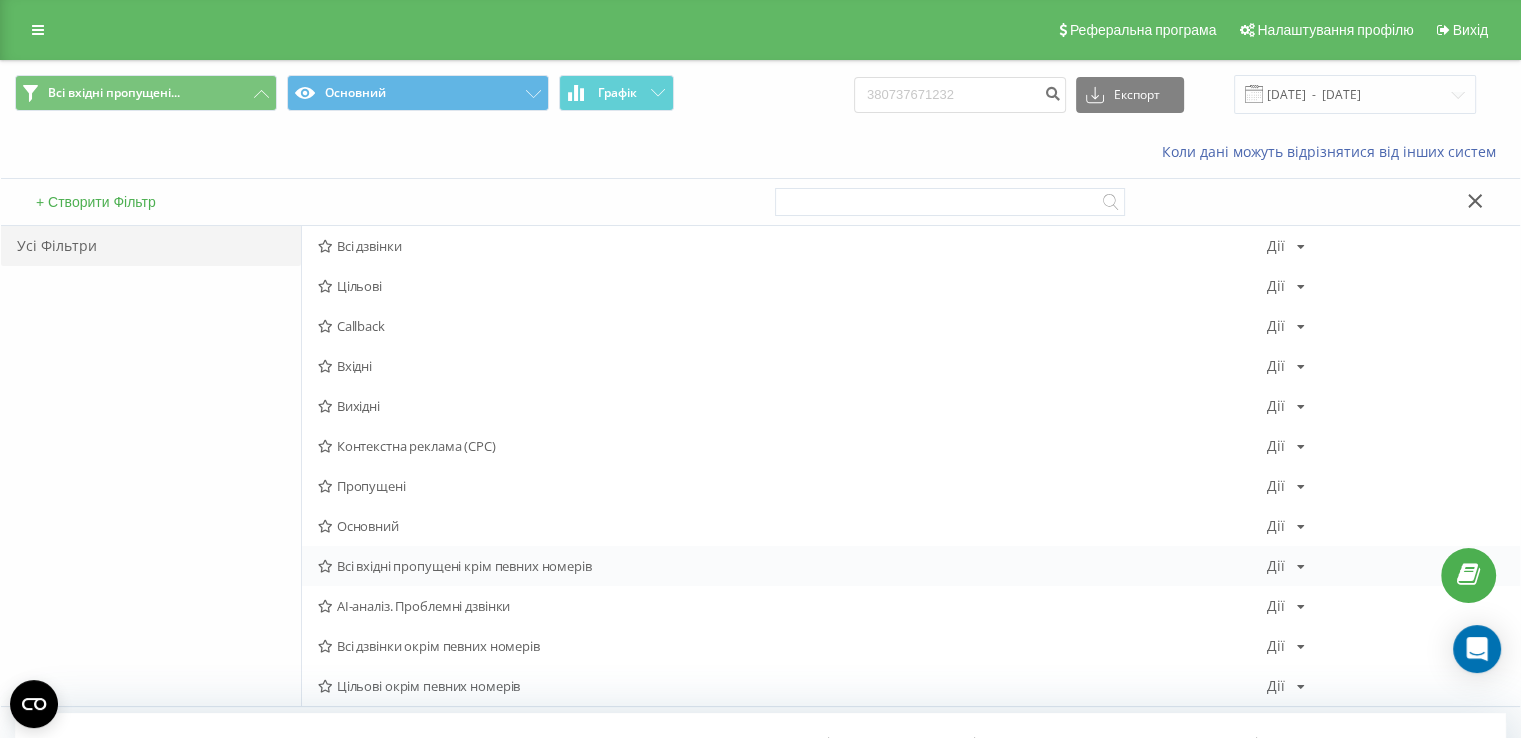 click on "Всі вхідні пропущені крім певних номерів" at bounding box center [792, 566] 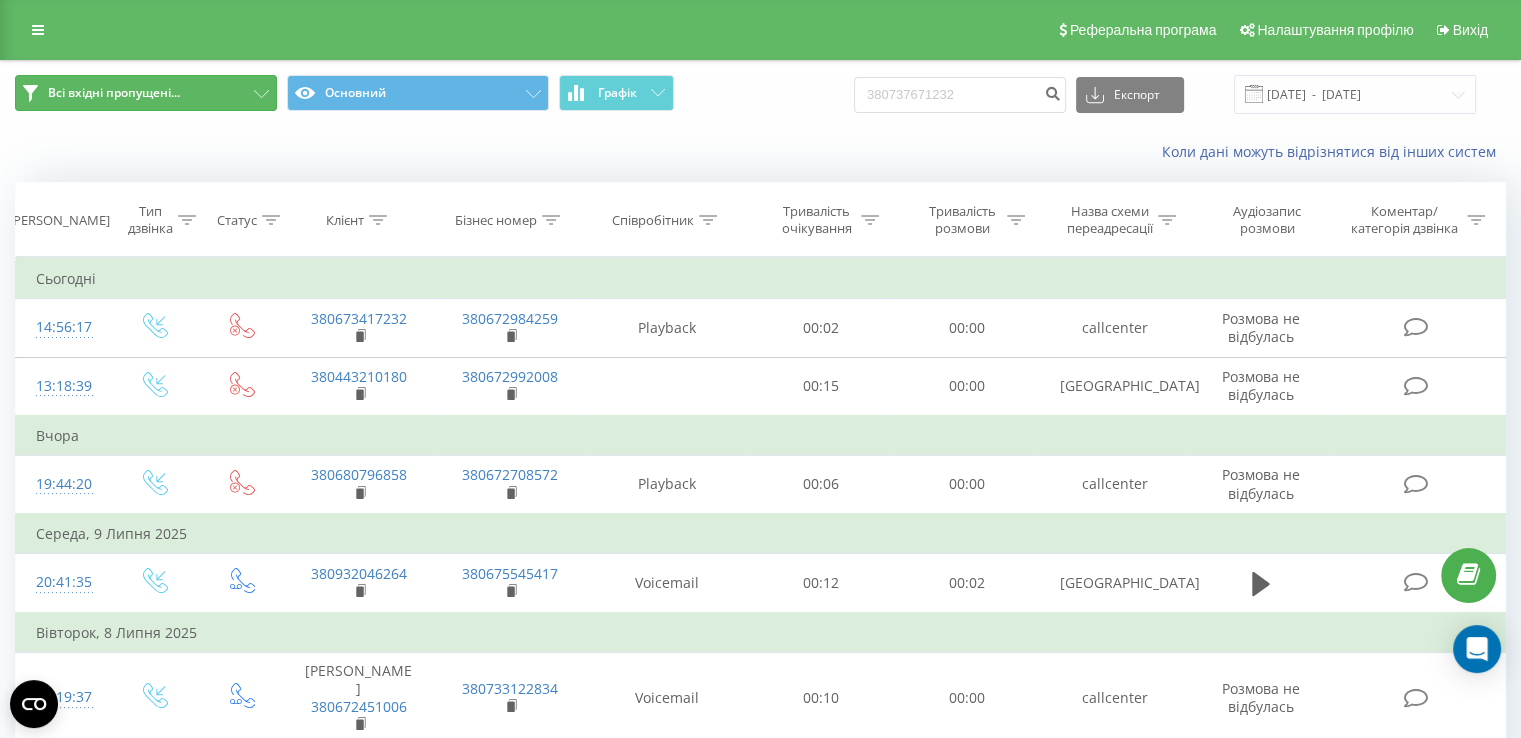 click on "Всі вхідні пропущені..." at bounding box center (146, 93) 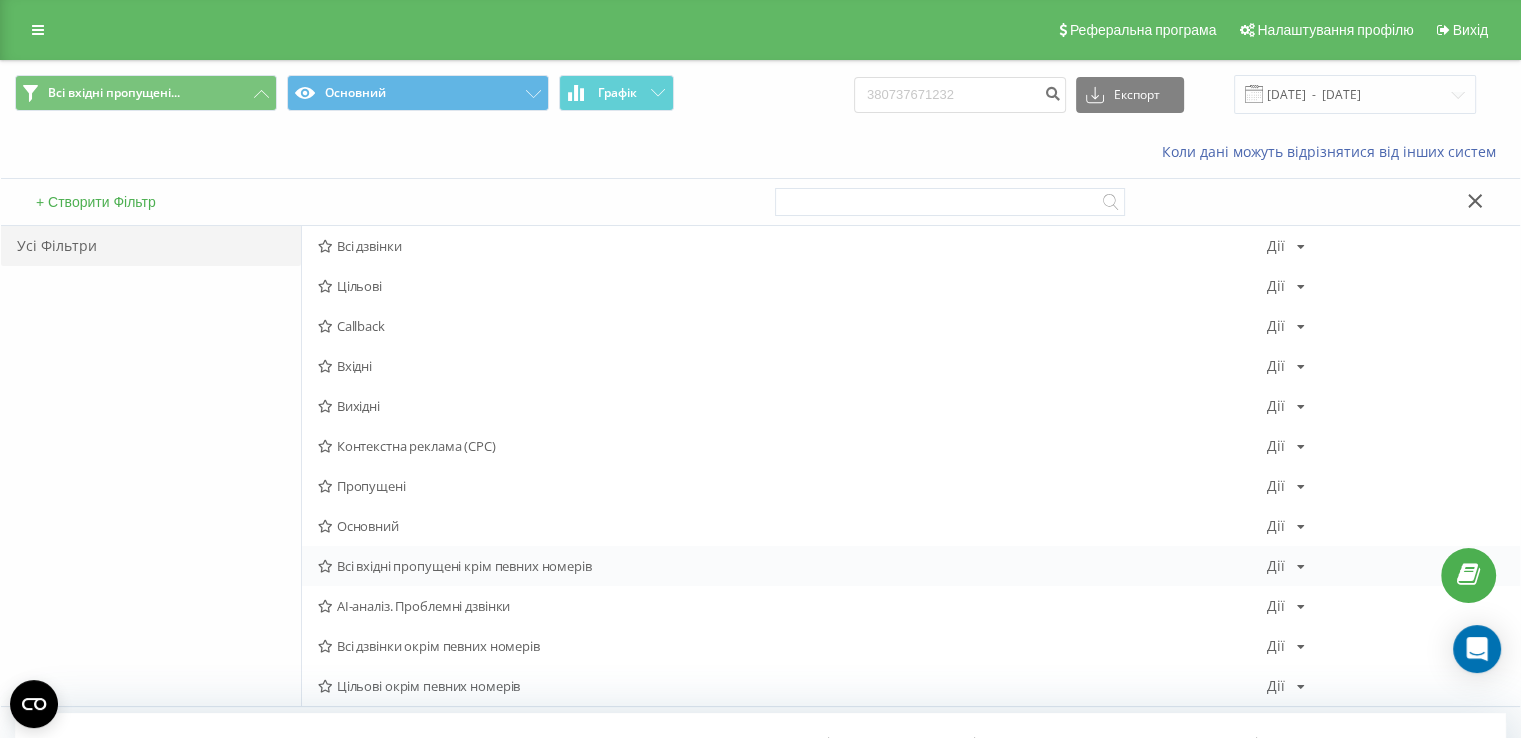click on "Дії" at bounding box center (1276, 566) 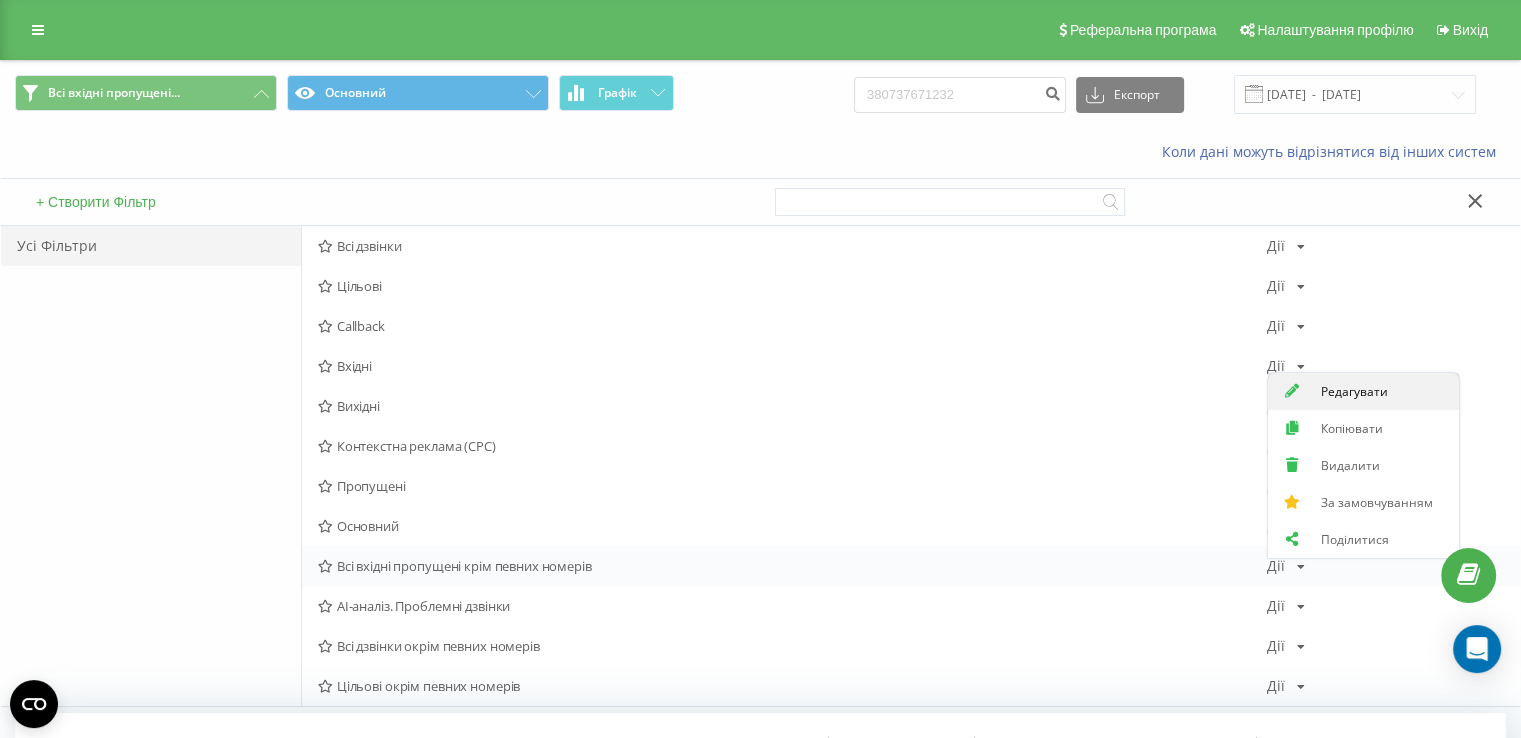 click on "Редагувати" at bounding box center [1354, 391] 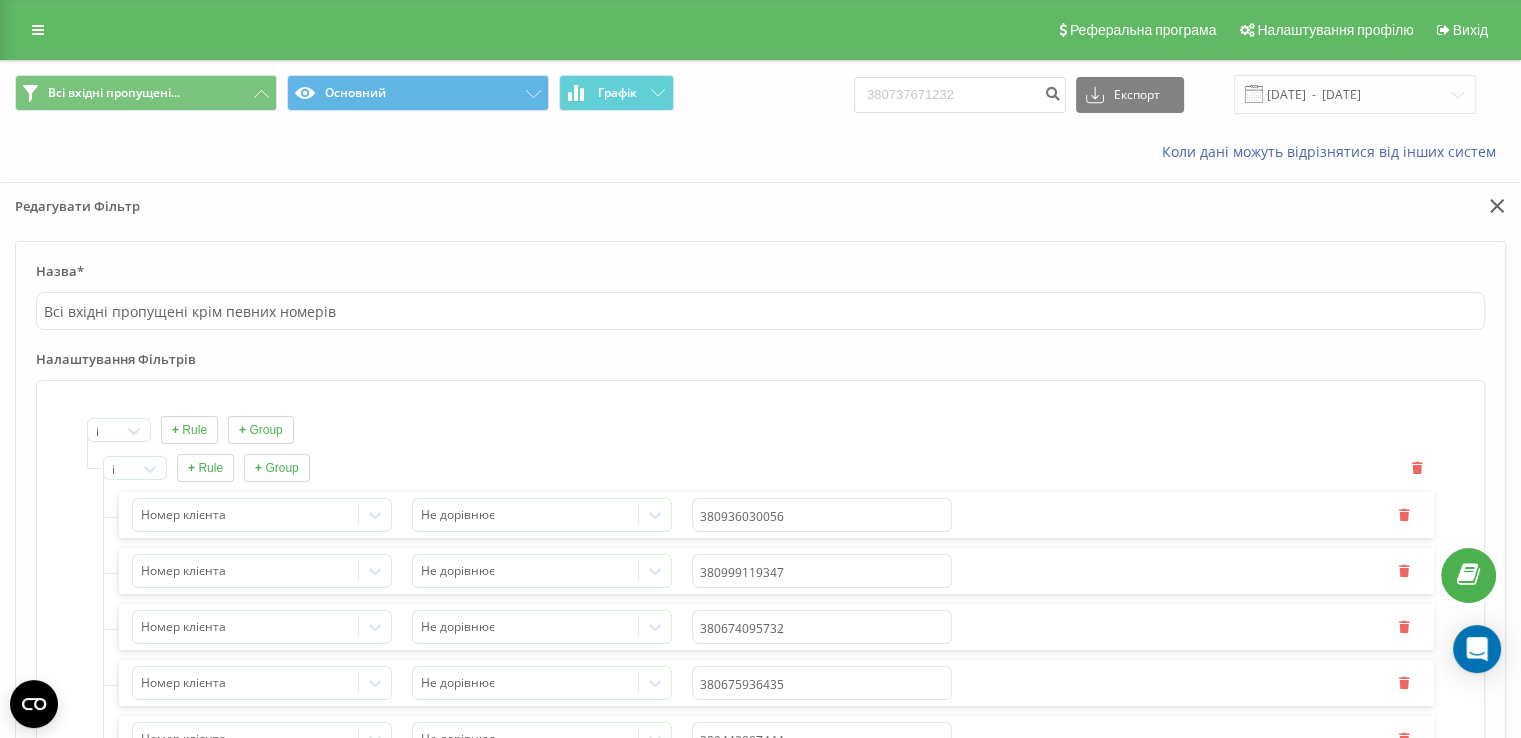 click on "+ Rule" at bounding box center (205, 468) 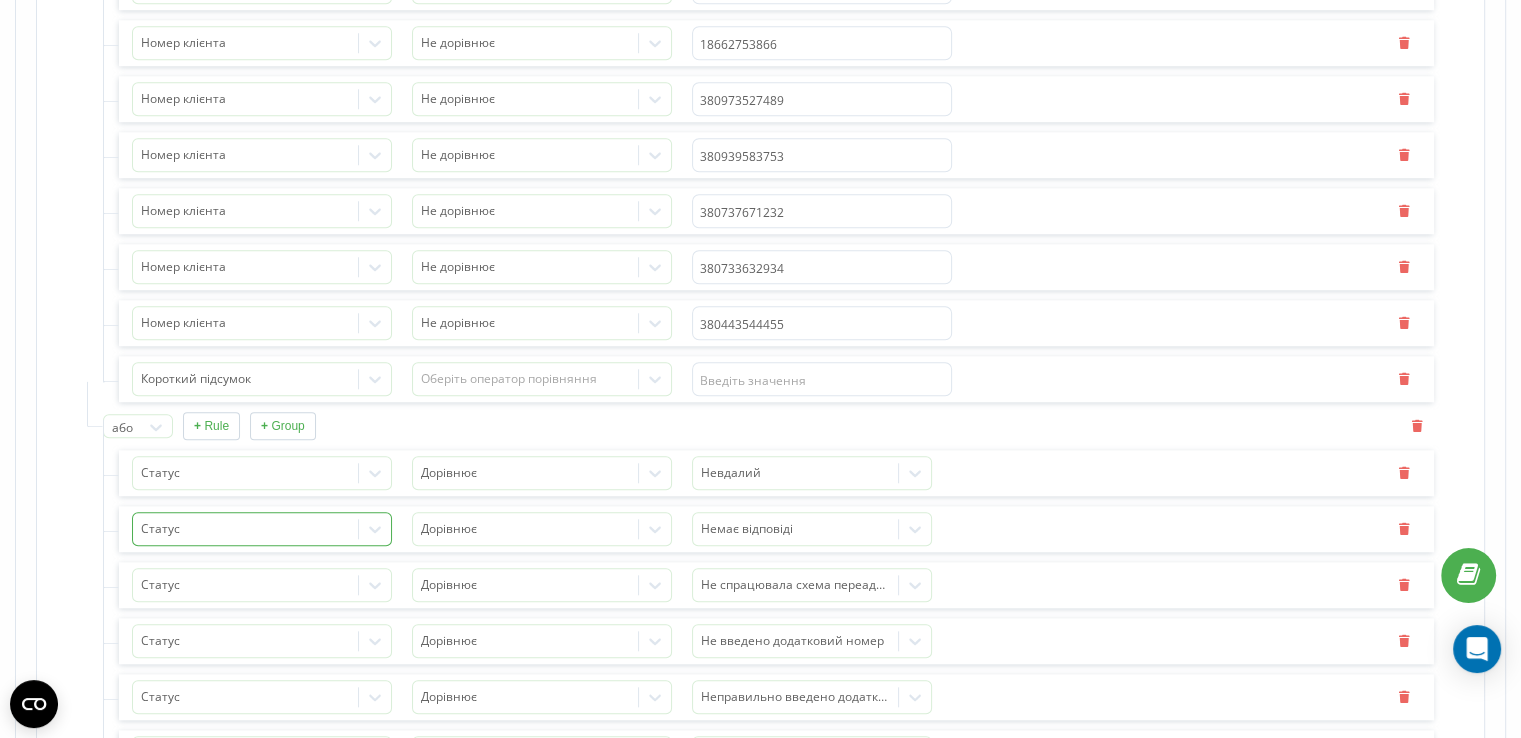 scroll, scrollTop: 1900, scrollLeft: 0, axis: vertical 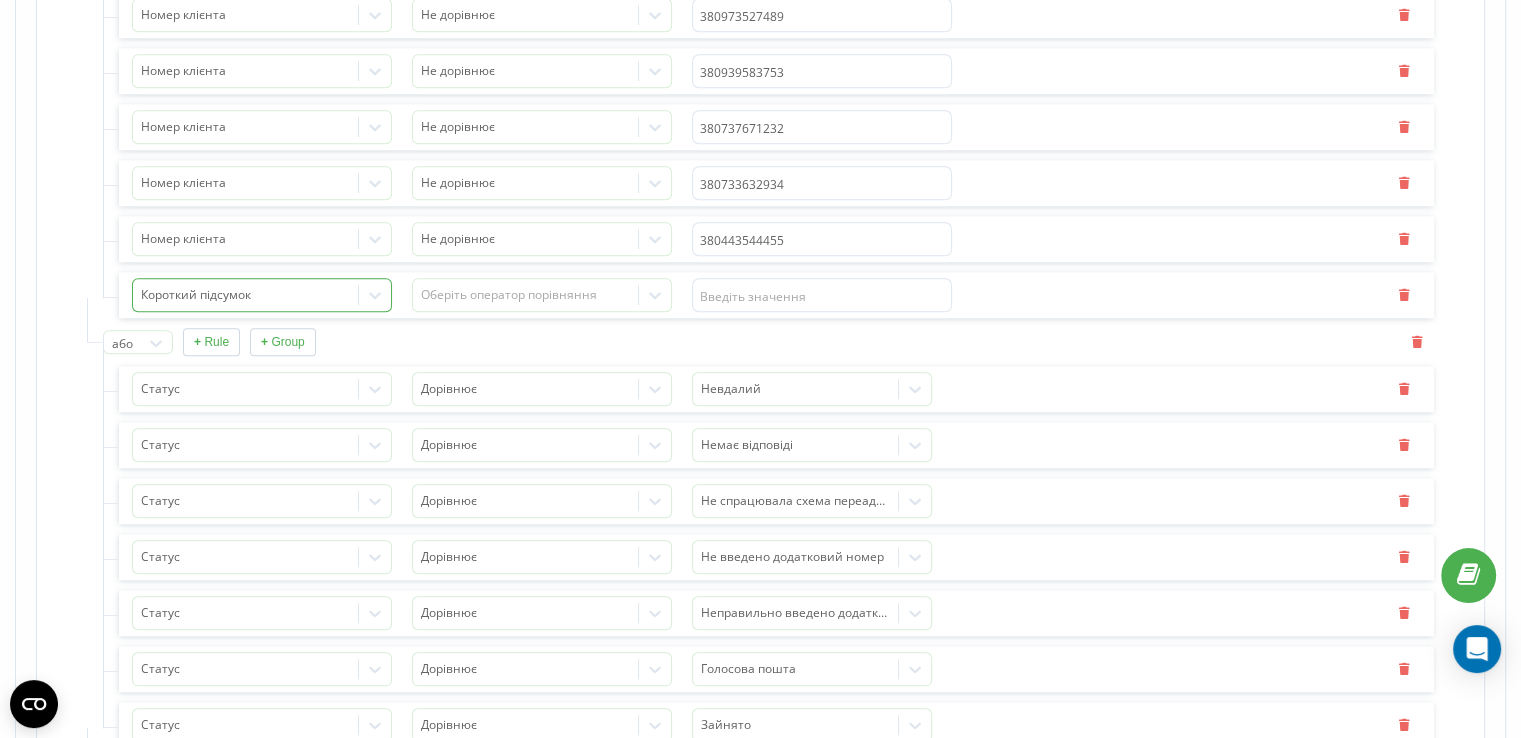 click 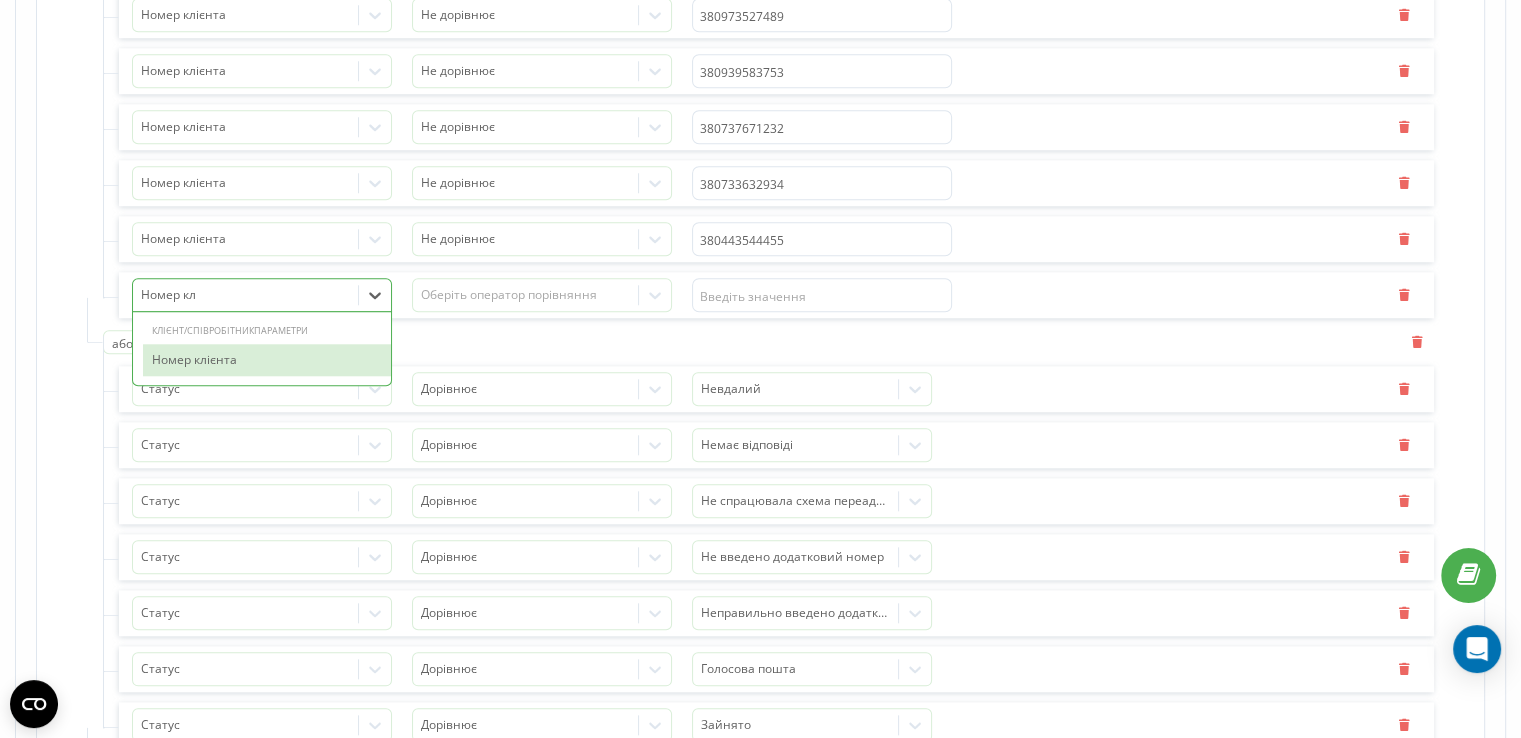 type on "Номер клі" 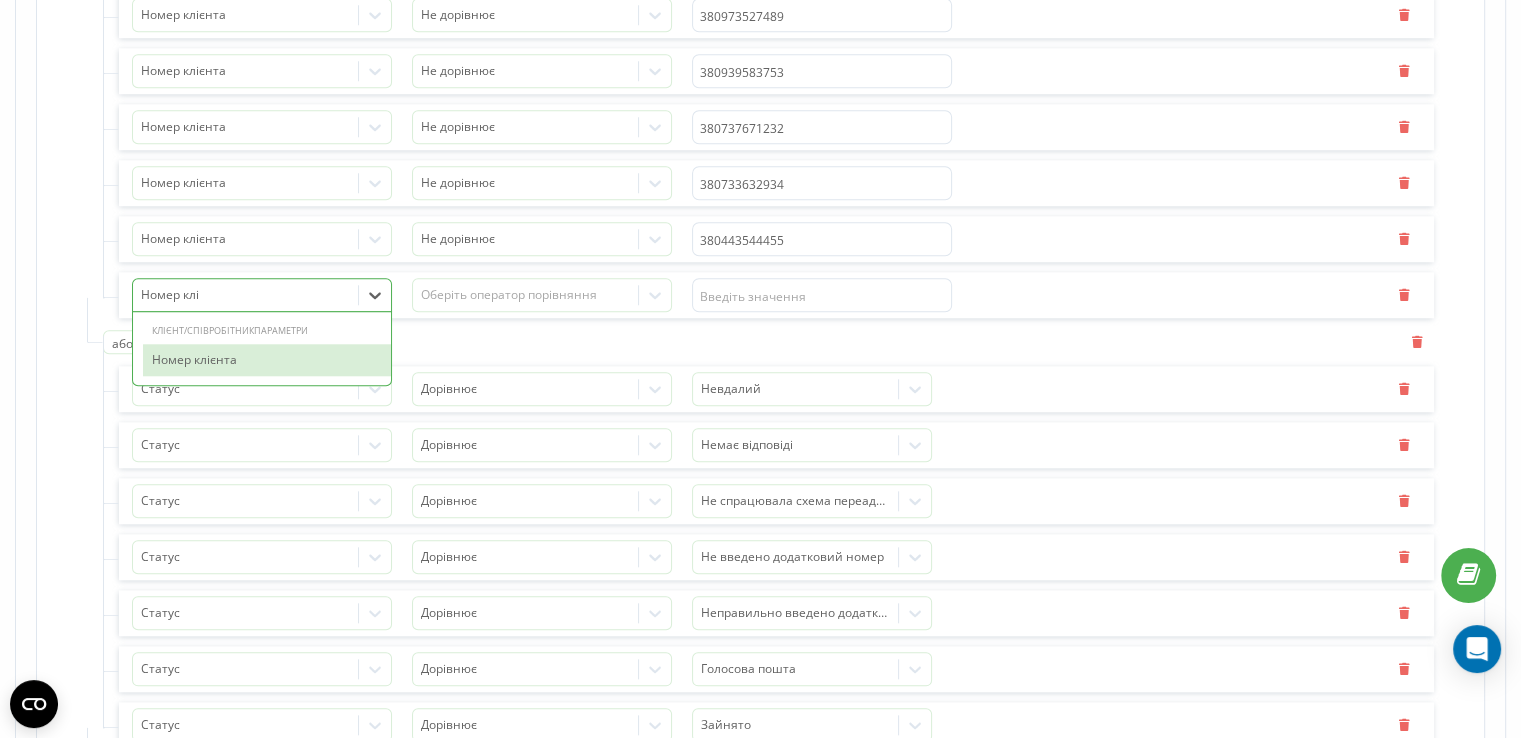 click on "Номер клієнта" at bounding box center [267, 360] 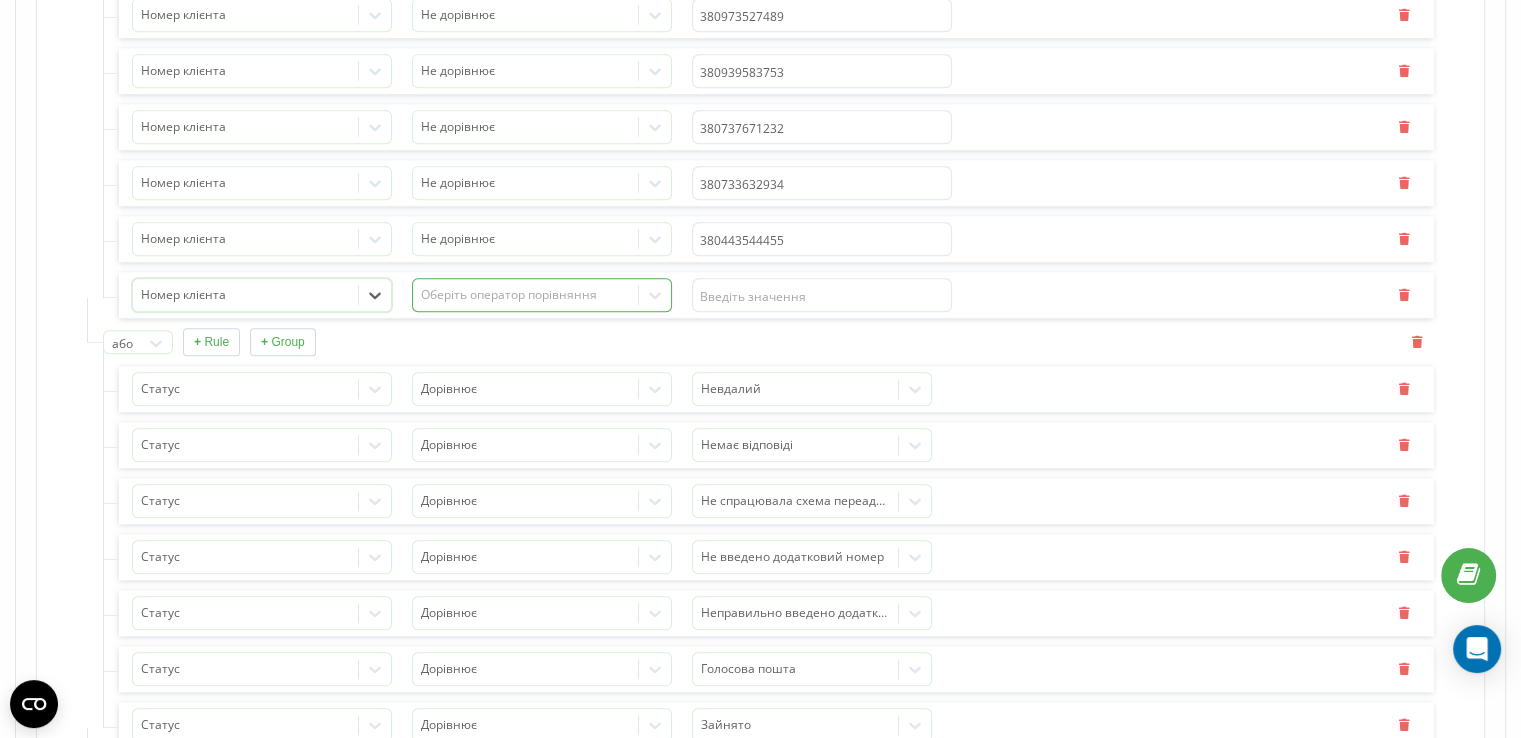 click on "Оберіть оператор порівняння" at bounding box center (526, 295) 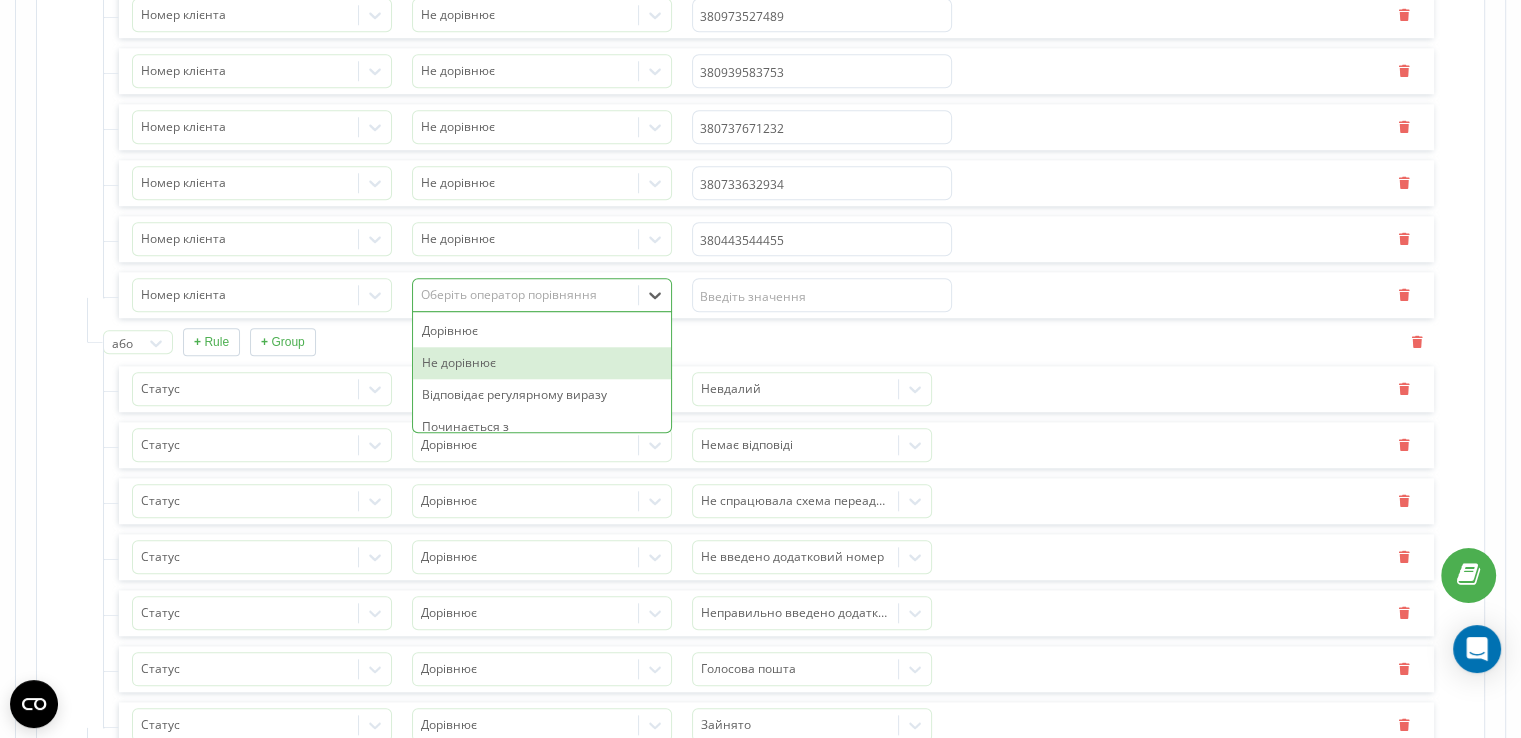 click on "Не дорівнює" at bounding box center [542, 363] 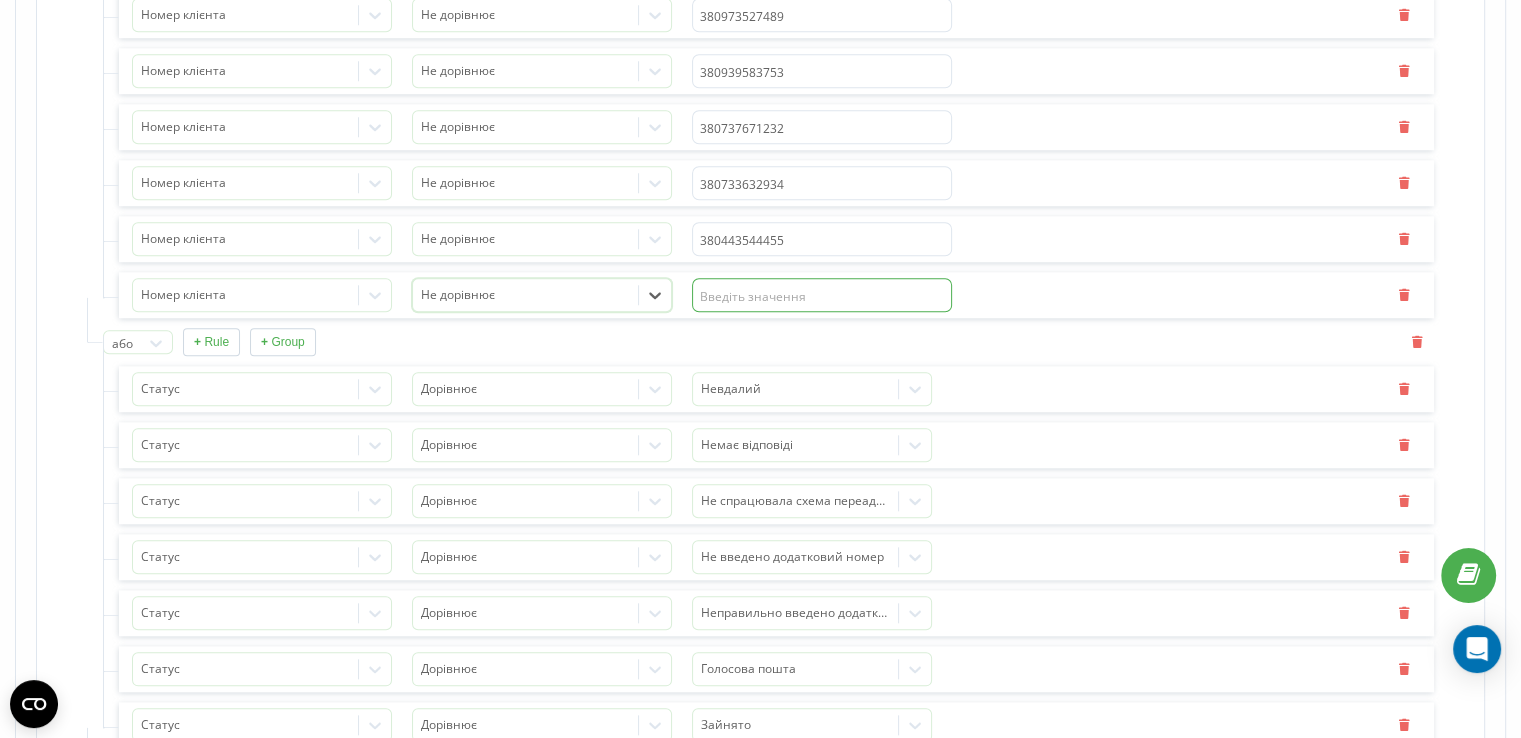 click at bounding box center (822, 295) 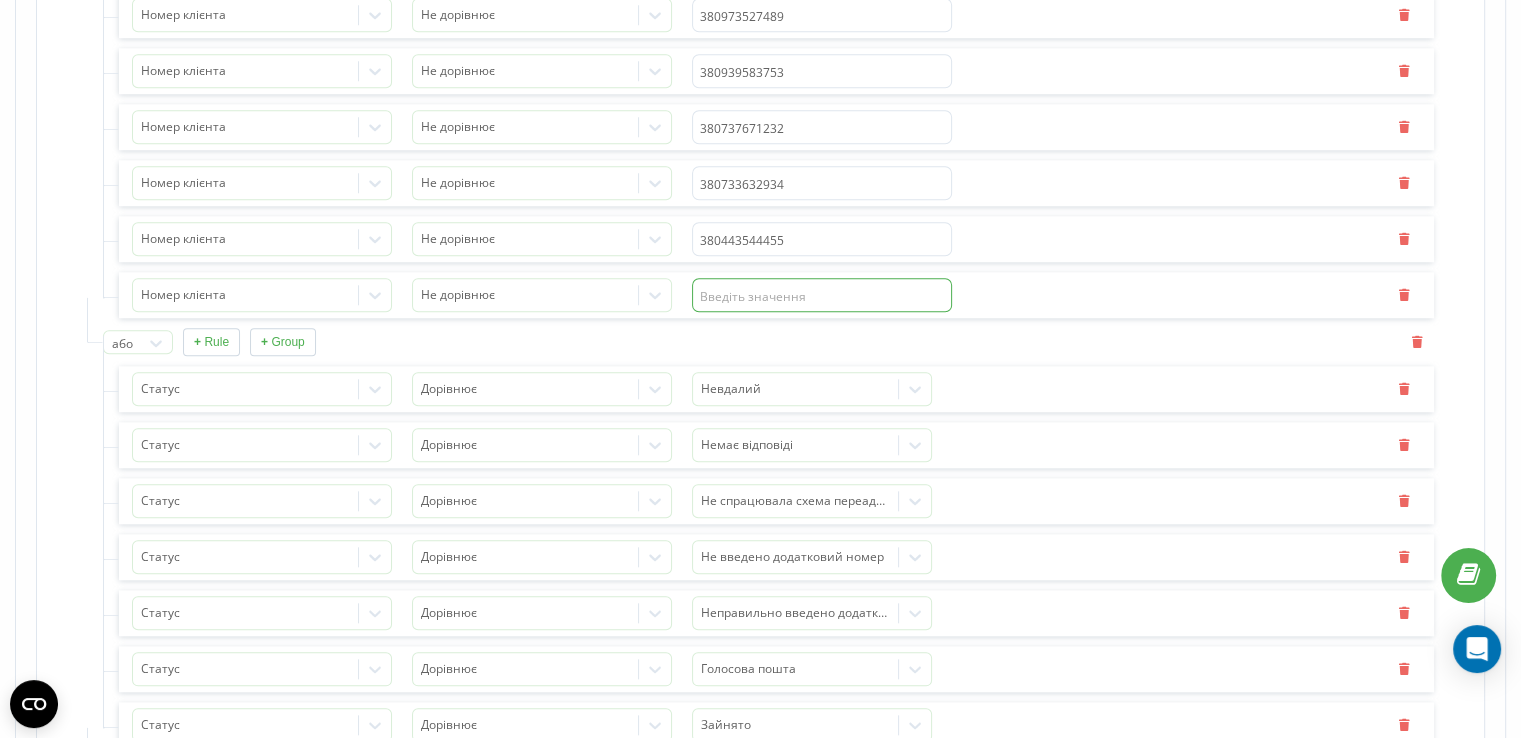 paste on "380668784232" 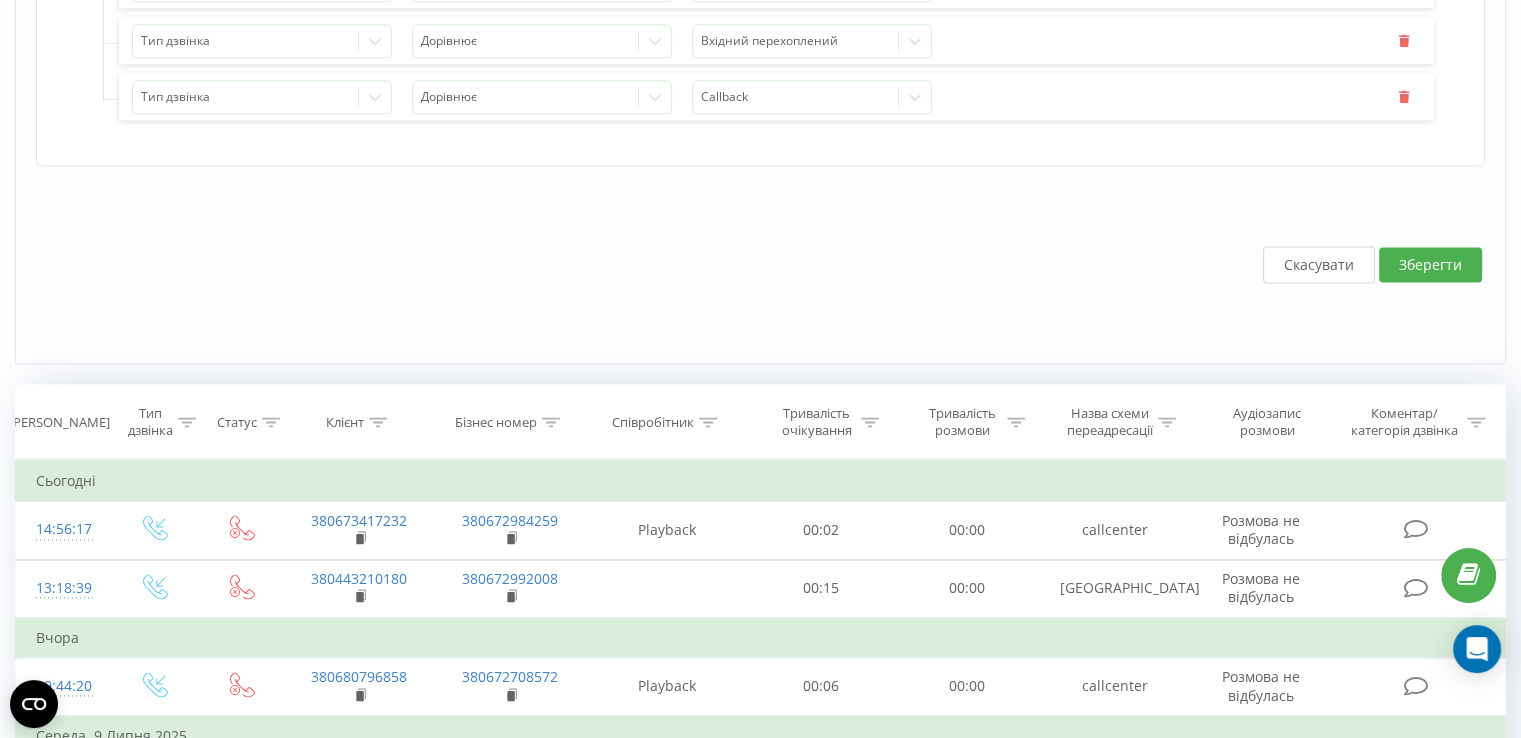 scroll, scrollTop: 2700, scrollLeft: 0, axis: vertical 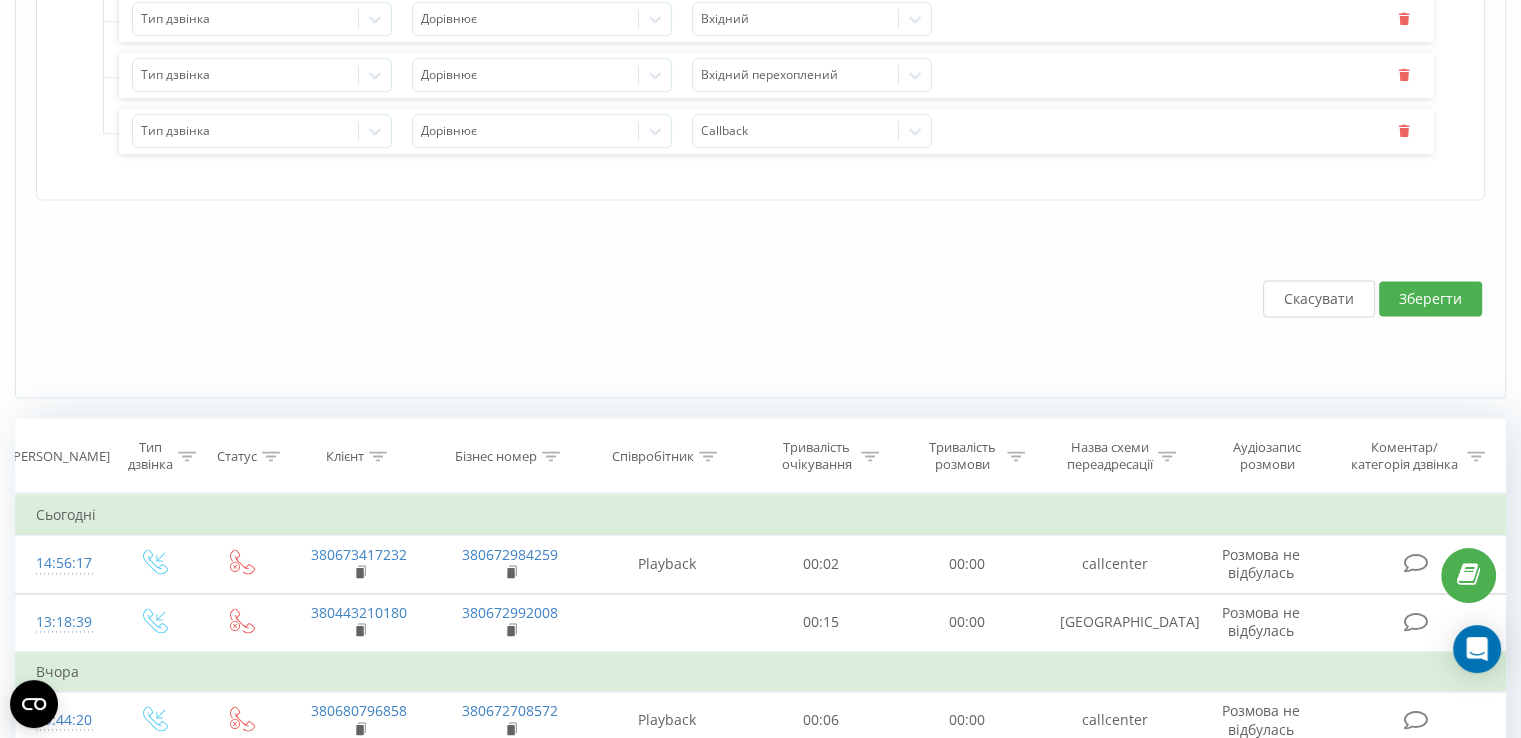 type on "380668784232" 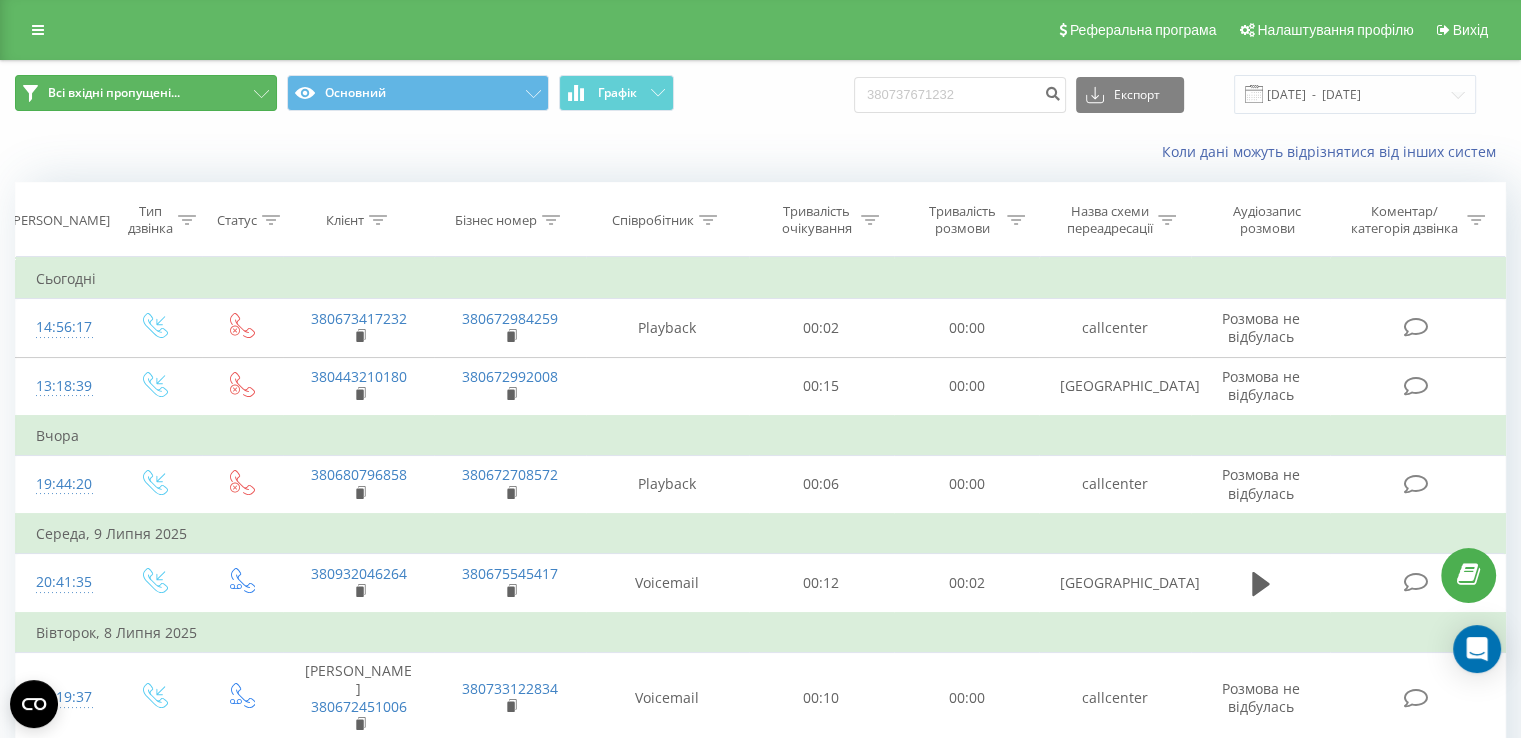 click on "Всі вхідні пропущені..." at bounding box center [146, 93] 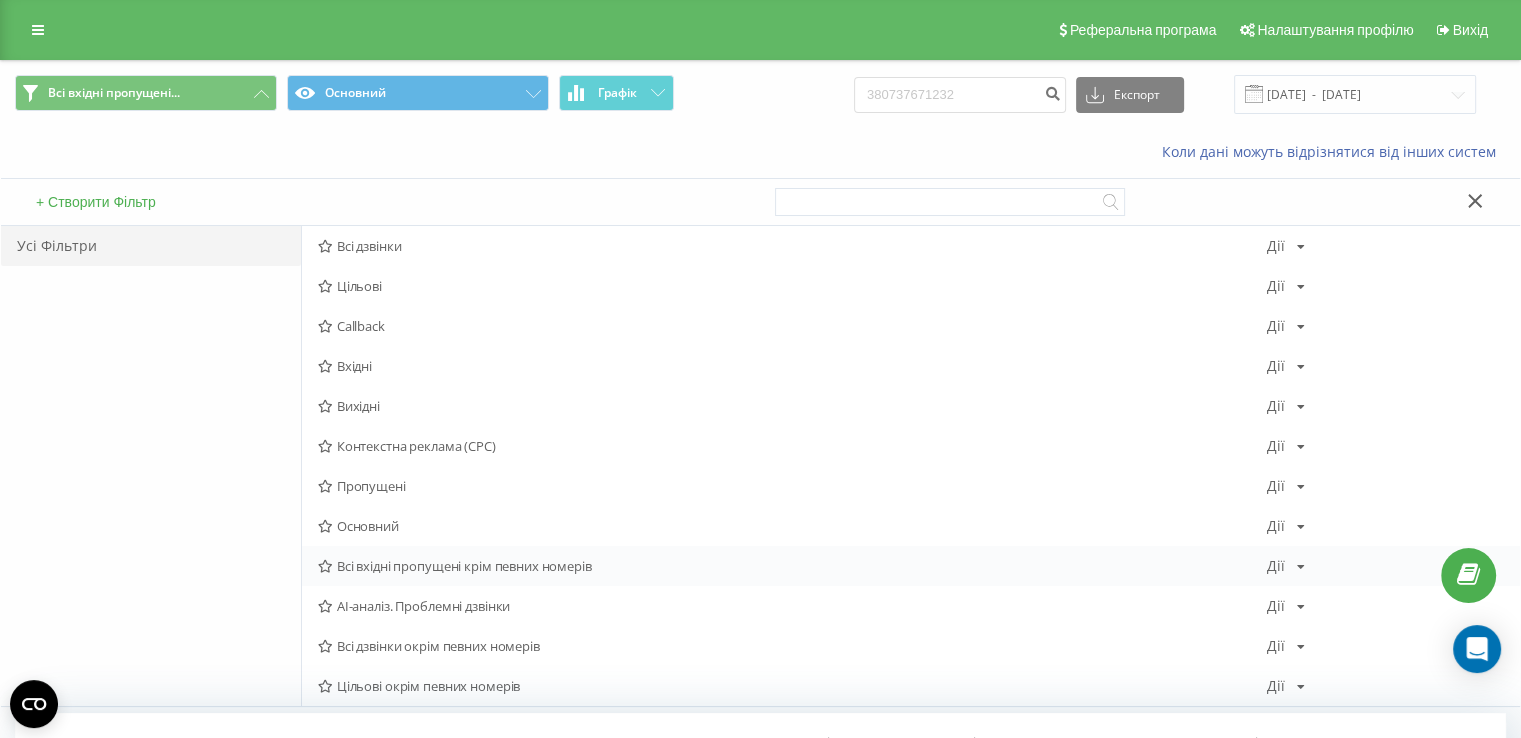 click at bounding box center [1301, 567] 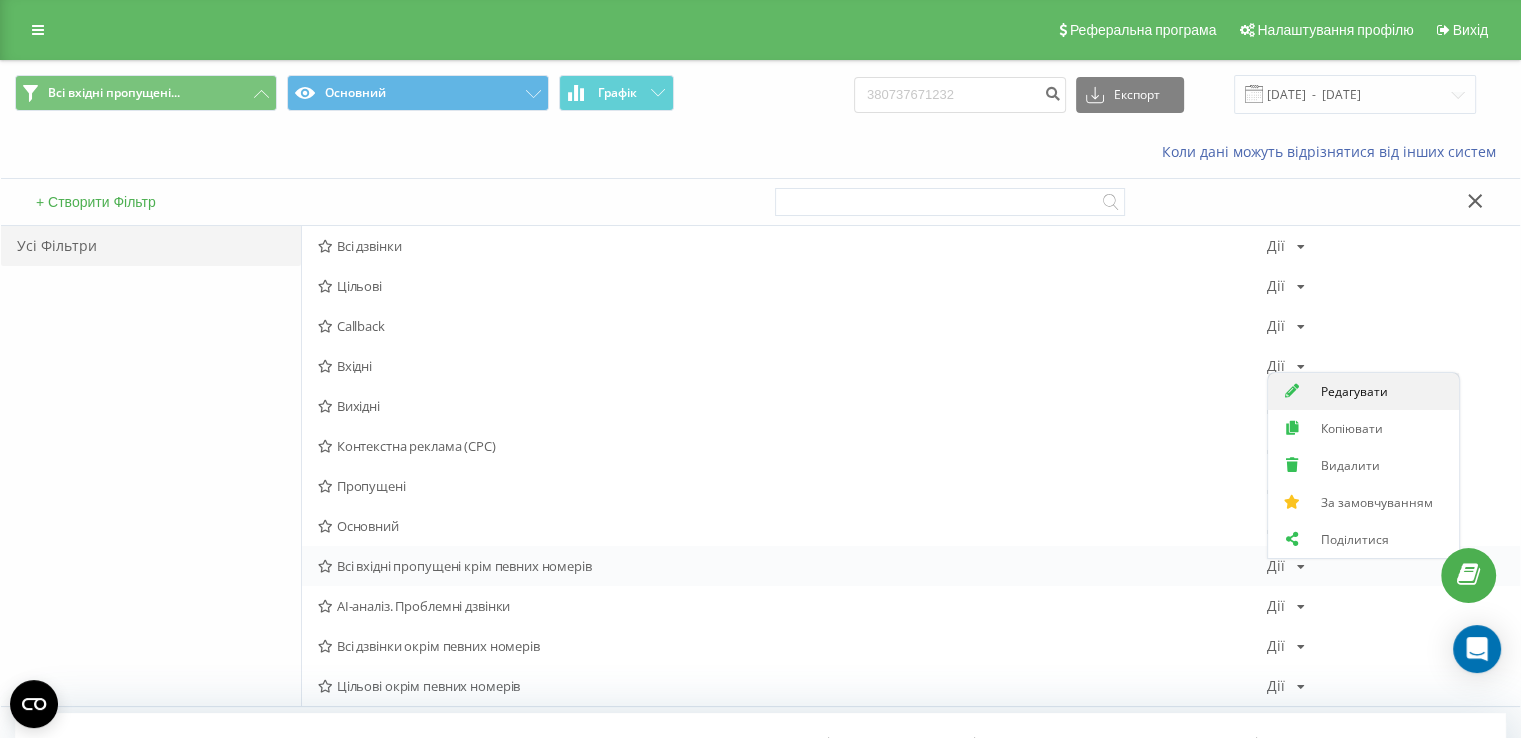 click on "Редагувати" at bounding box center (1354, 391) 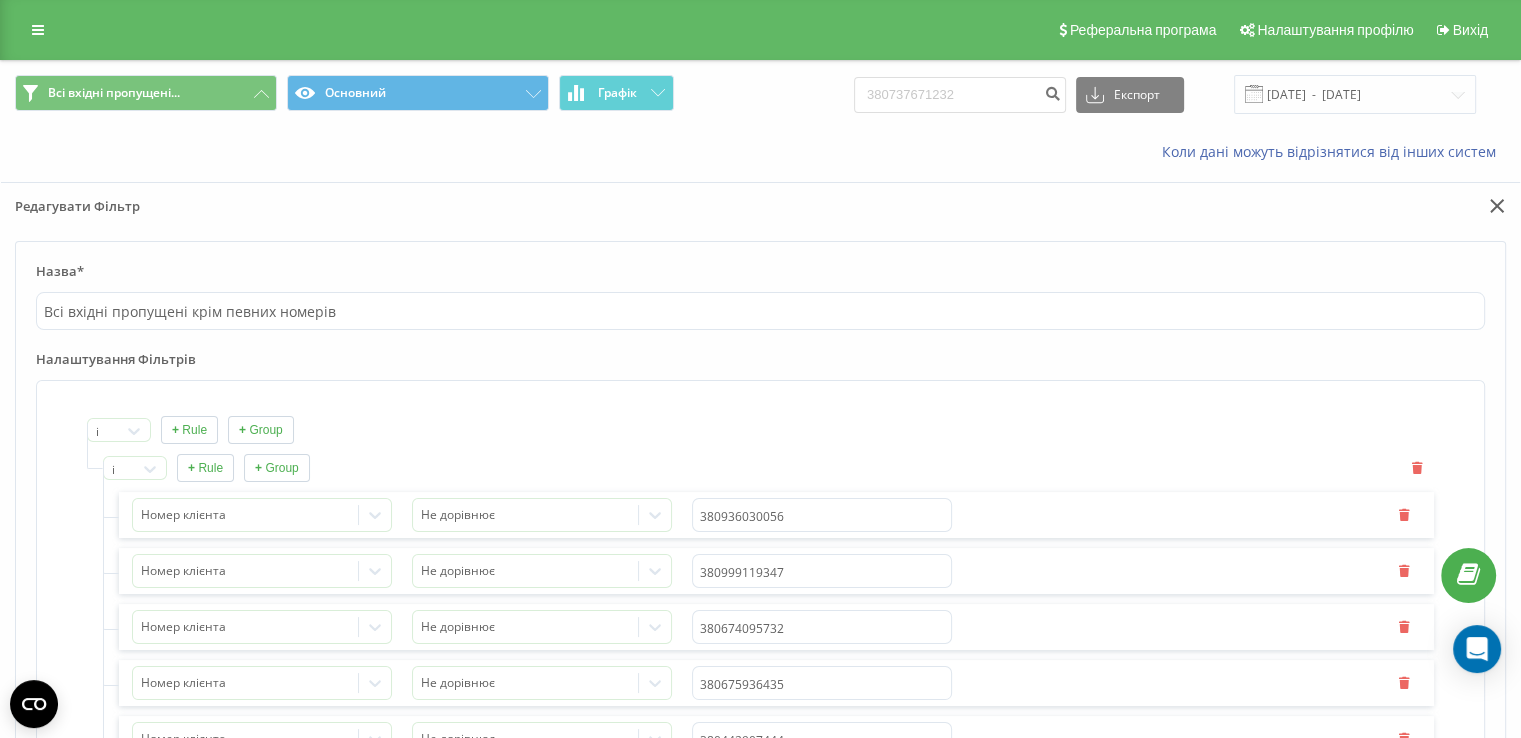 click on "+ Rule" at bounding box center (205, 468) 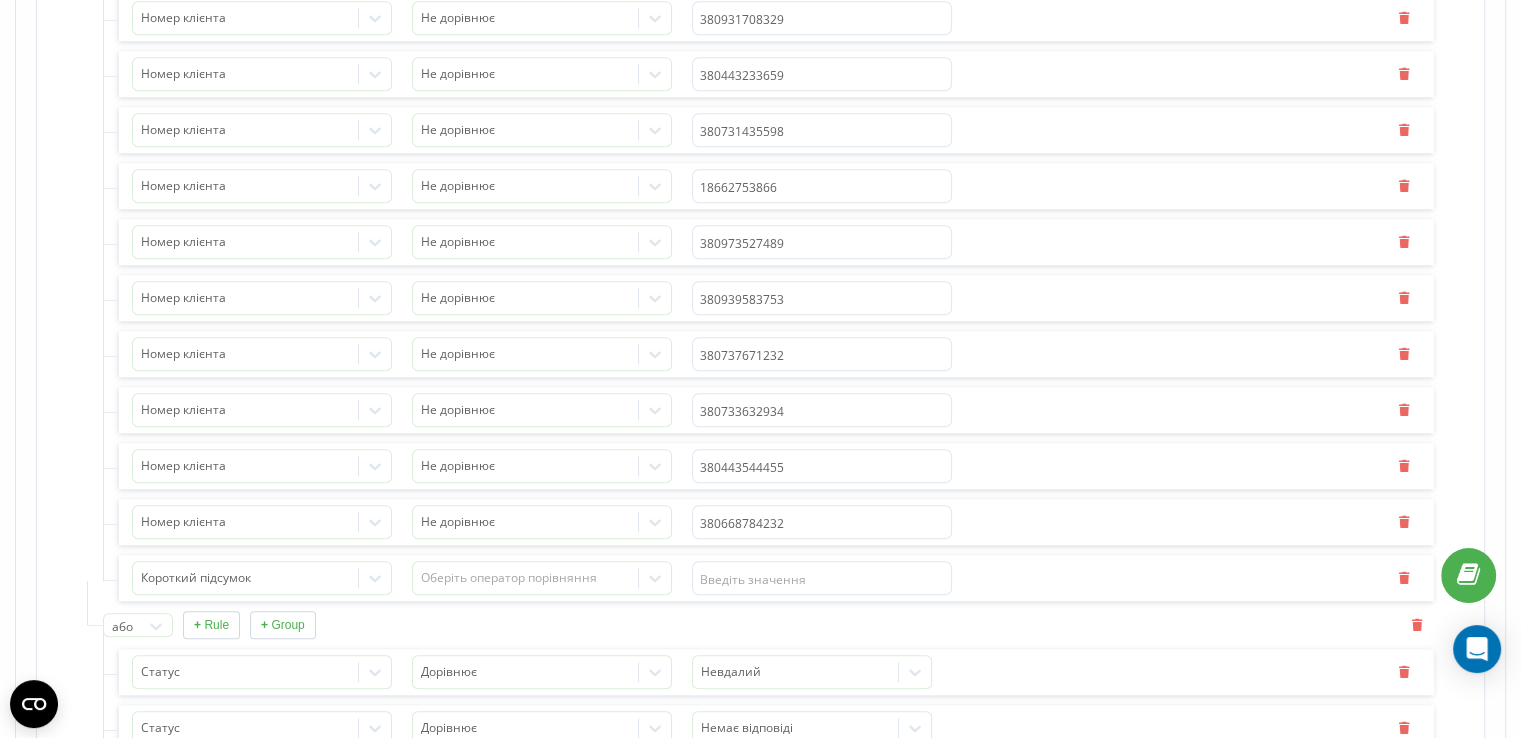 scroll, scrollTop: 1800, scrollLeft: 0, axis: vertical 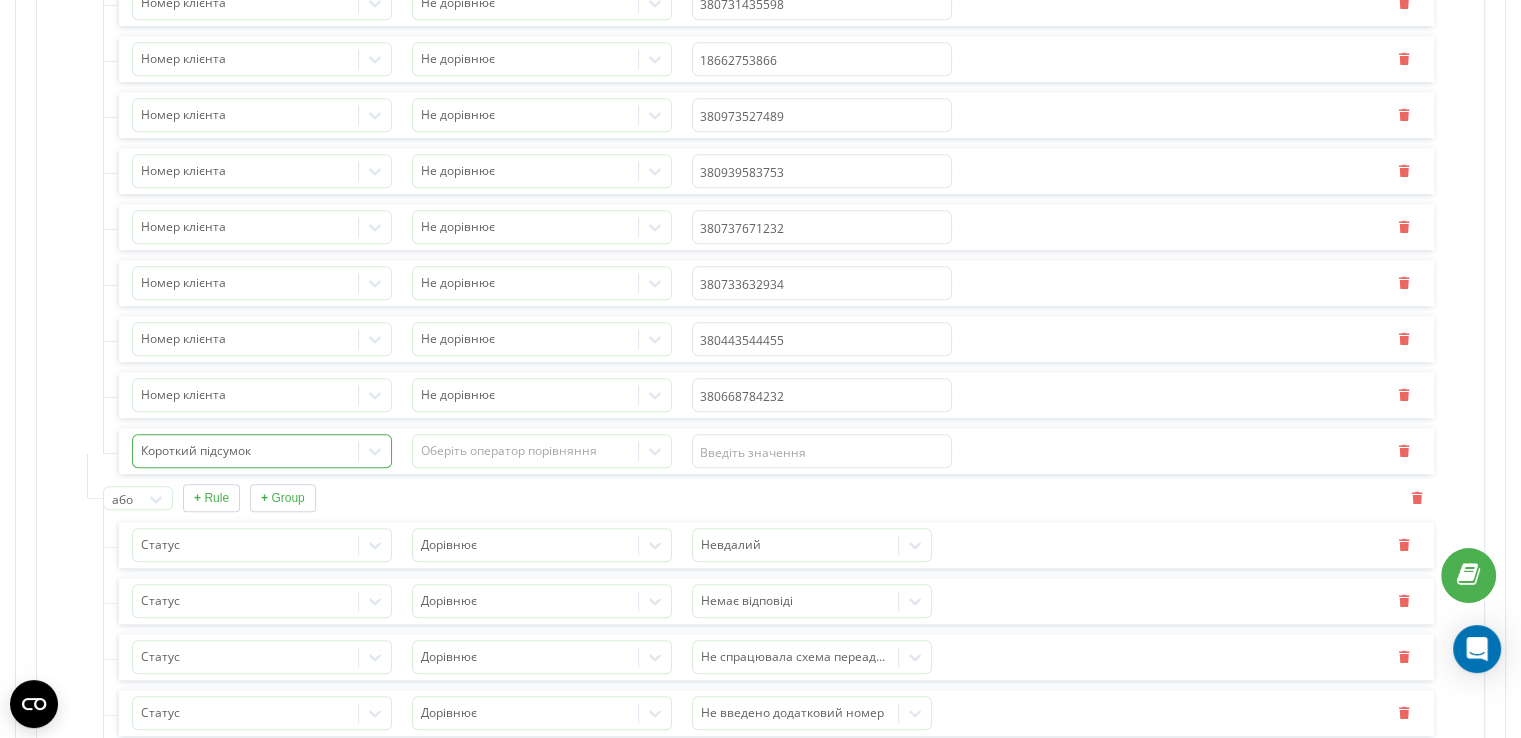click 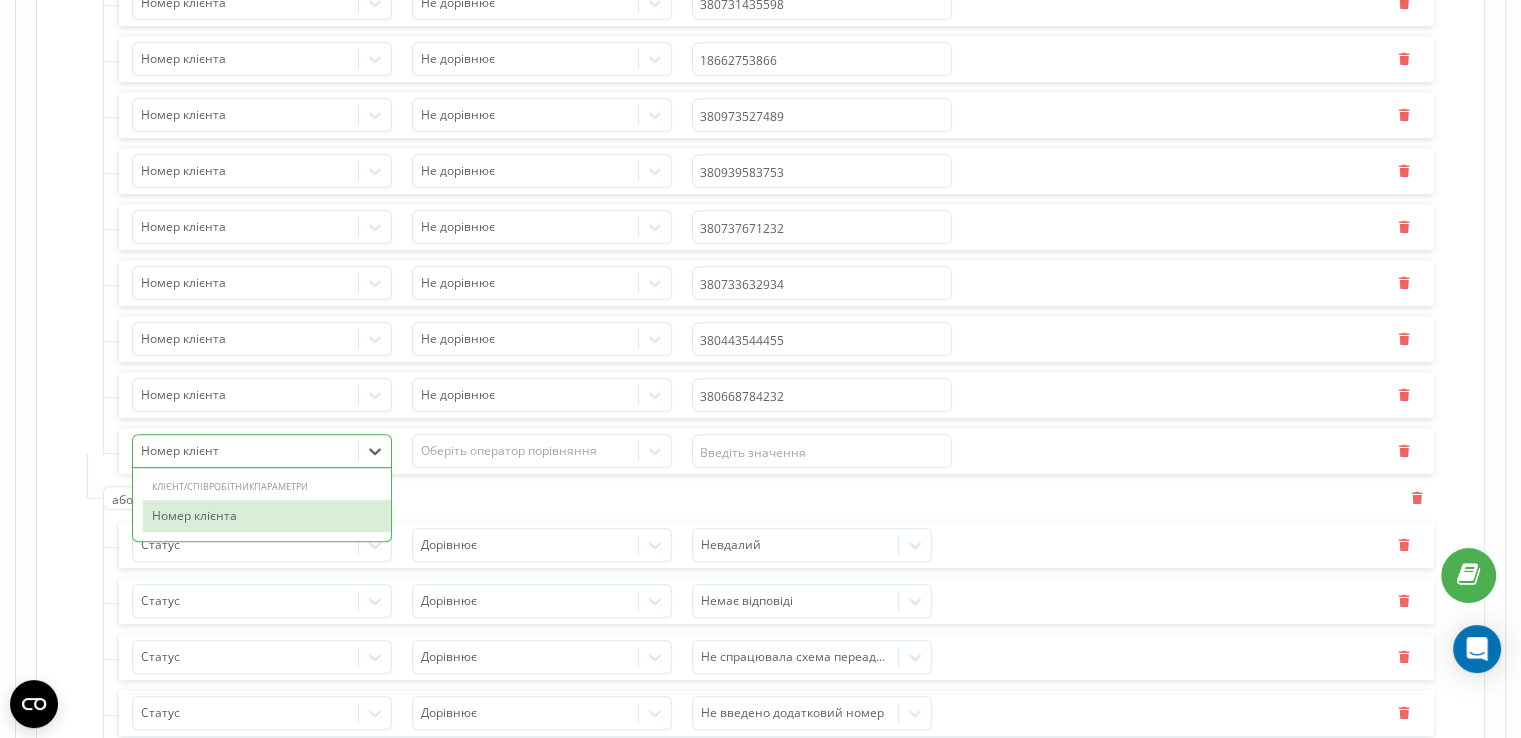 type on "Номер клієнта" 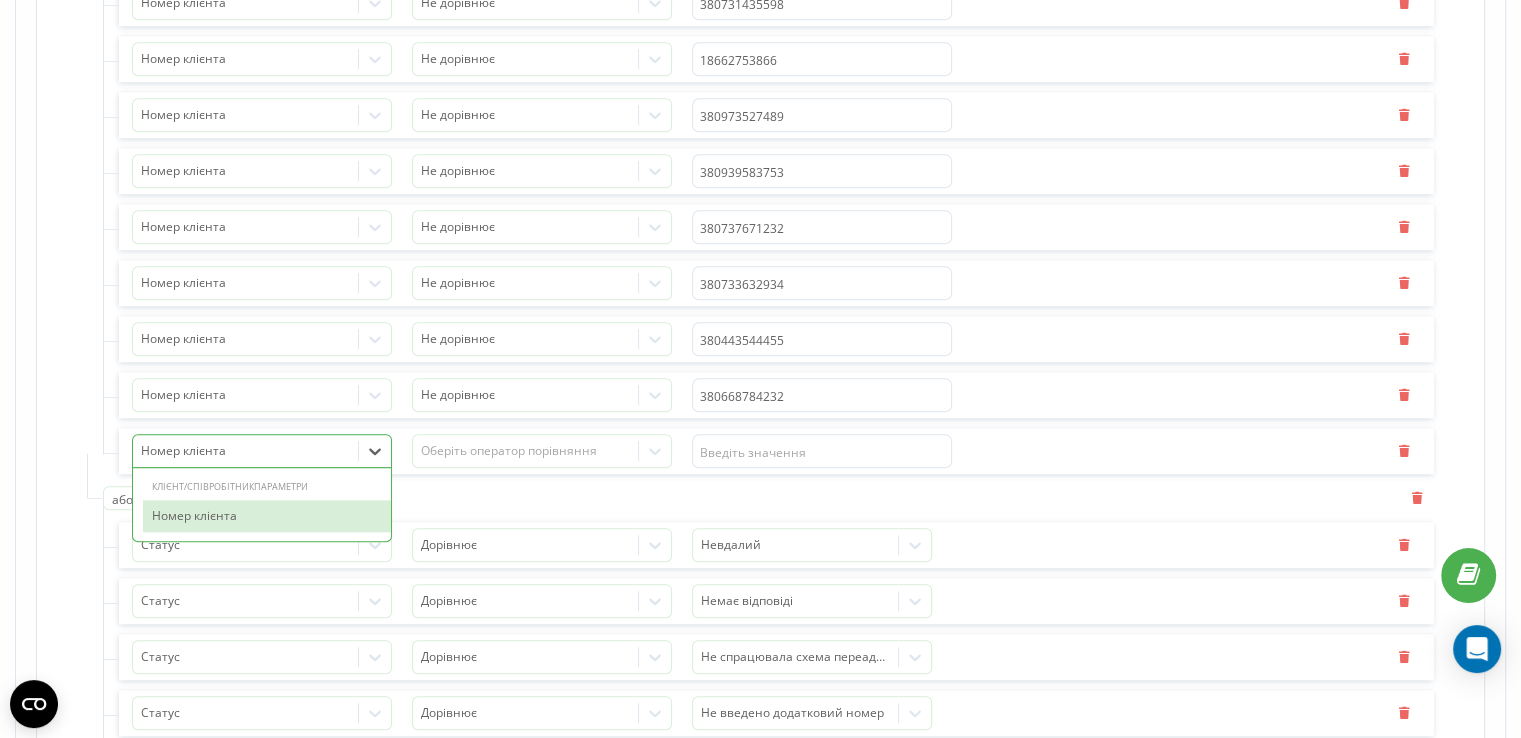 click on "Номер клієнта" at bounding box center [267, 516] 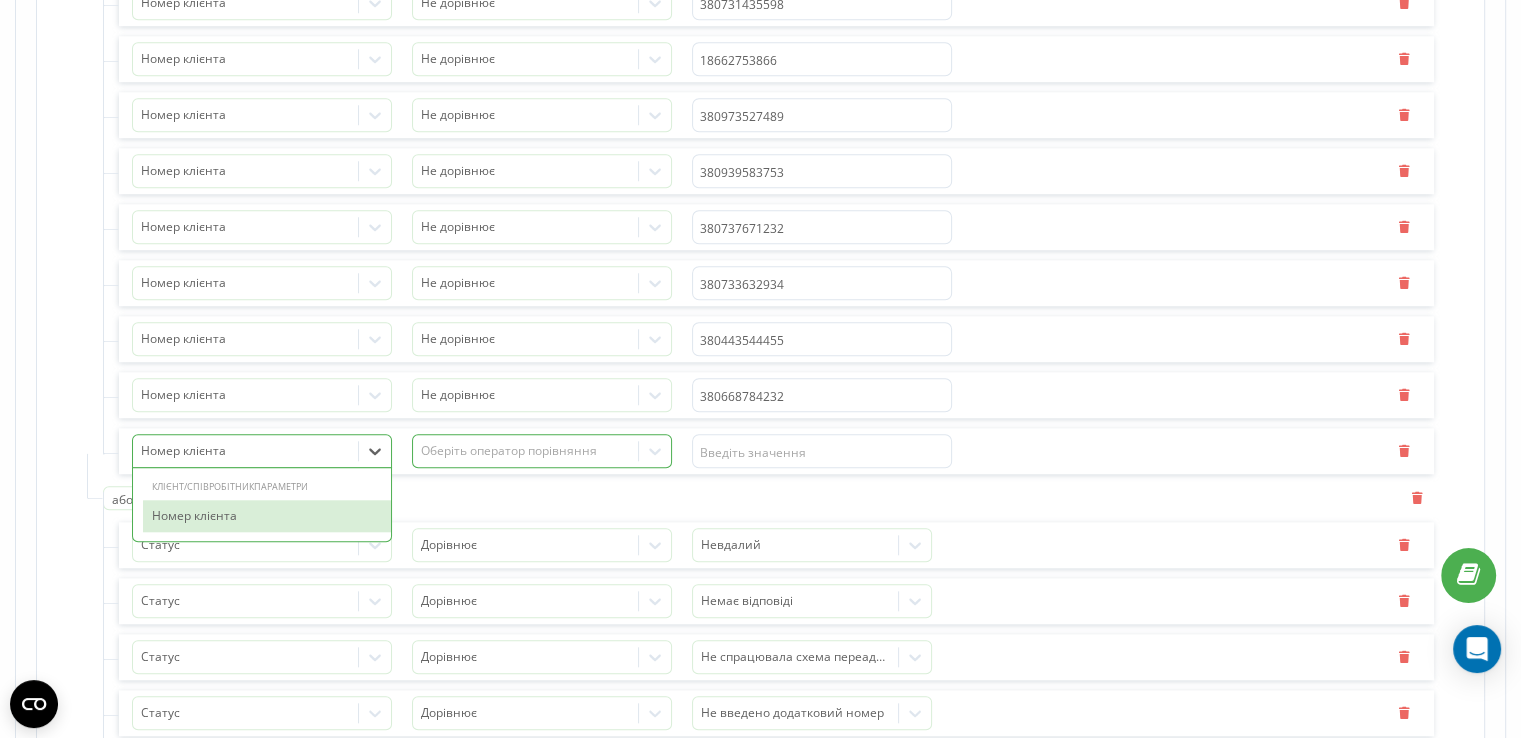 type 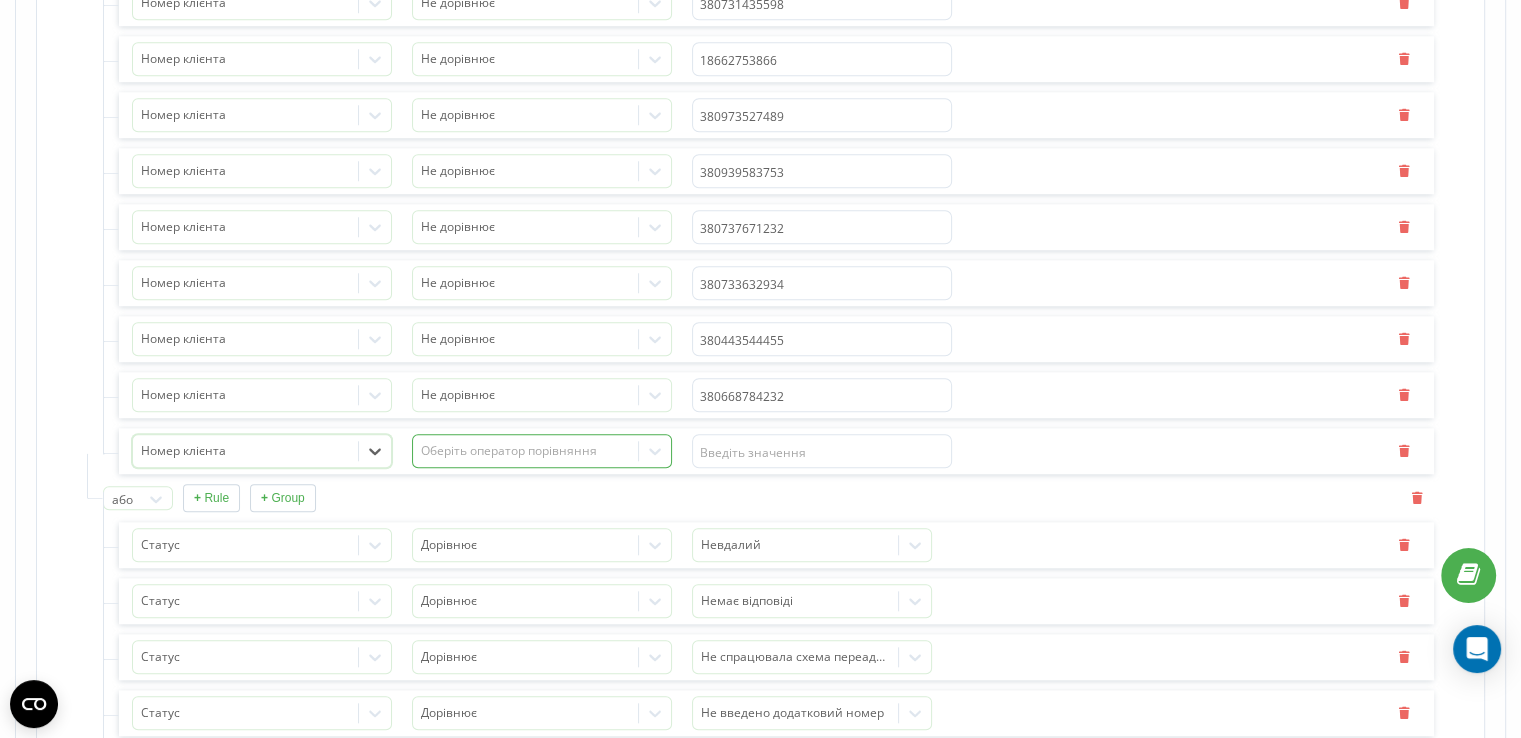 click at bounding box center (526, 451) 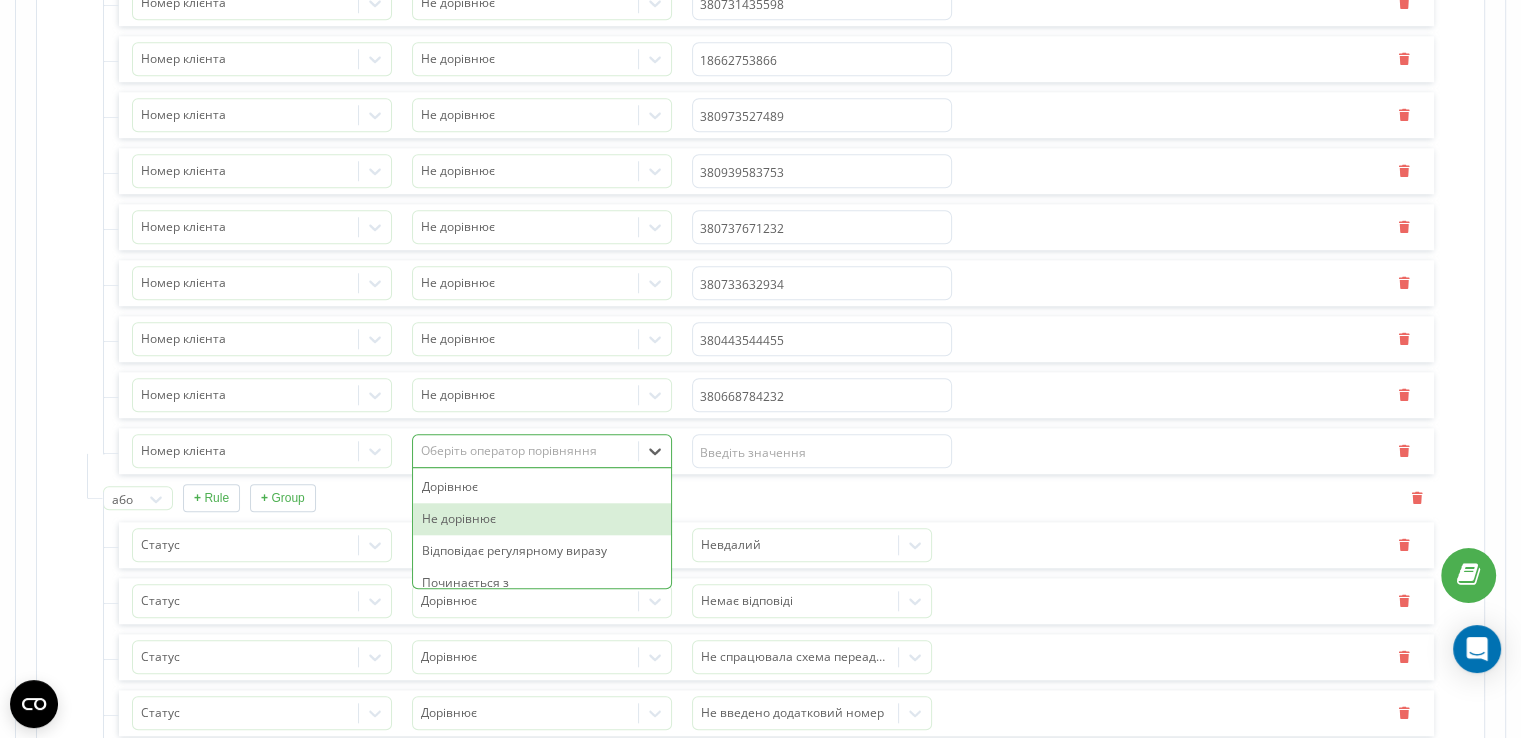 drag, startPoint x: 476, startPoint y: 513, endPoint x: 808, endPoint y: 470, distance: 334.77307 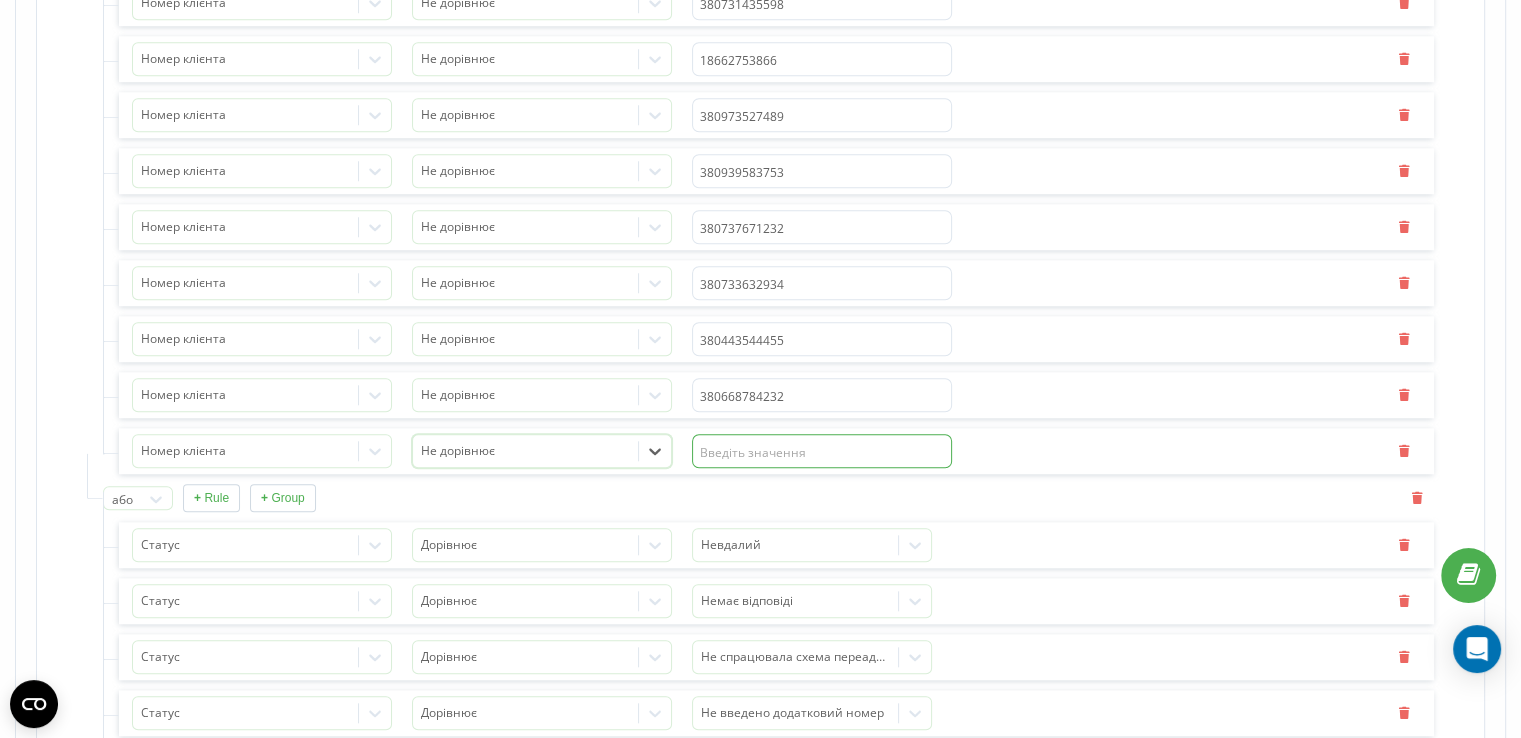 click at bounding box center (822, 451) 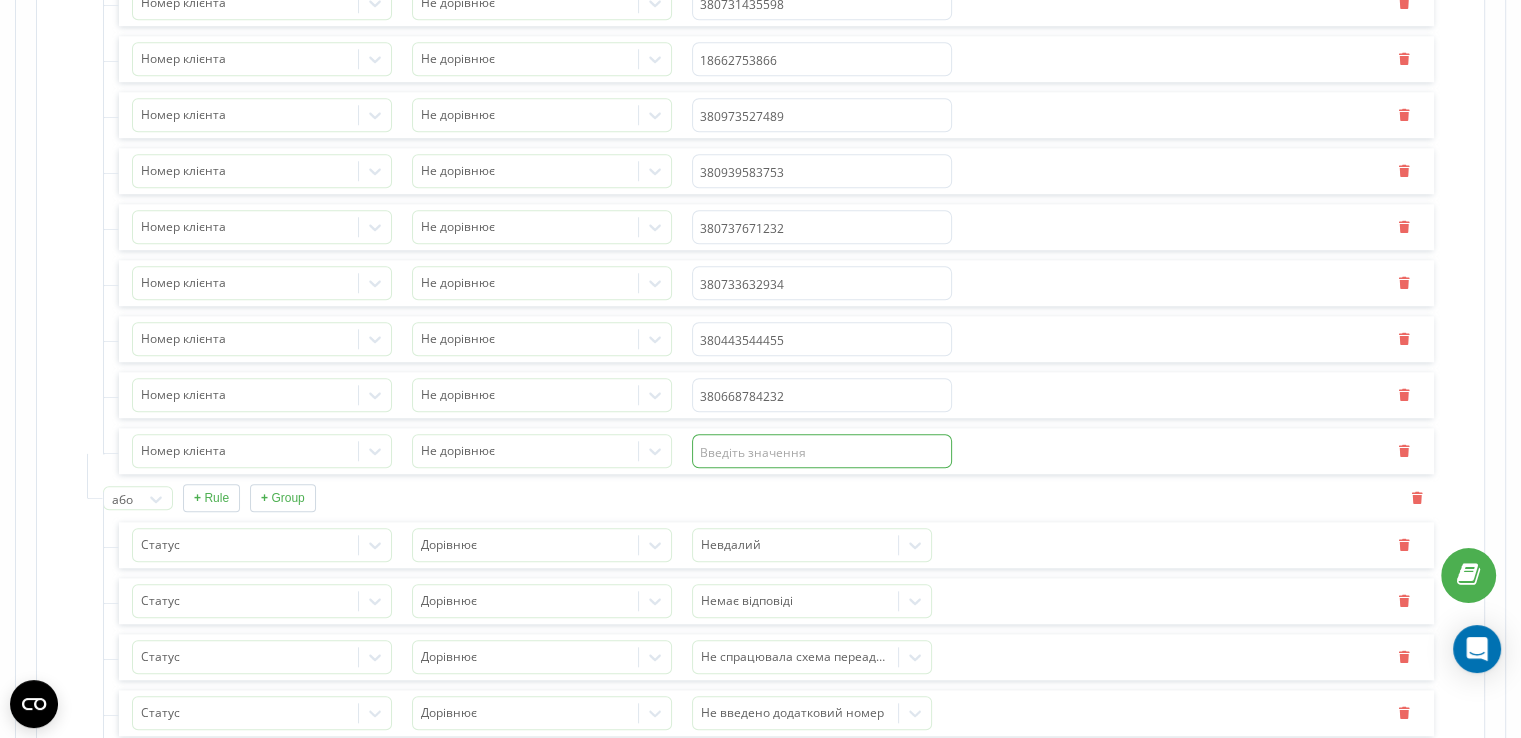 paste on "380737180090" 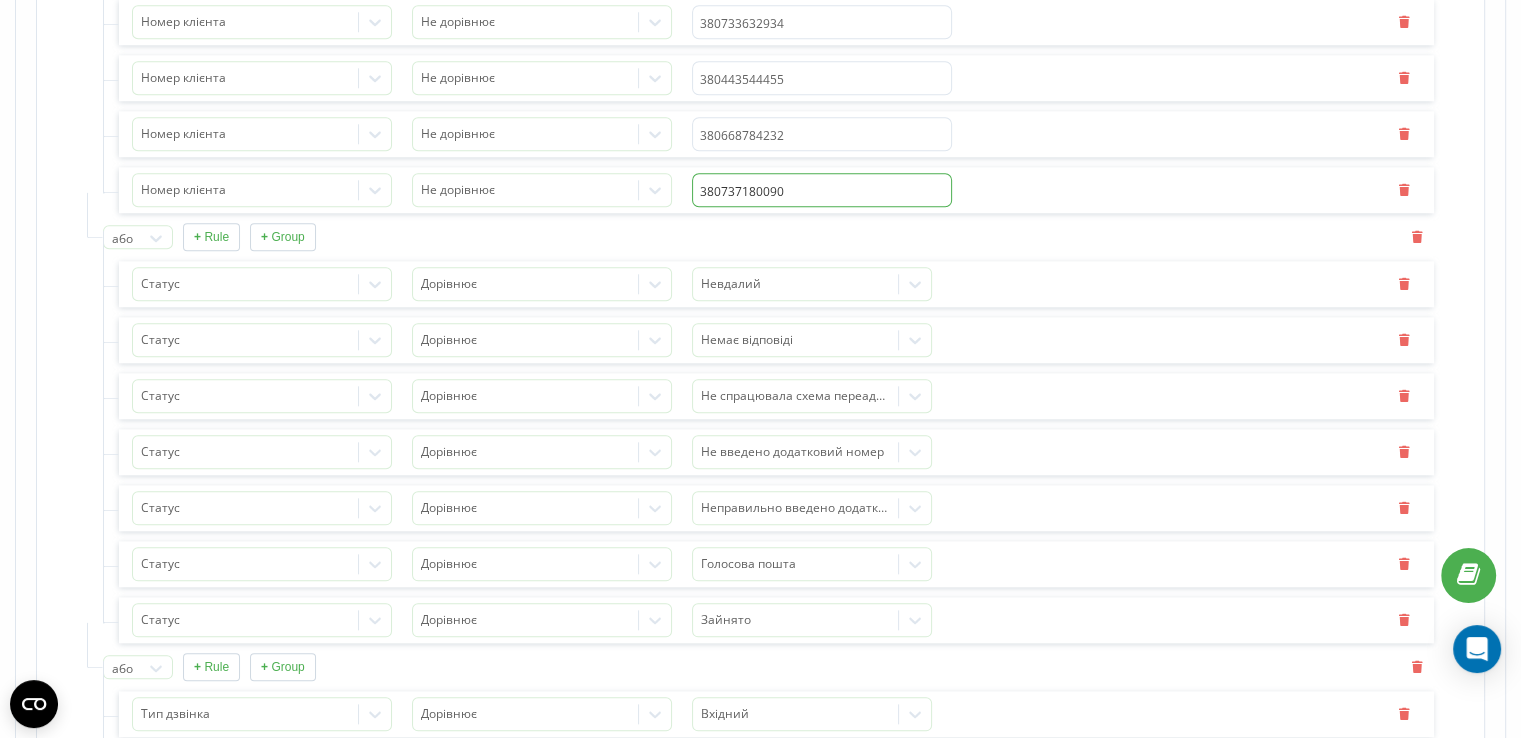 scroll, scrollTop: 2400, scrollLeft: 0, axis: vertical 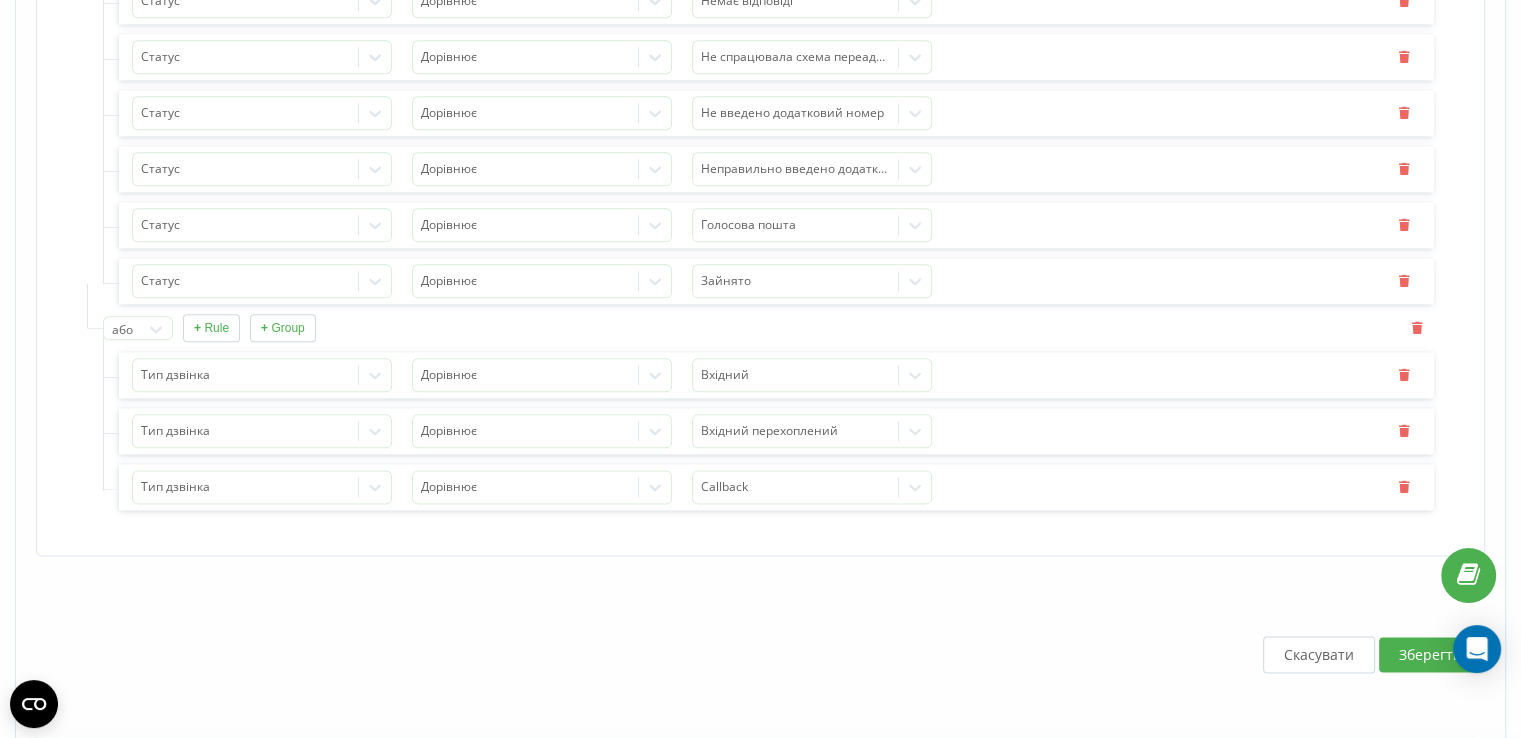 type on "380737180090" 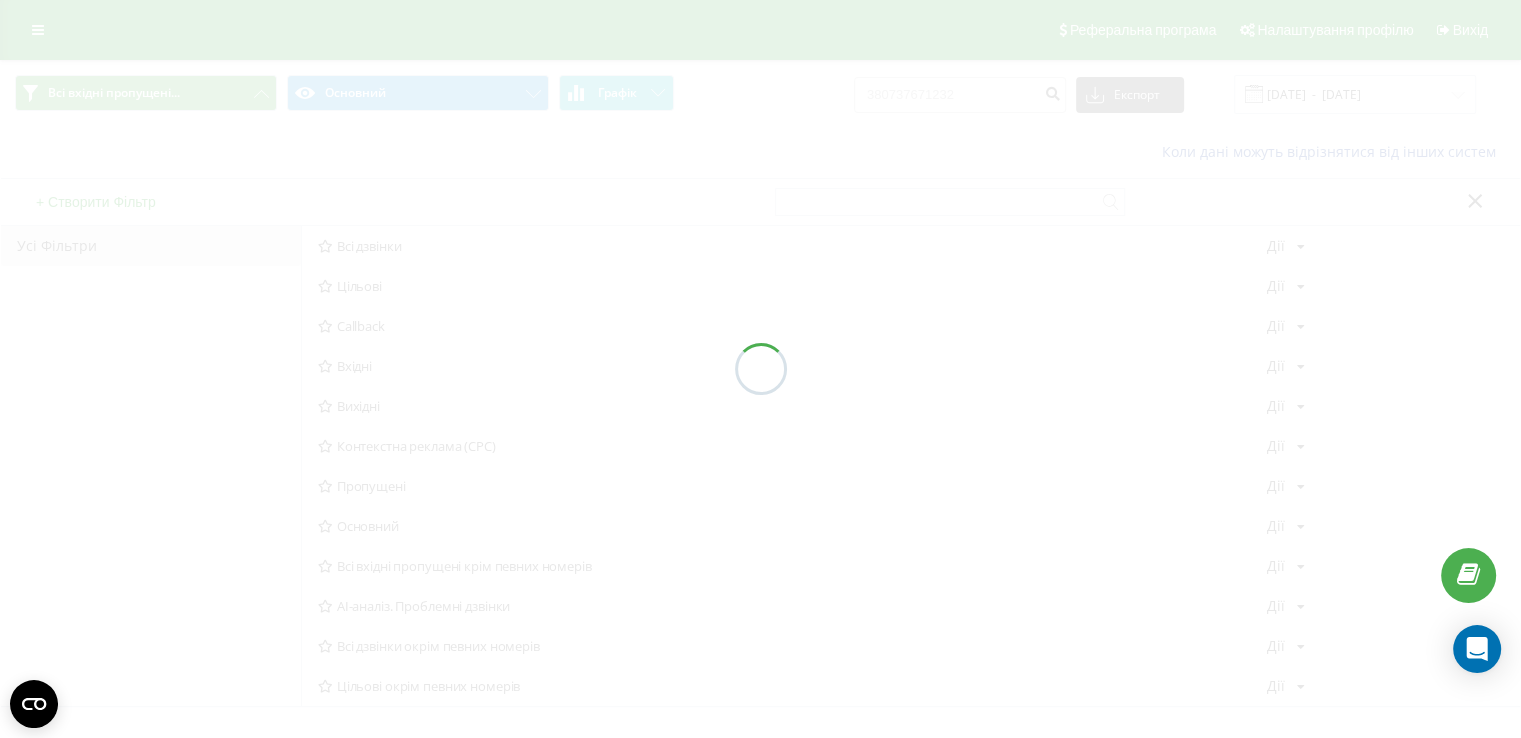 scroll, scrollTop: 0, scrollLeft: 0, axis: both 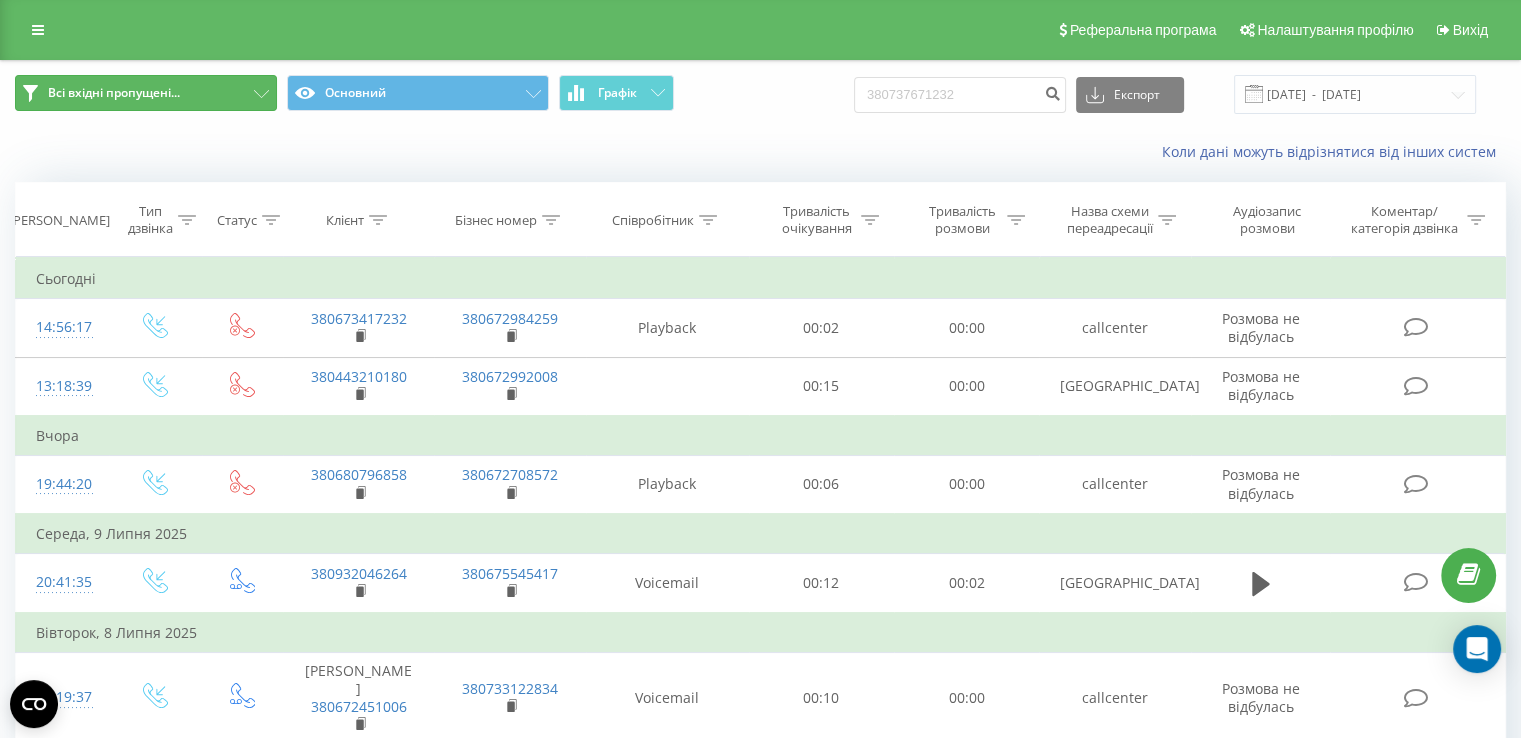click on "Всі вхідні пропущені..." at bounding box center (146, 93) 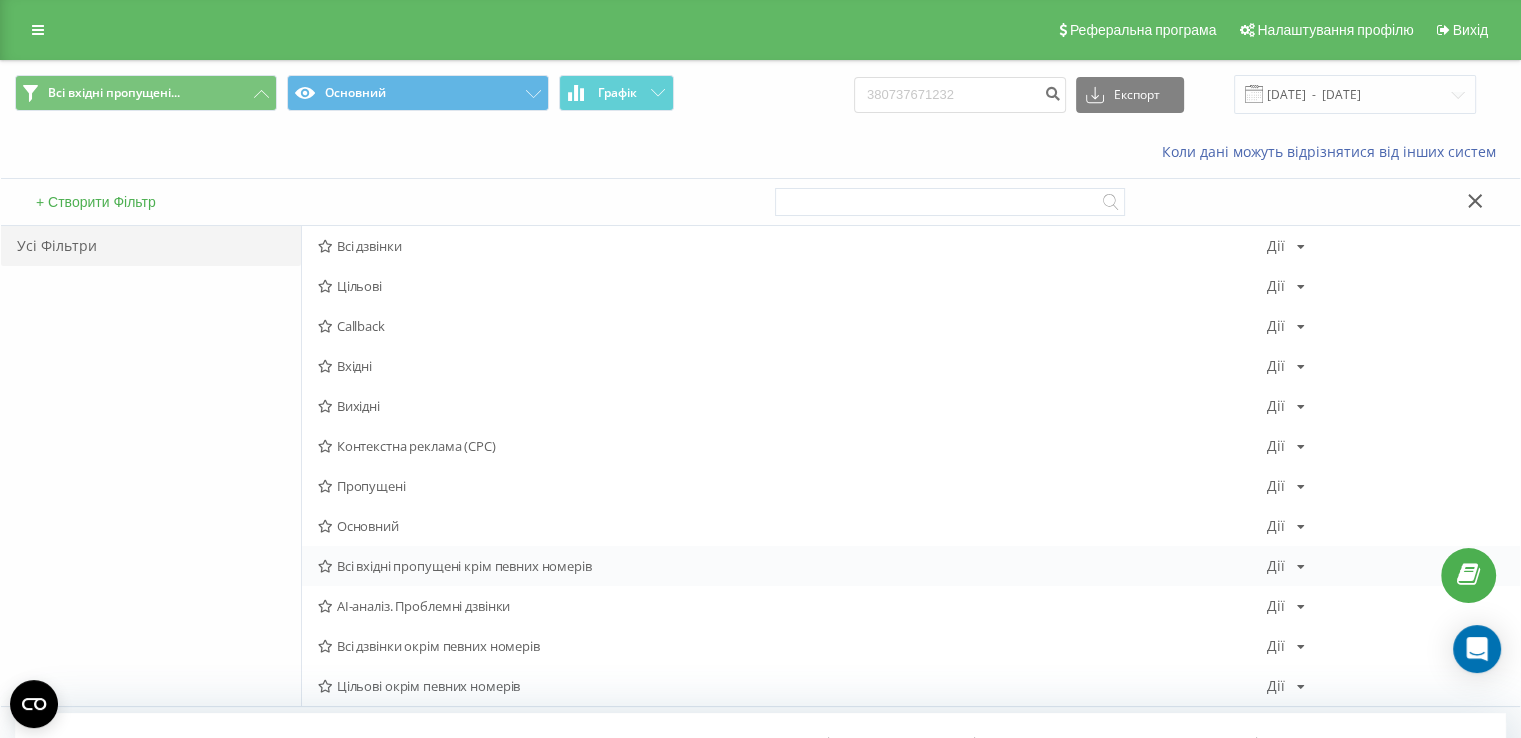 click on "Дії" at bounding box center [1276, 566] 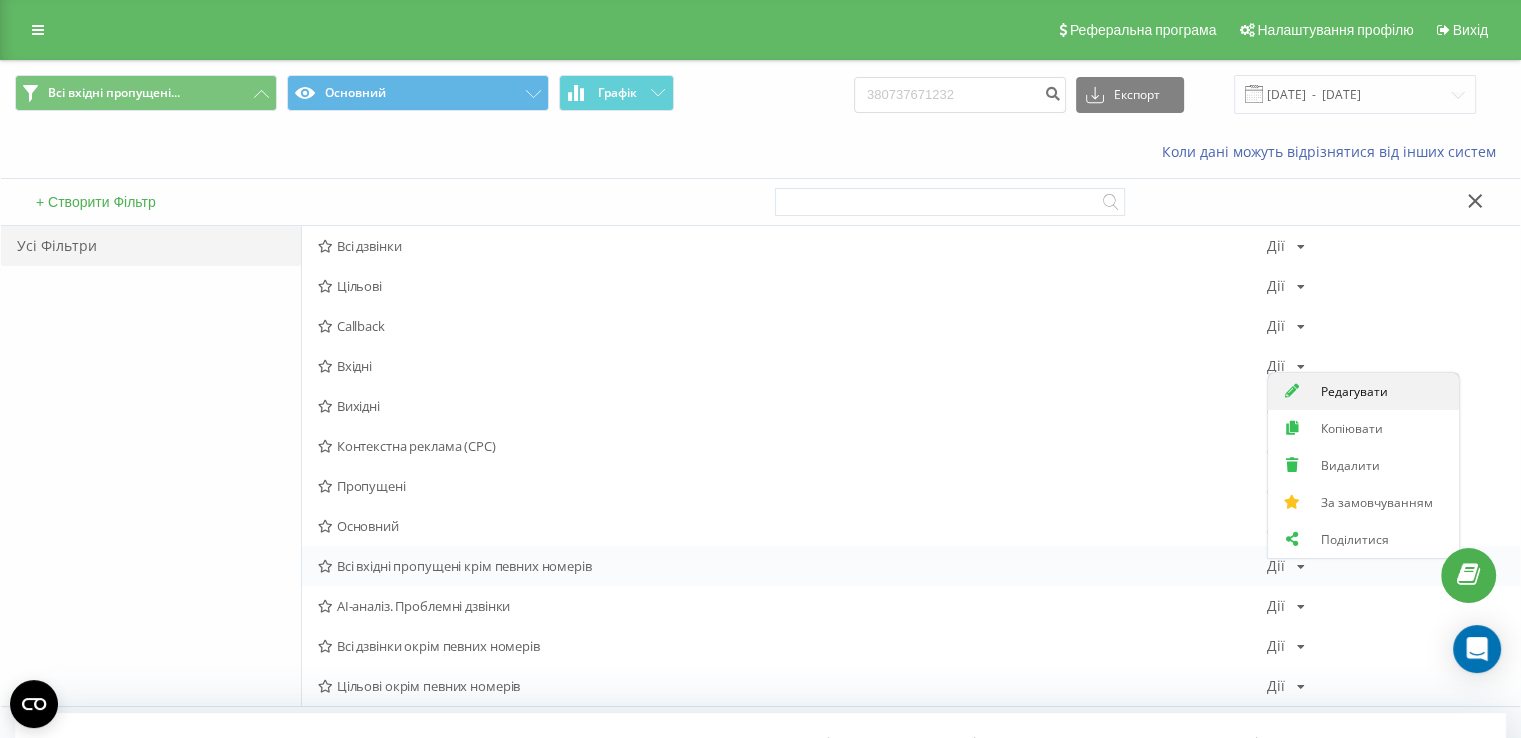 click on "Редагувати" at bounding box center (1363, 391) 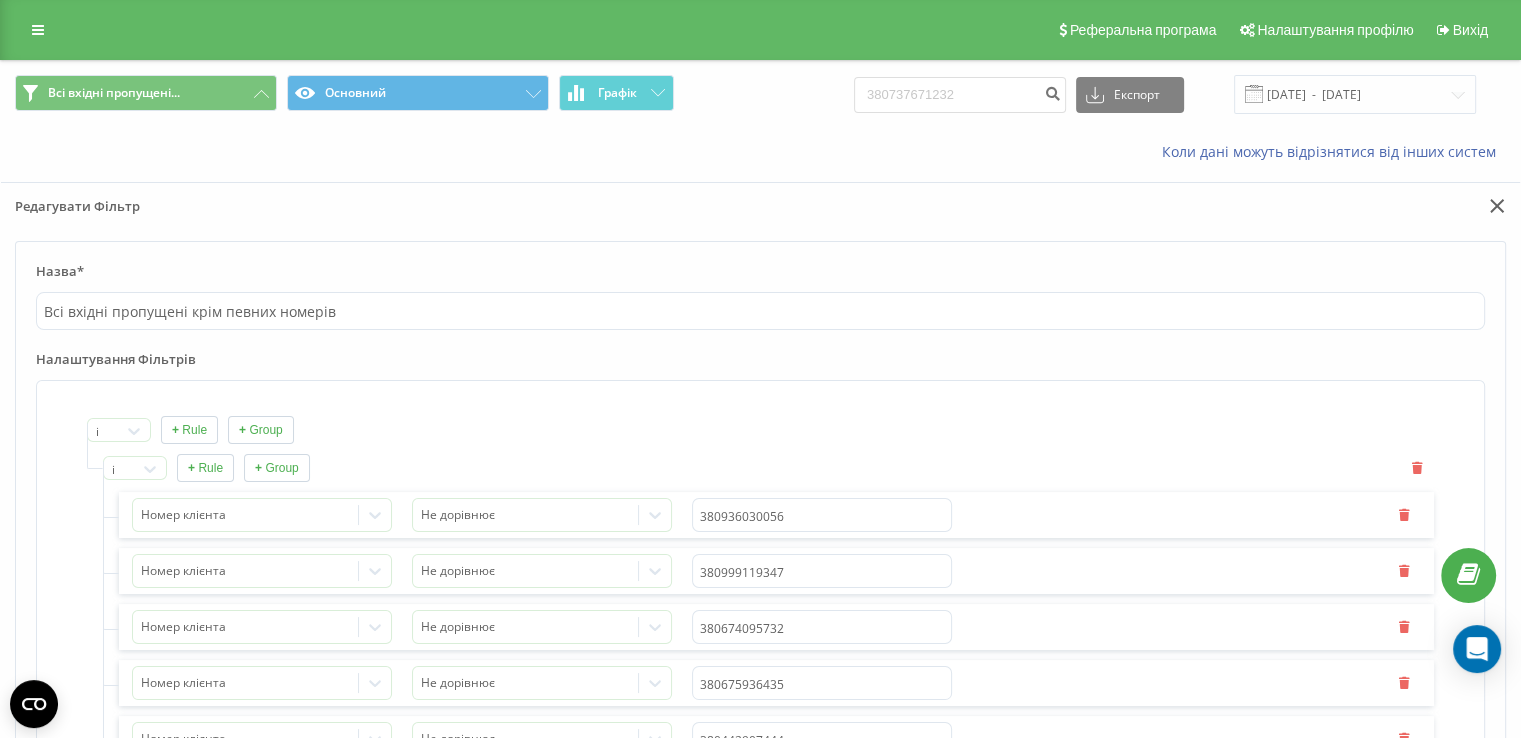 click on "+ Rule" at bounding box center (205, 468) 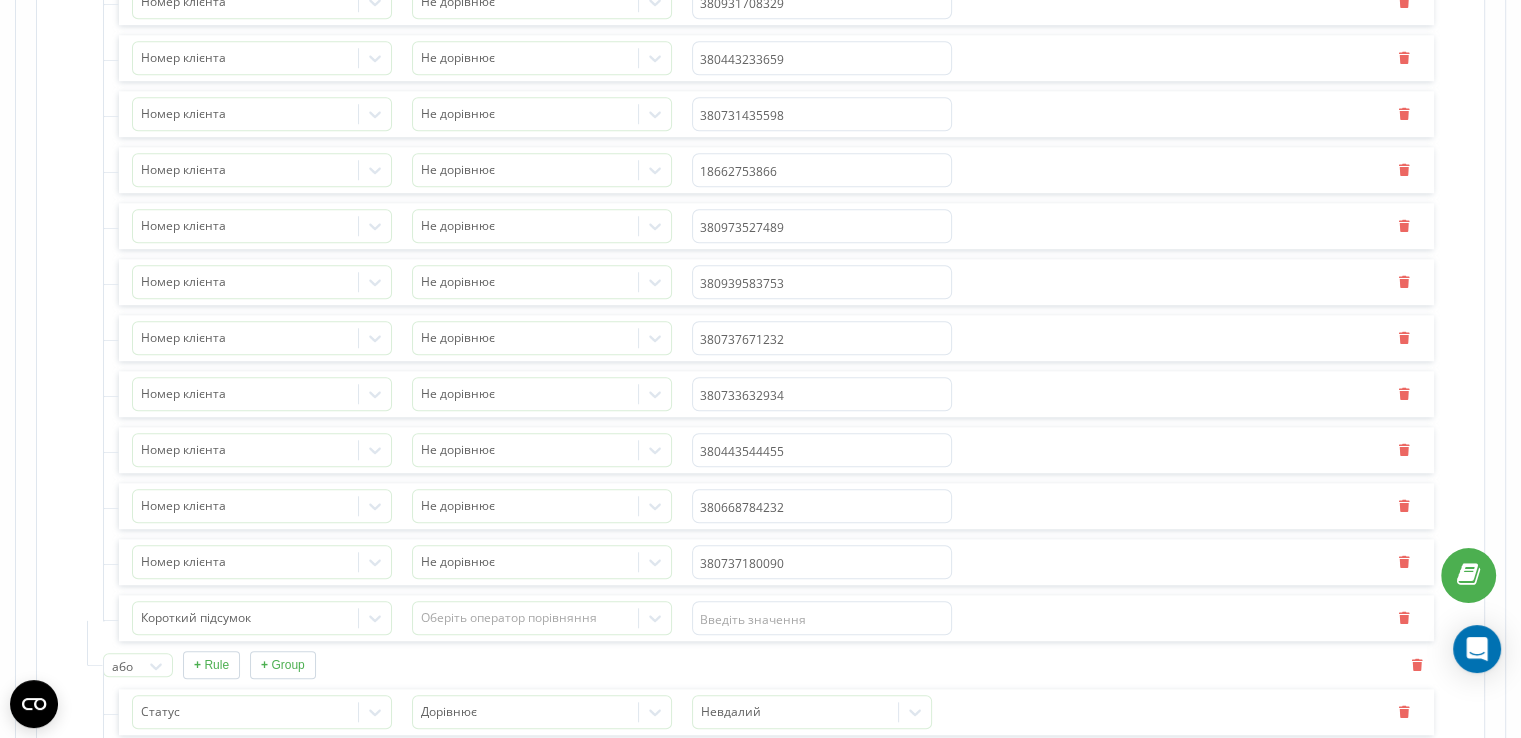 scroll, scrollTop: 2000, scrollLeft: 0, axis: vertical 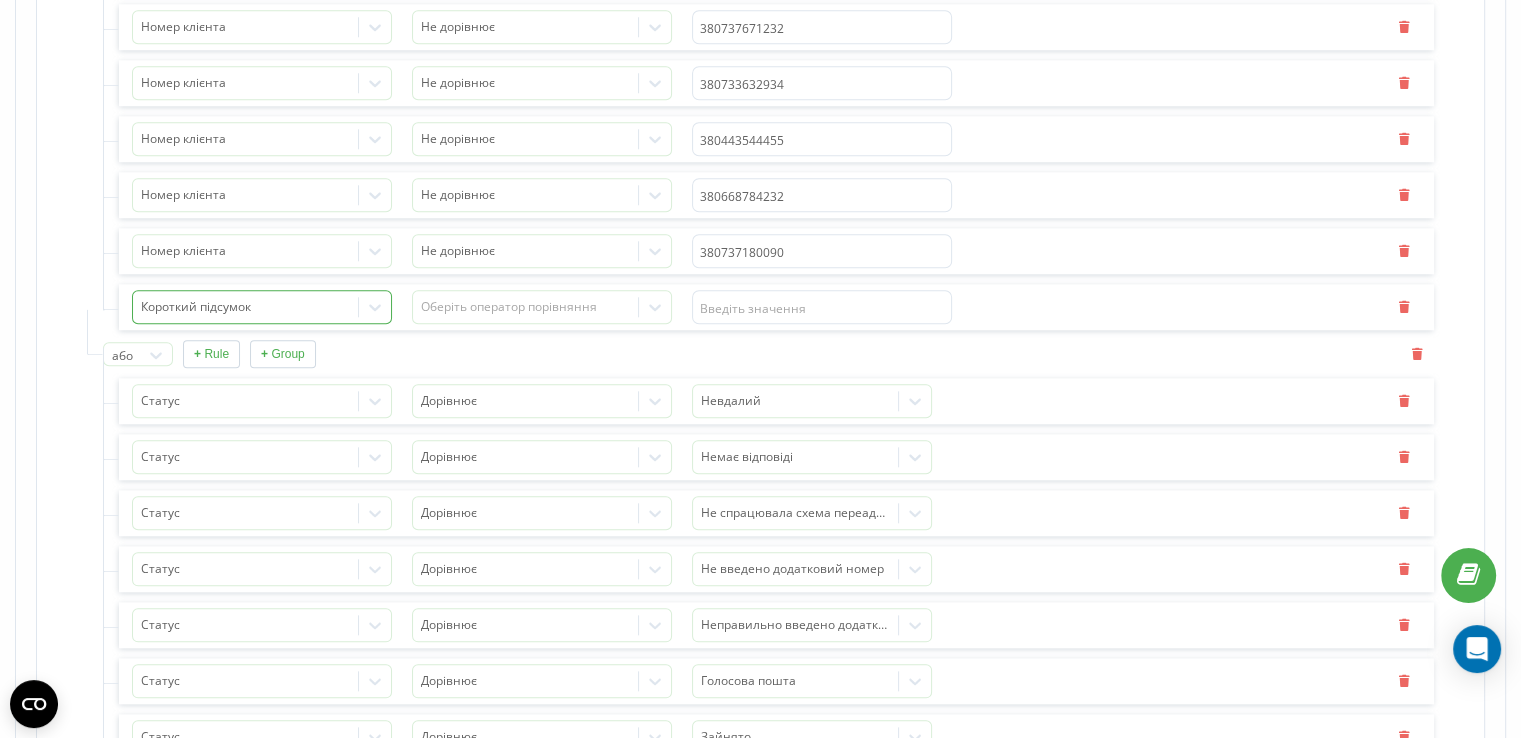 click 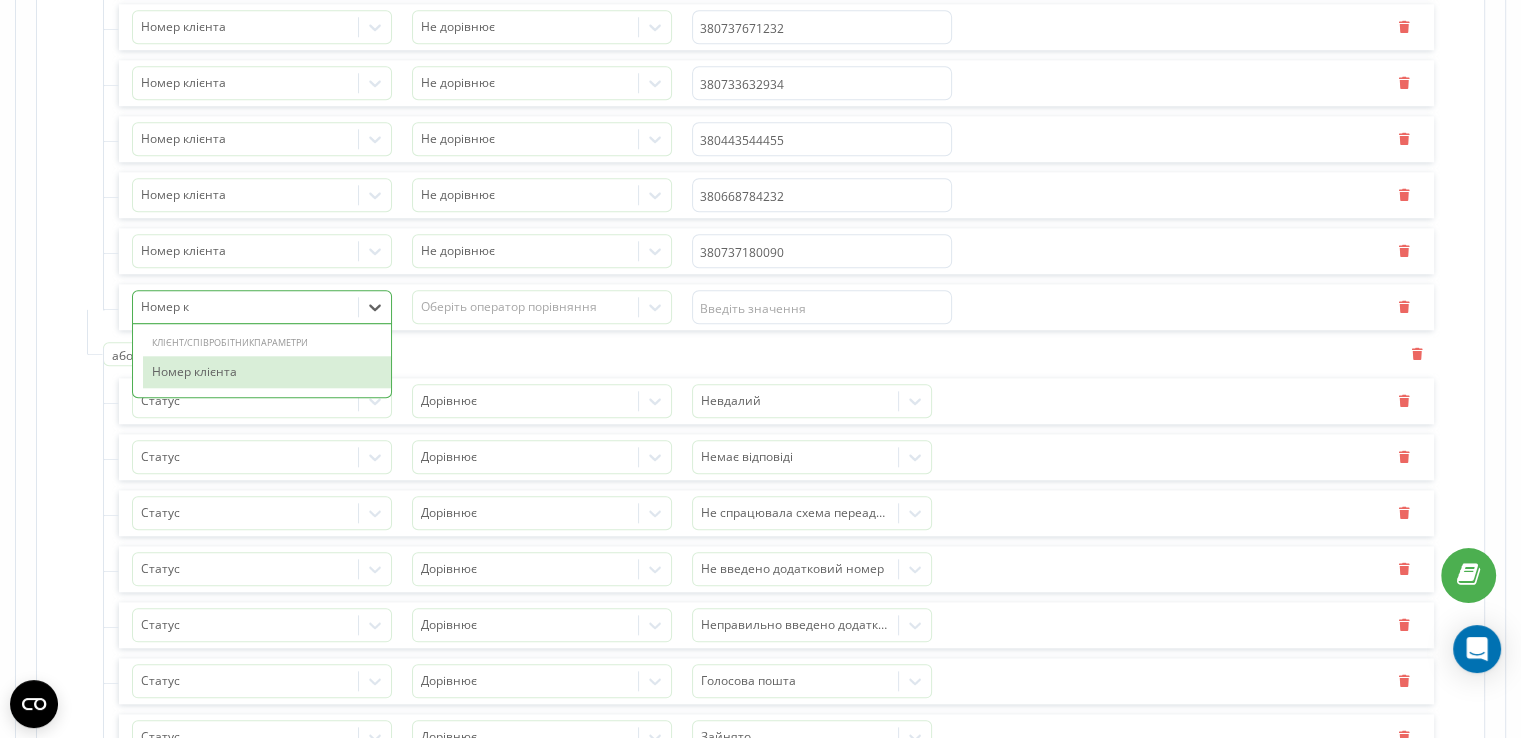 type on "Номер кл" 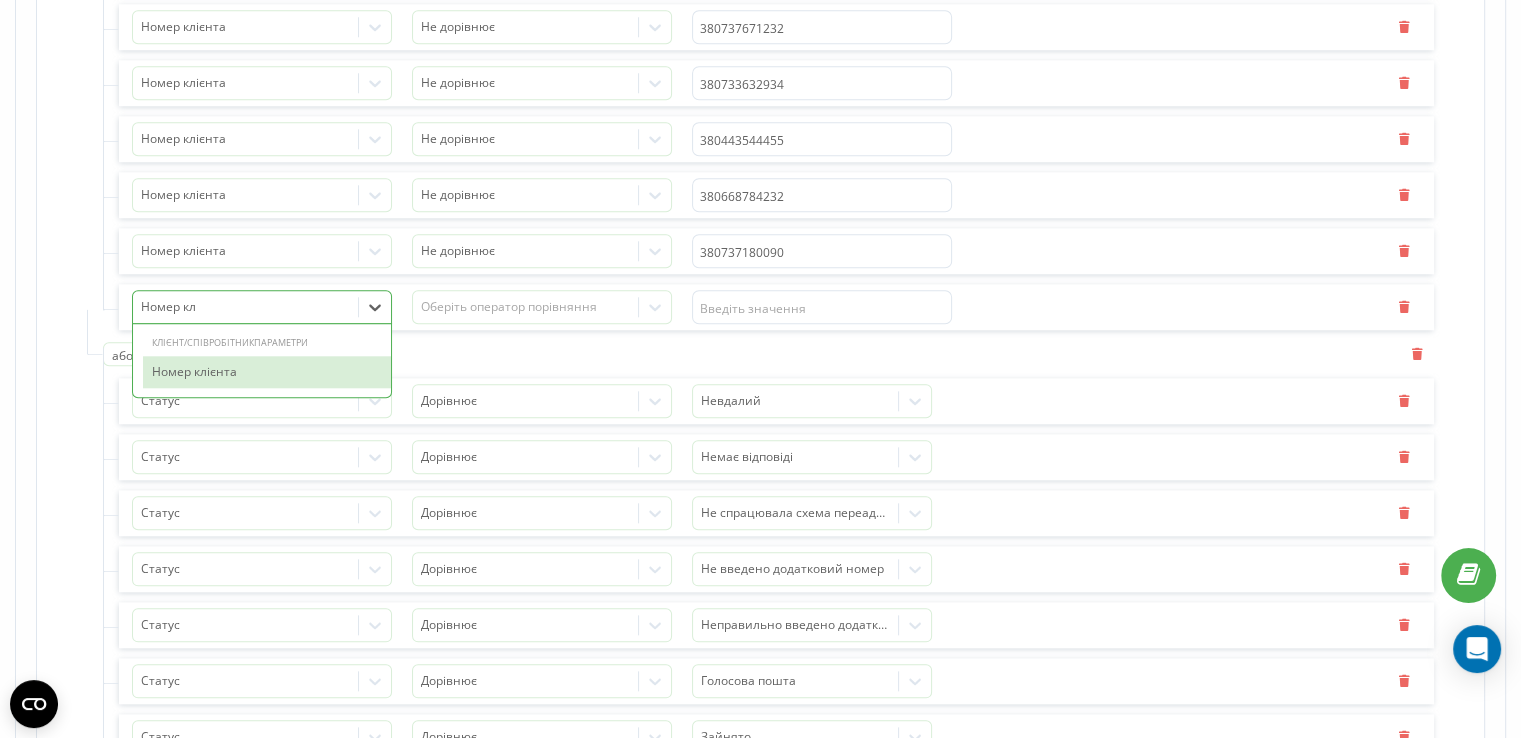 click on "Номер клієнта" at bounding box center [267, 372] 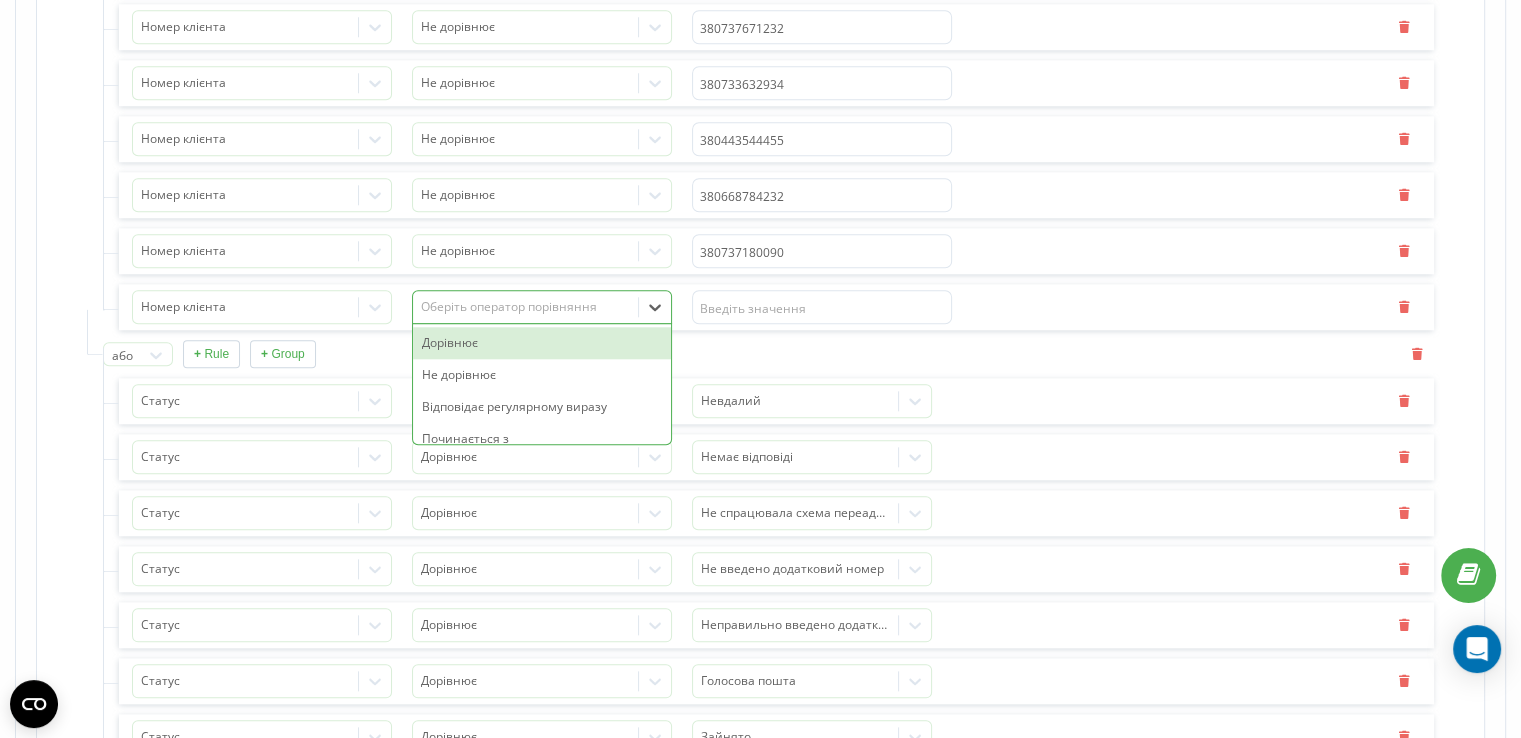 click on "Оберіть оператор порівняння" at bounding box center (526, 307) 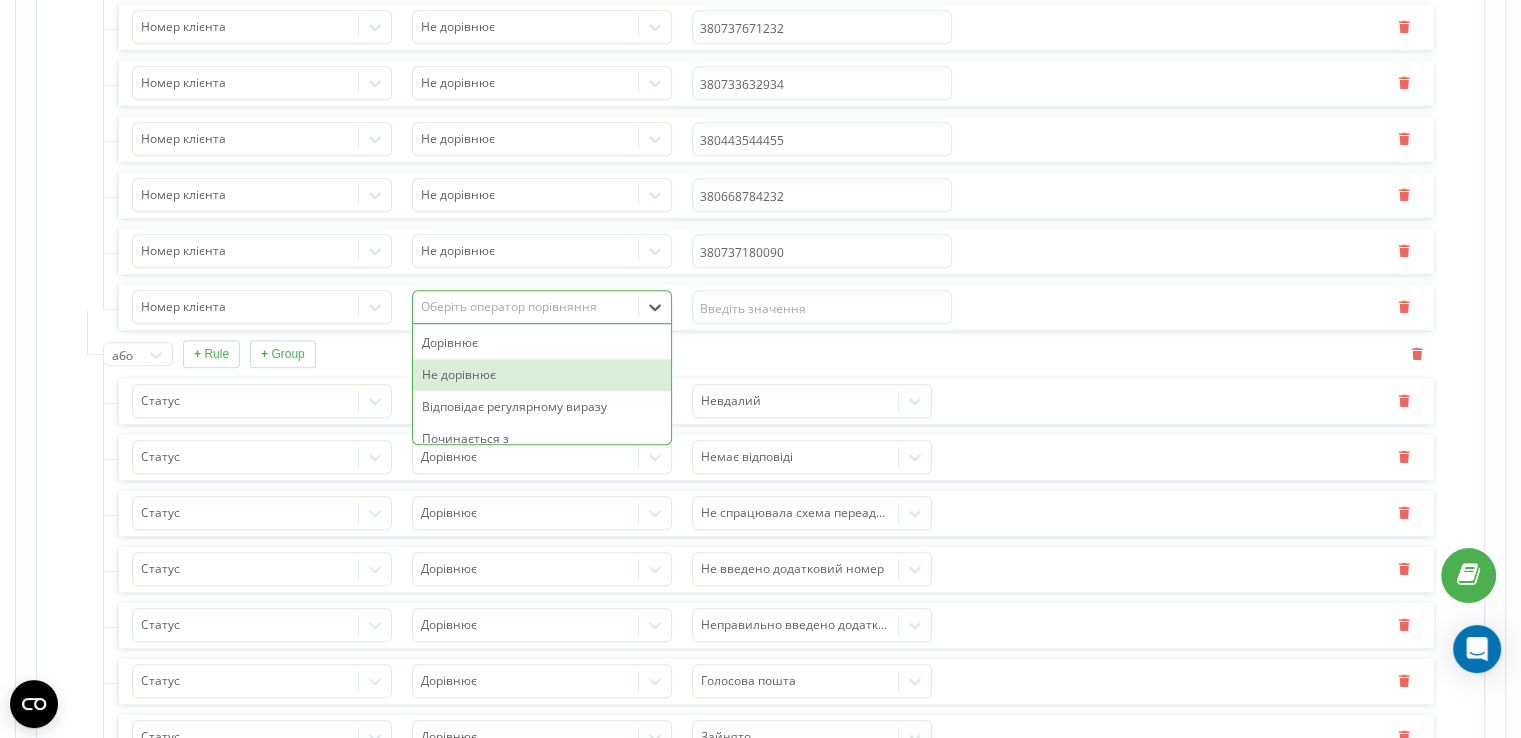 click on "Не дорівнює" at bounding box center [542, 375] 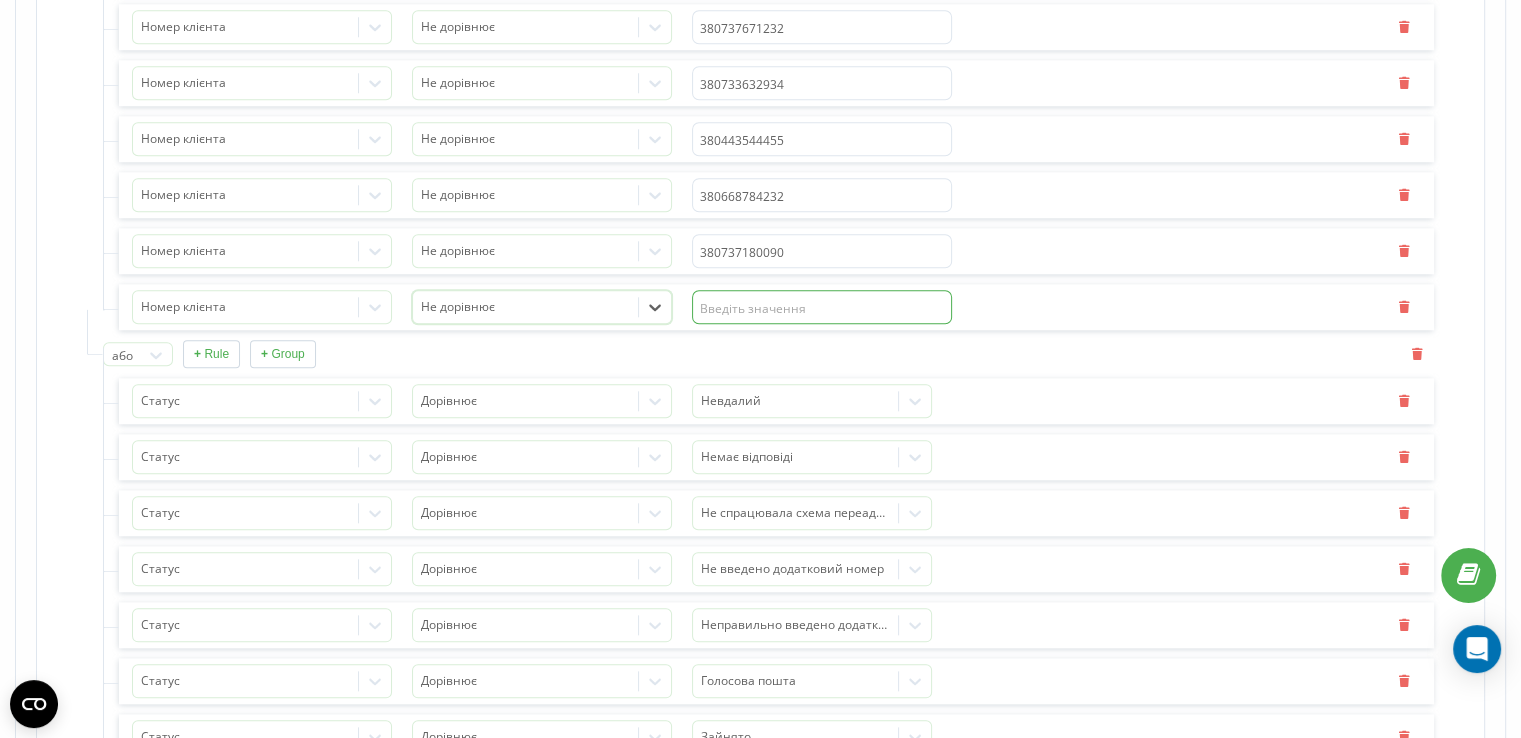 click at bounding box center (822, 307) 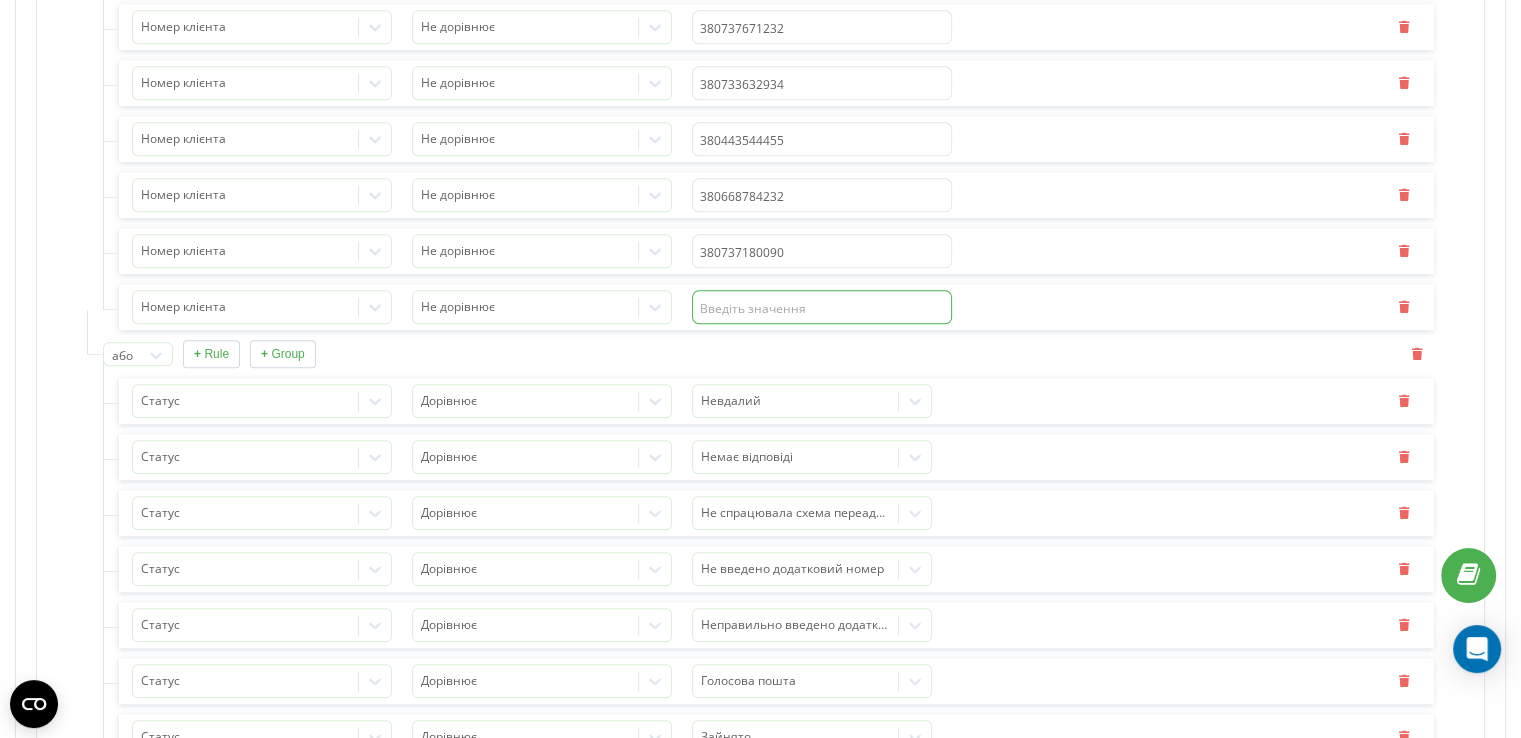 paste on "380505672533" 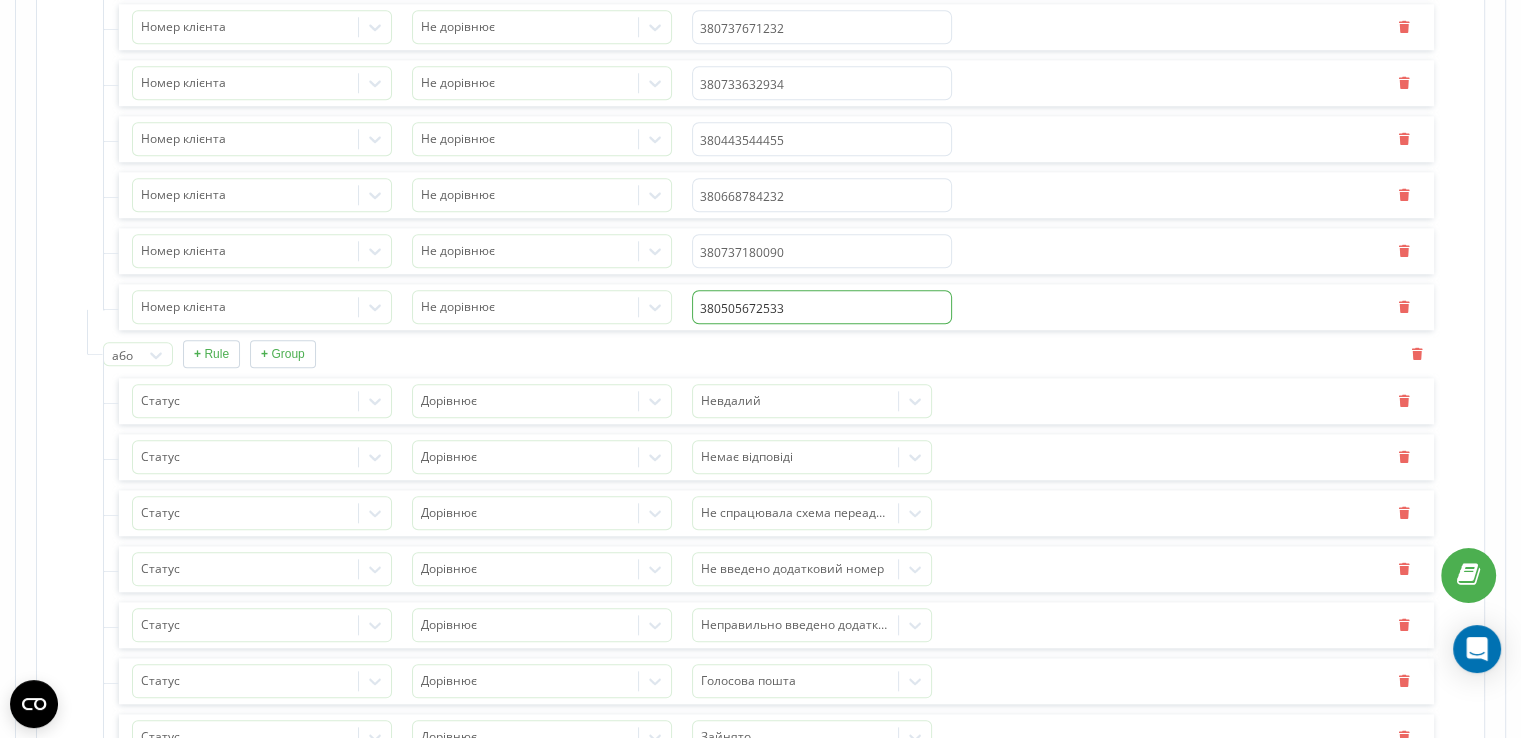 scroll, scrollTop: 2600, scrollLeft: 0, axis: vertical 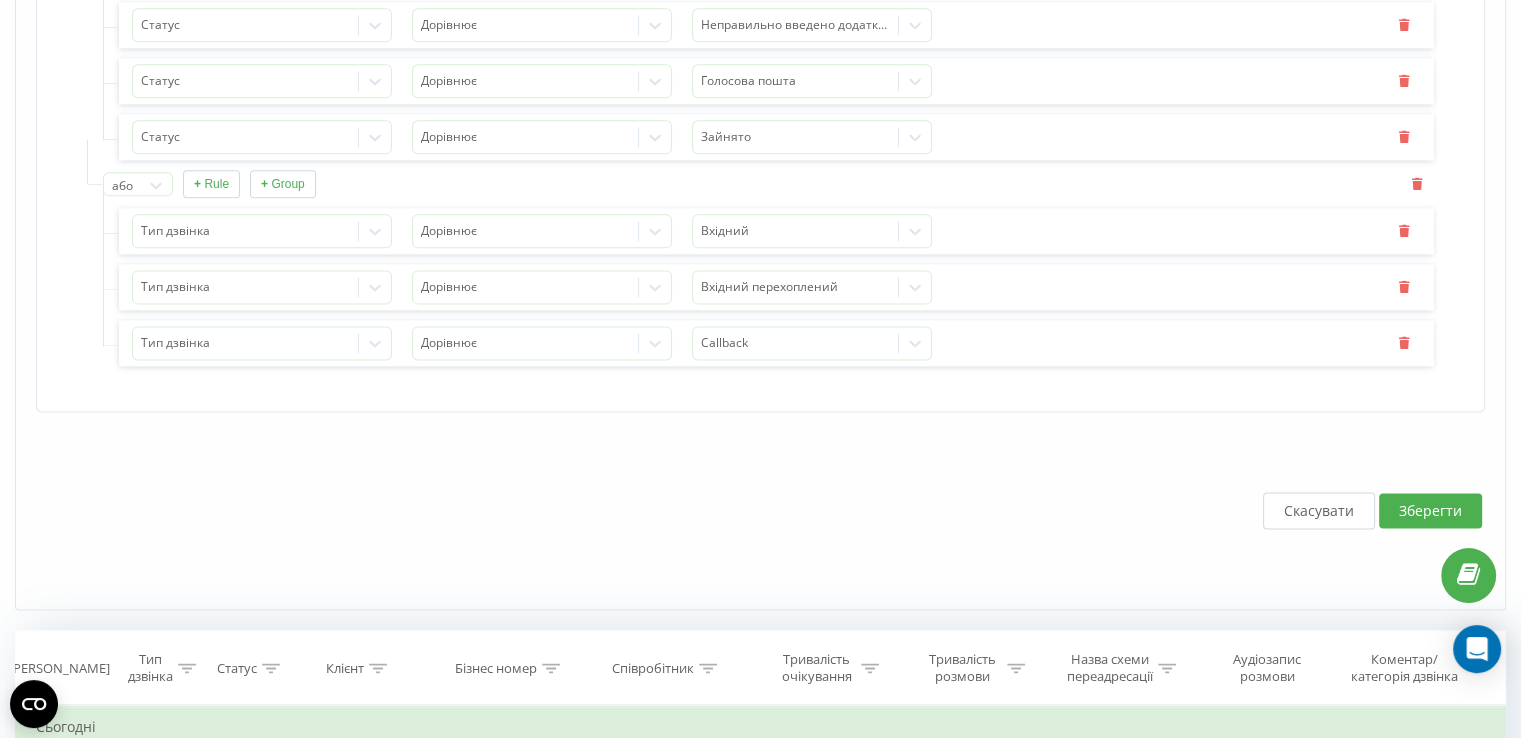 click on "Зберегти" at bounding box center [1430, 510] 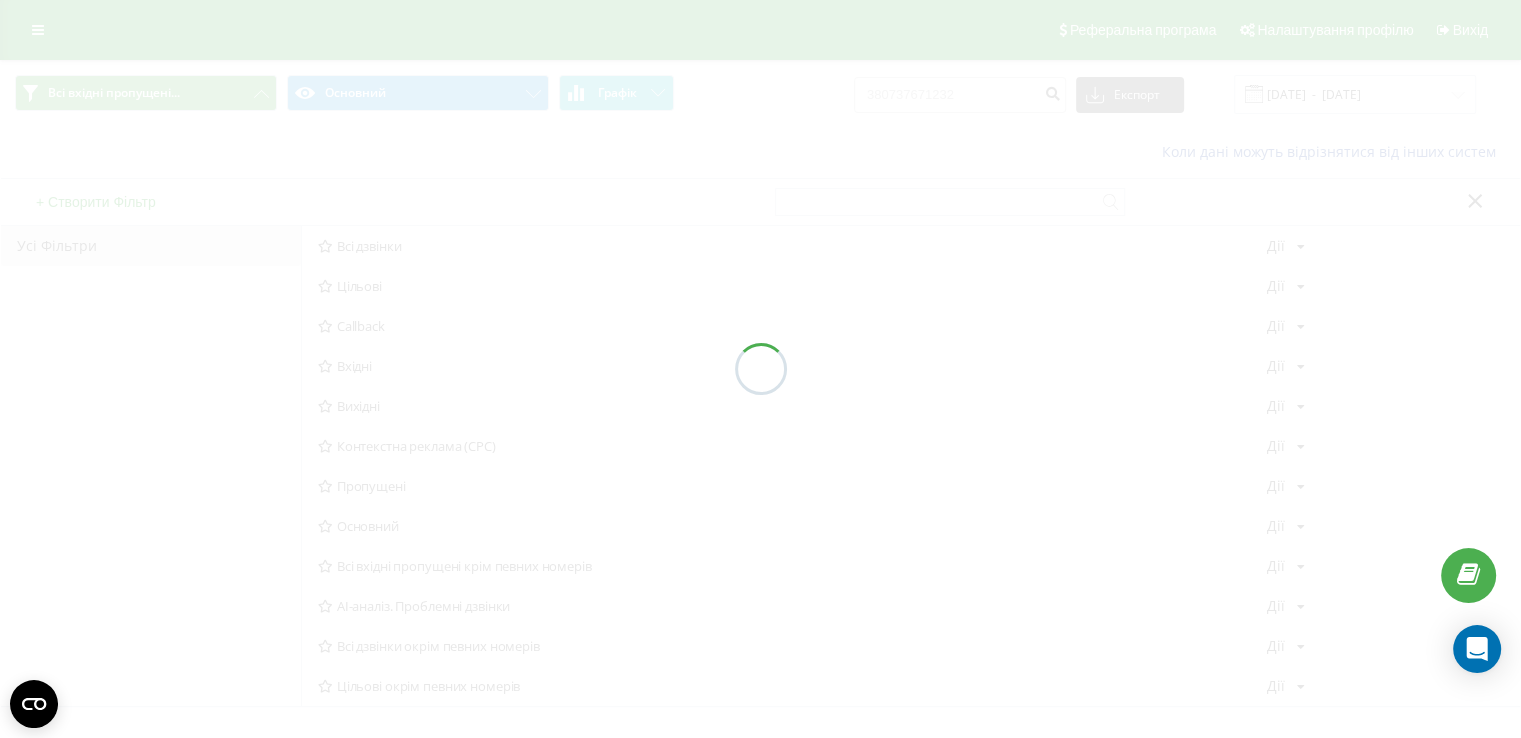 scroll, scrollTop: 0, scrollLeft: 0, axis: both 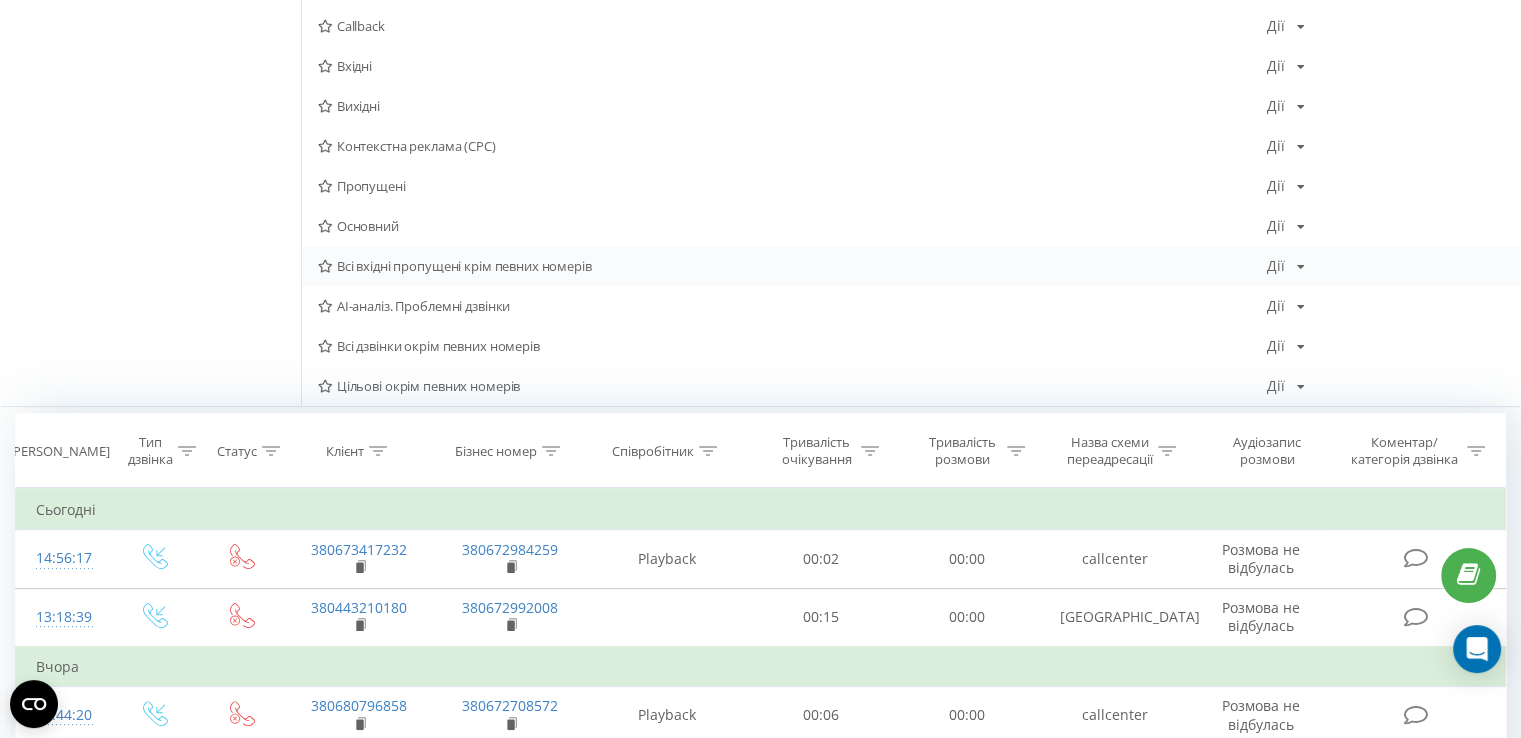 click on "Дії" at bounding box center (1276, 266) 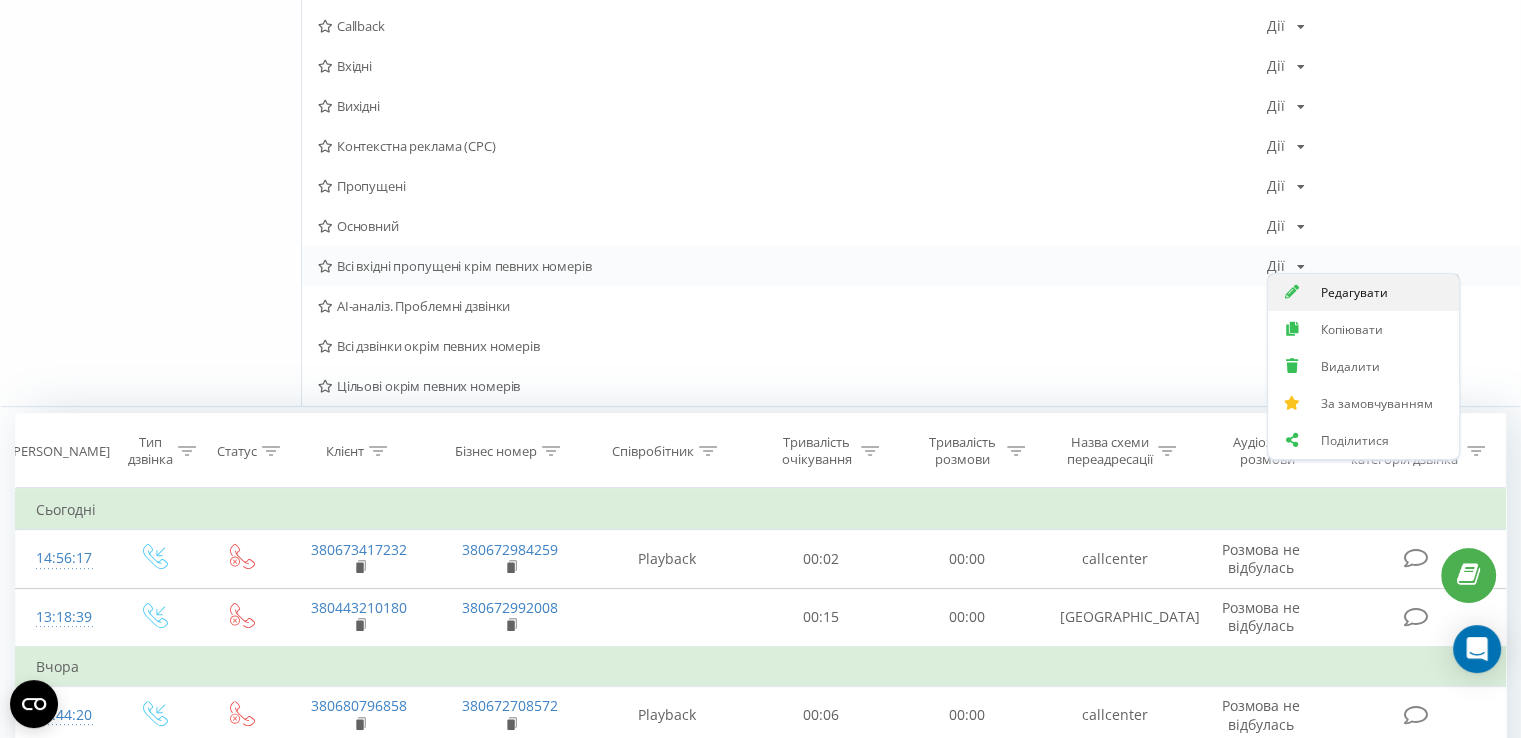click on "Редагувати" at bounding box center (1354, 292) 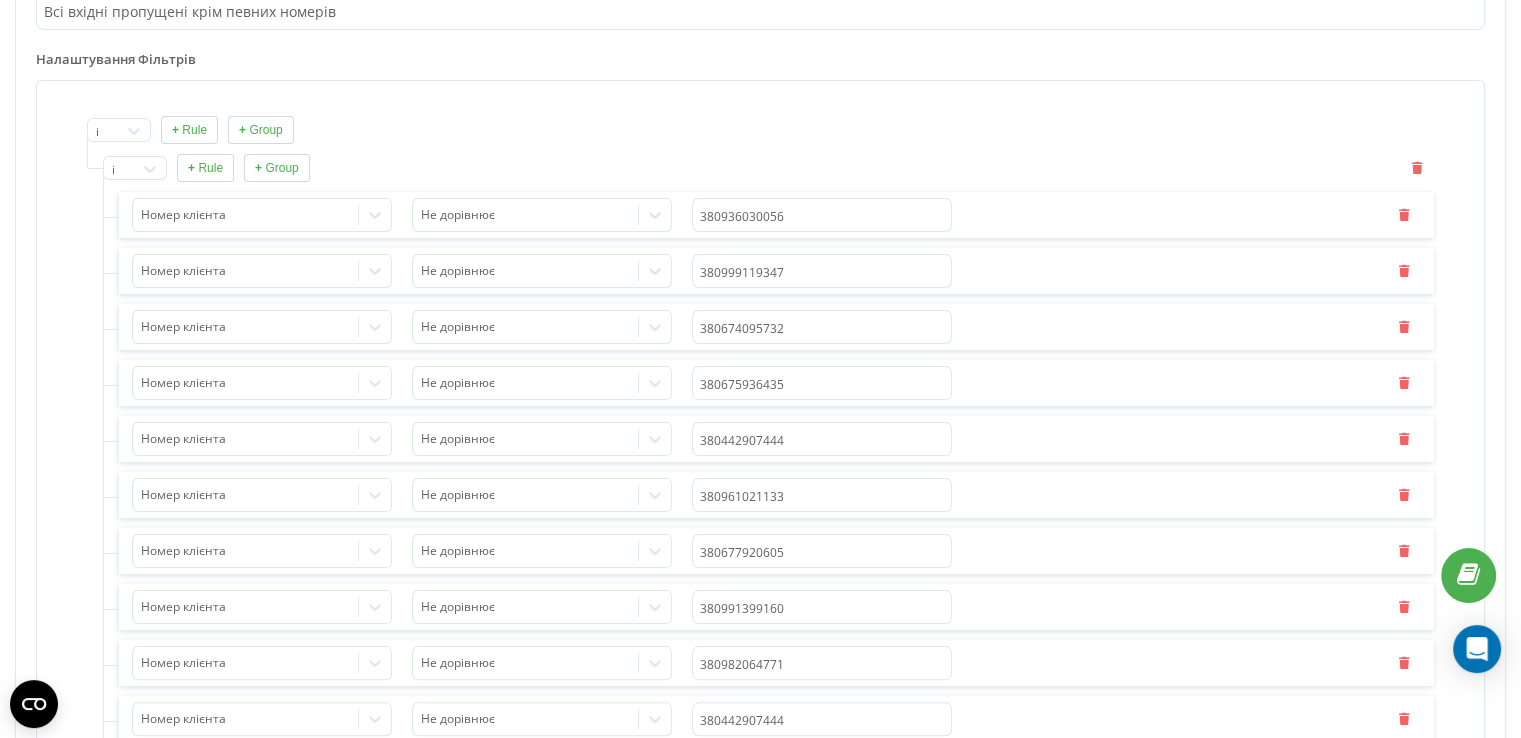 click on "+ Rule" at bounding box center [205, 168] 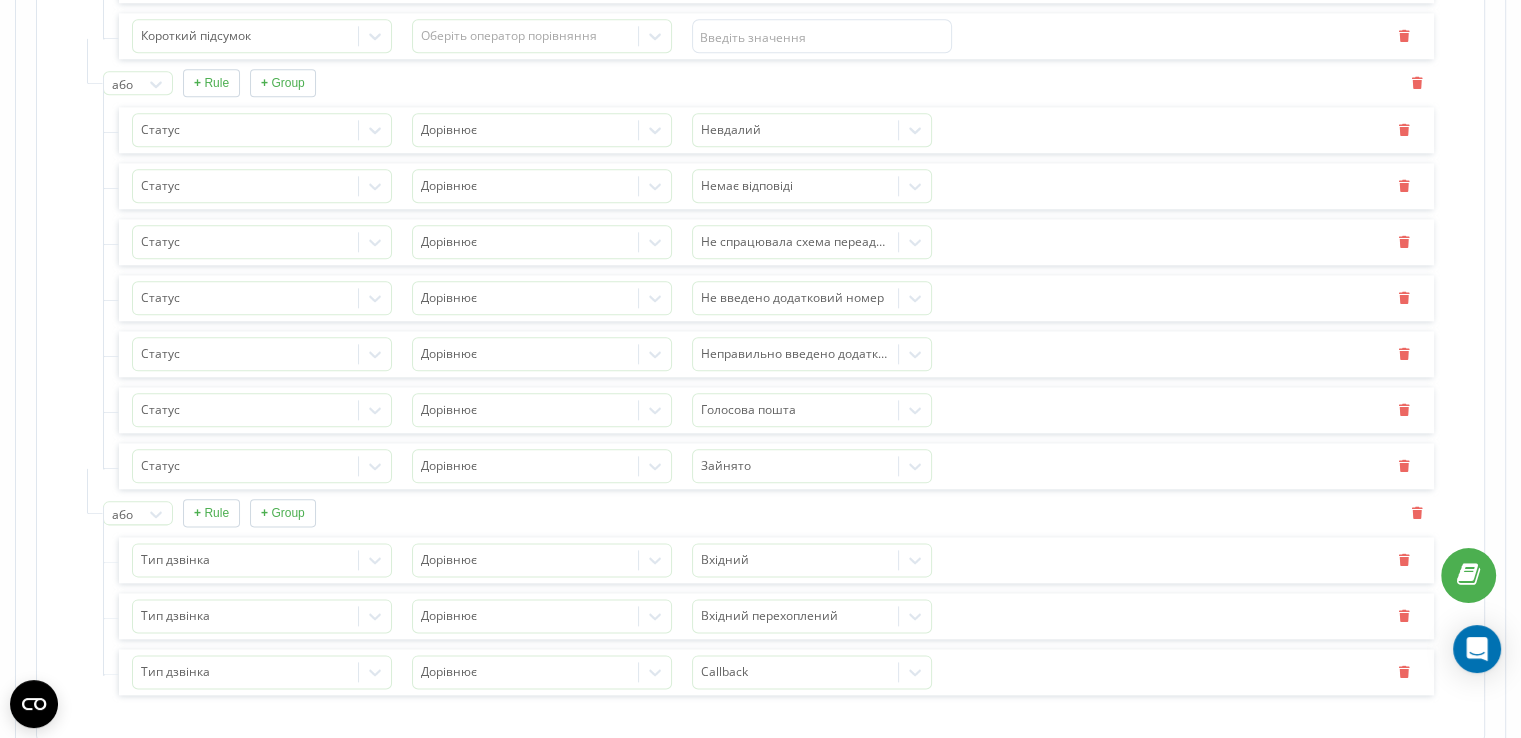 scroll, scrollTop: 2100, scrollLeft: 0, axis: vertical 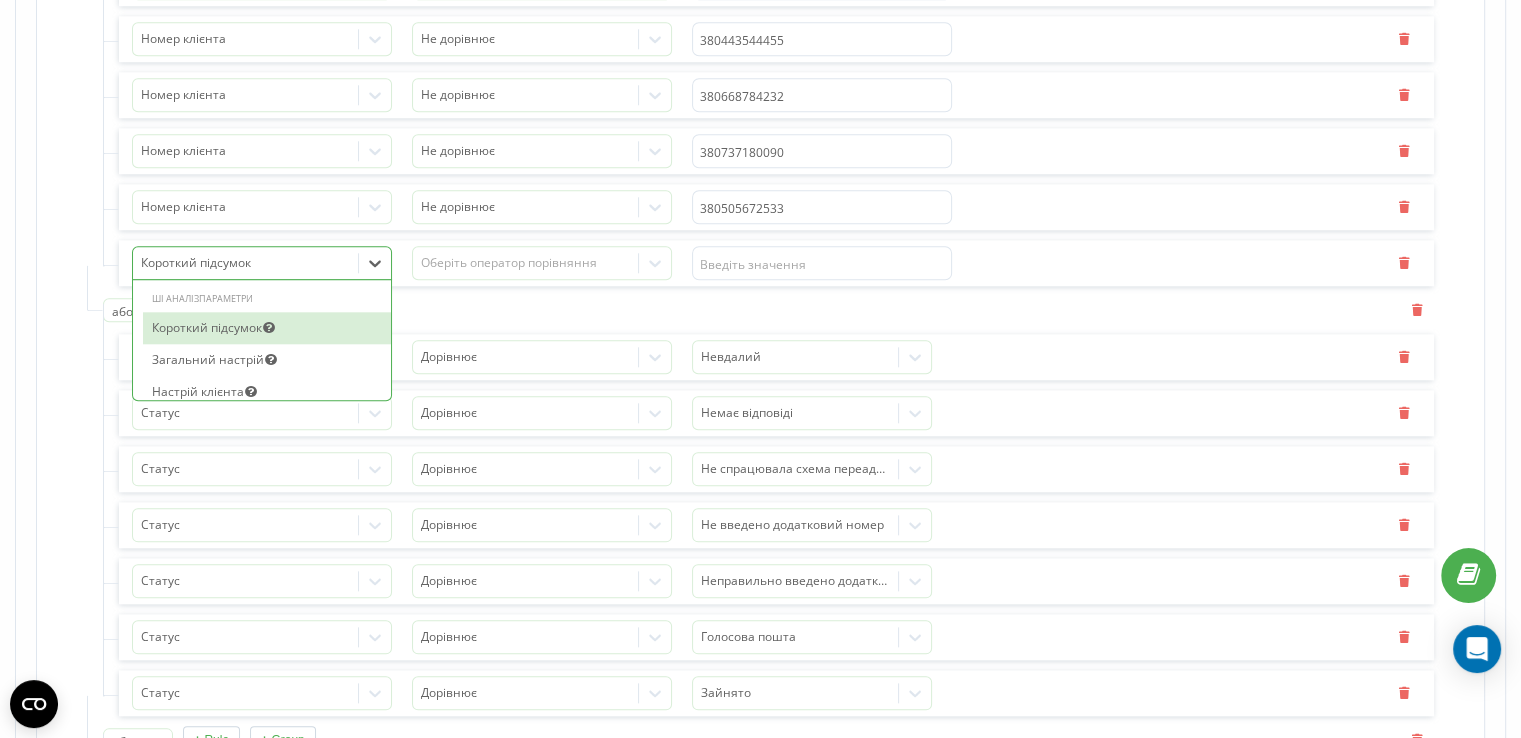 click at bounding box center [375, 263] 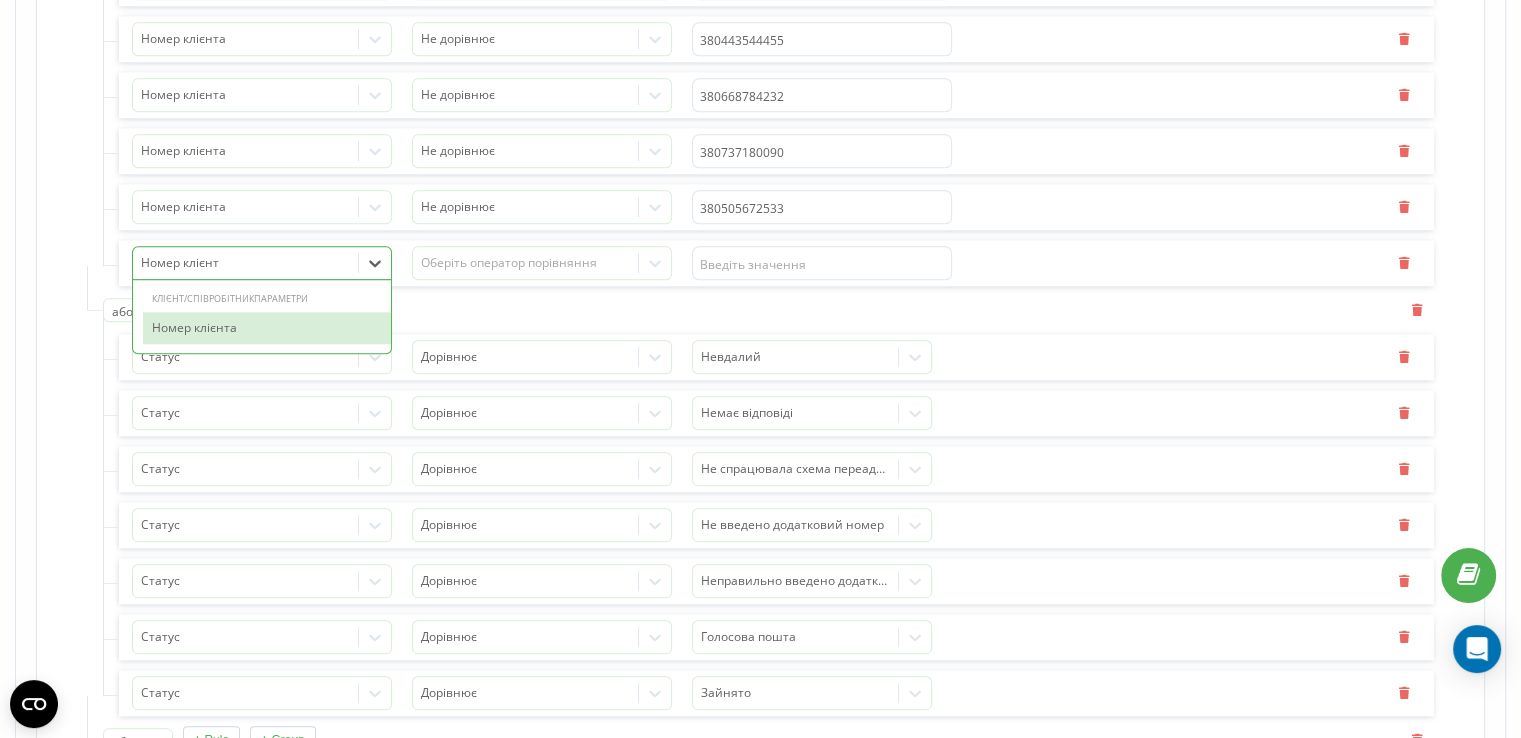 type on "Номер клієнта" 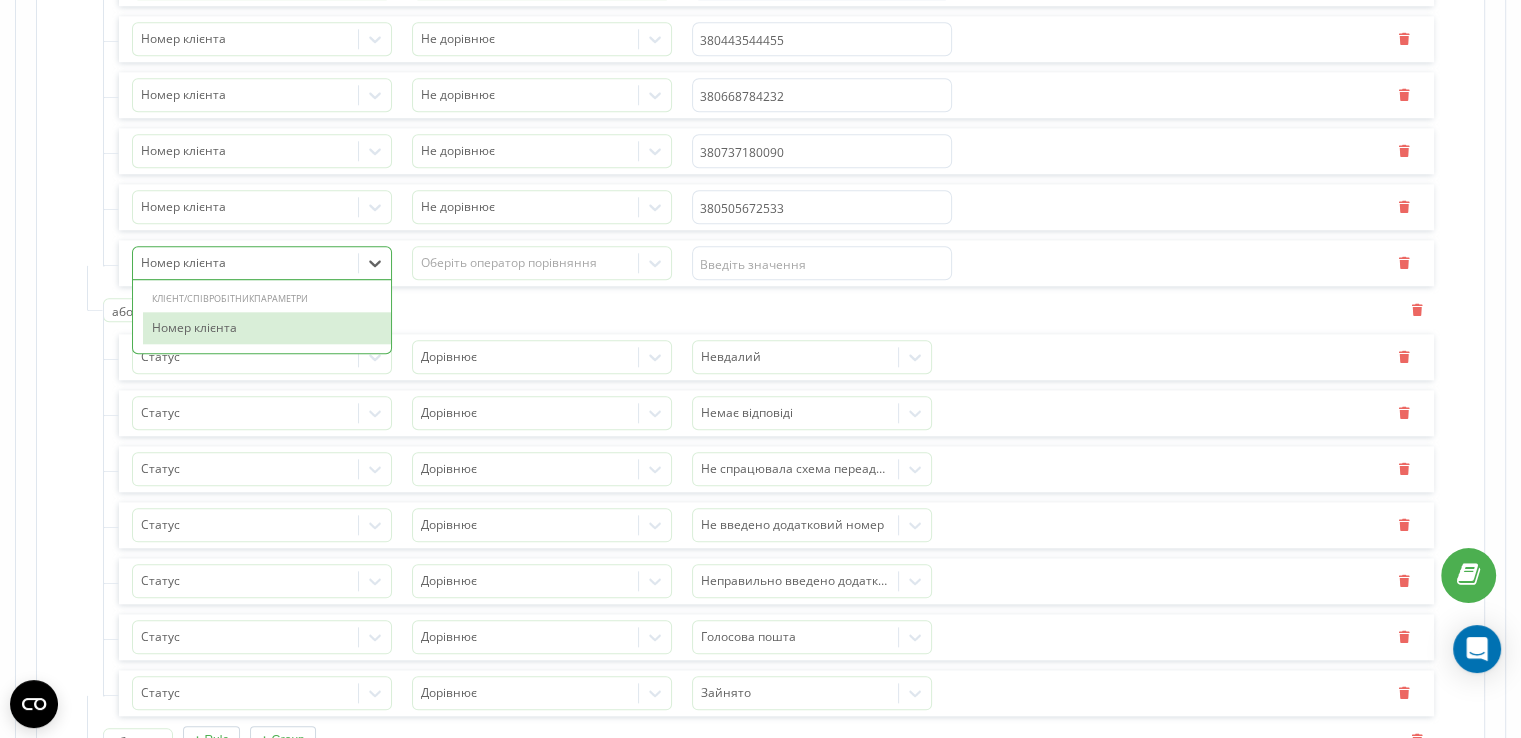 click on "Номер клієнта" at bounding box center (267, 328) 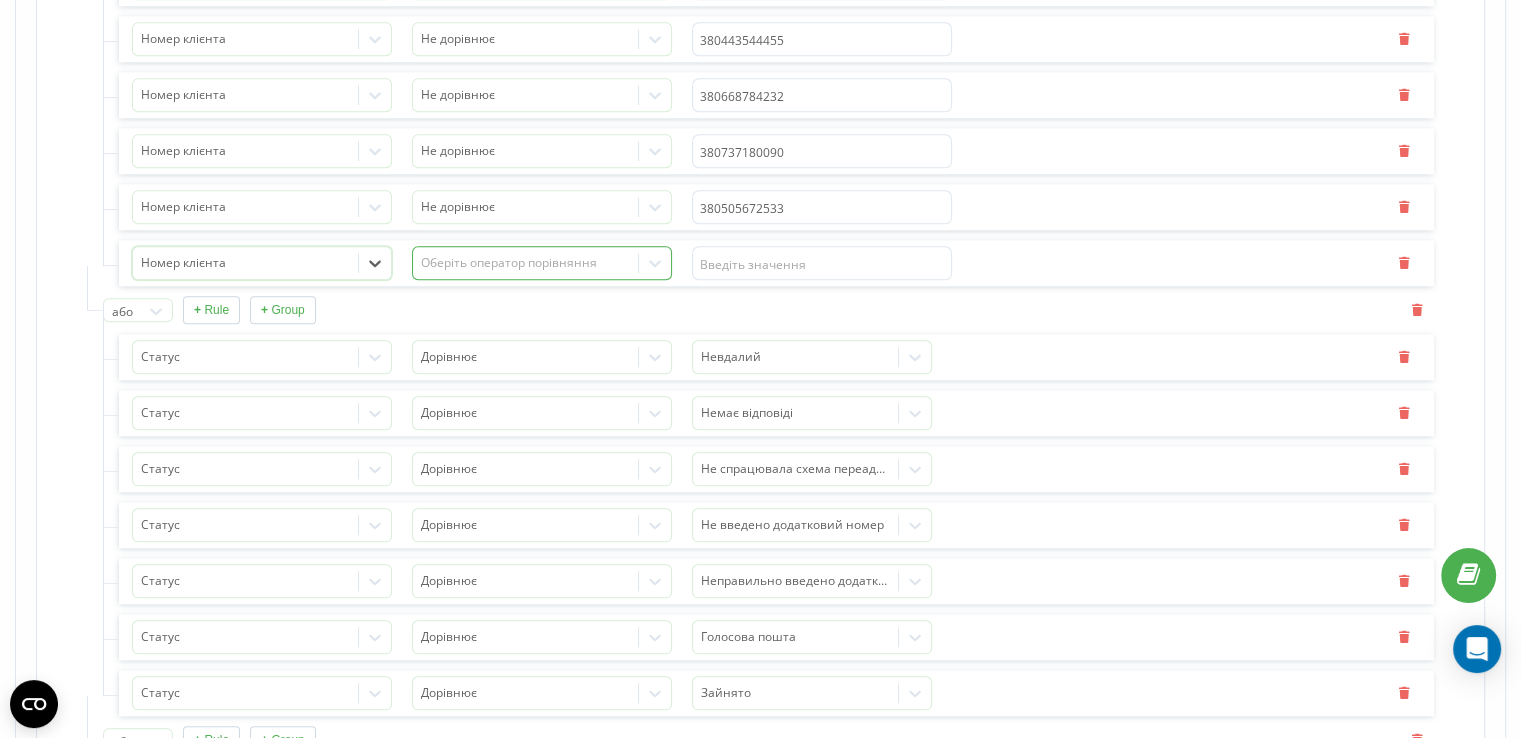 click on "Оберіть оператор порівняння" at bounding box center (526, 263) 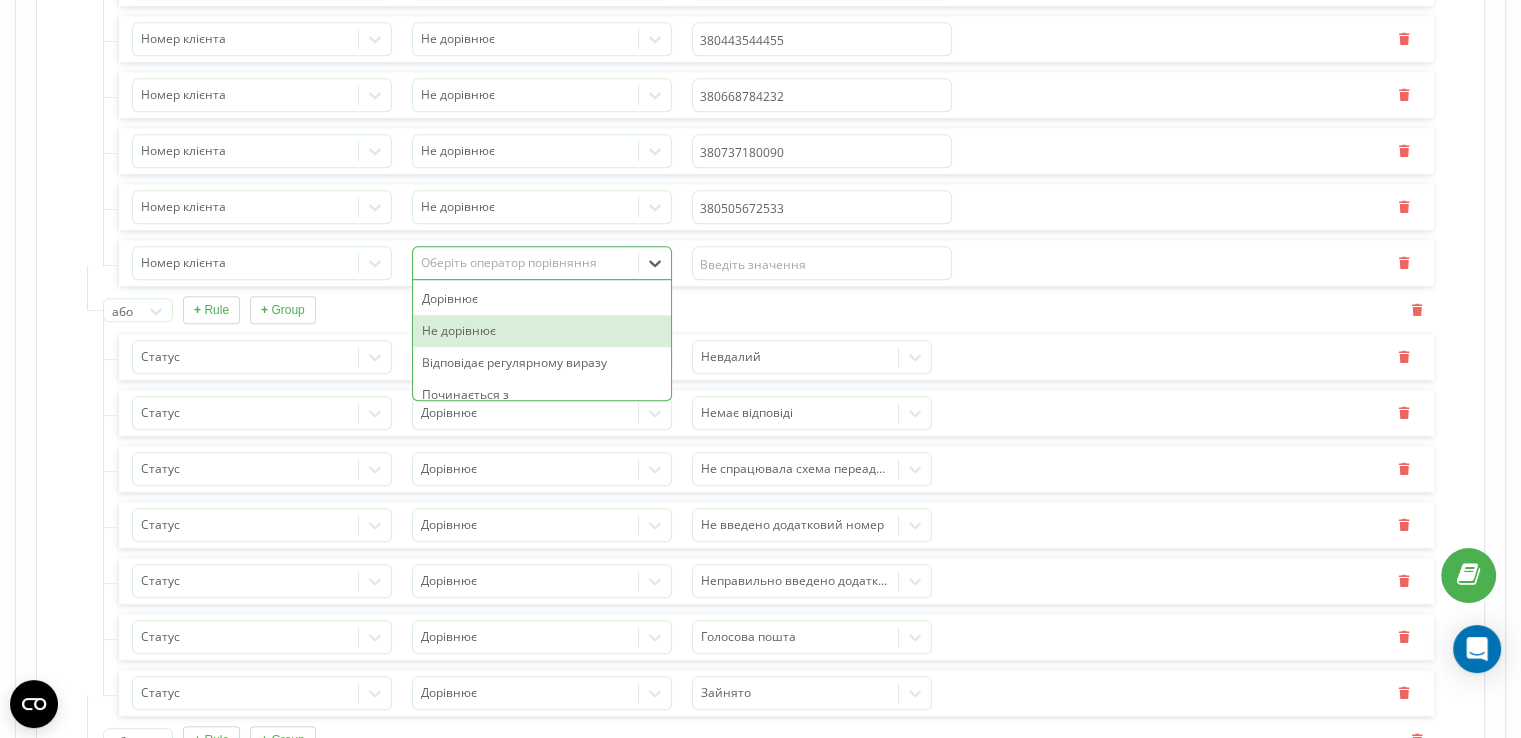 drag, startPoint x: 527, startPoint y: 321, endPoint x: 613, endPoint y: 313, distance: 86.37129 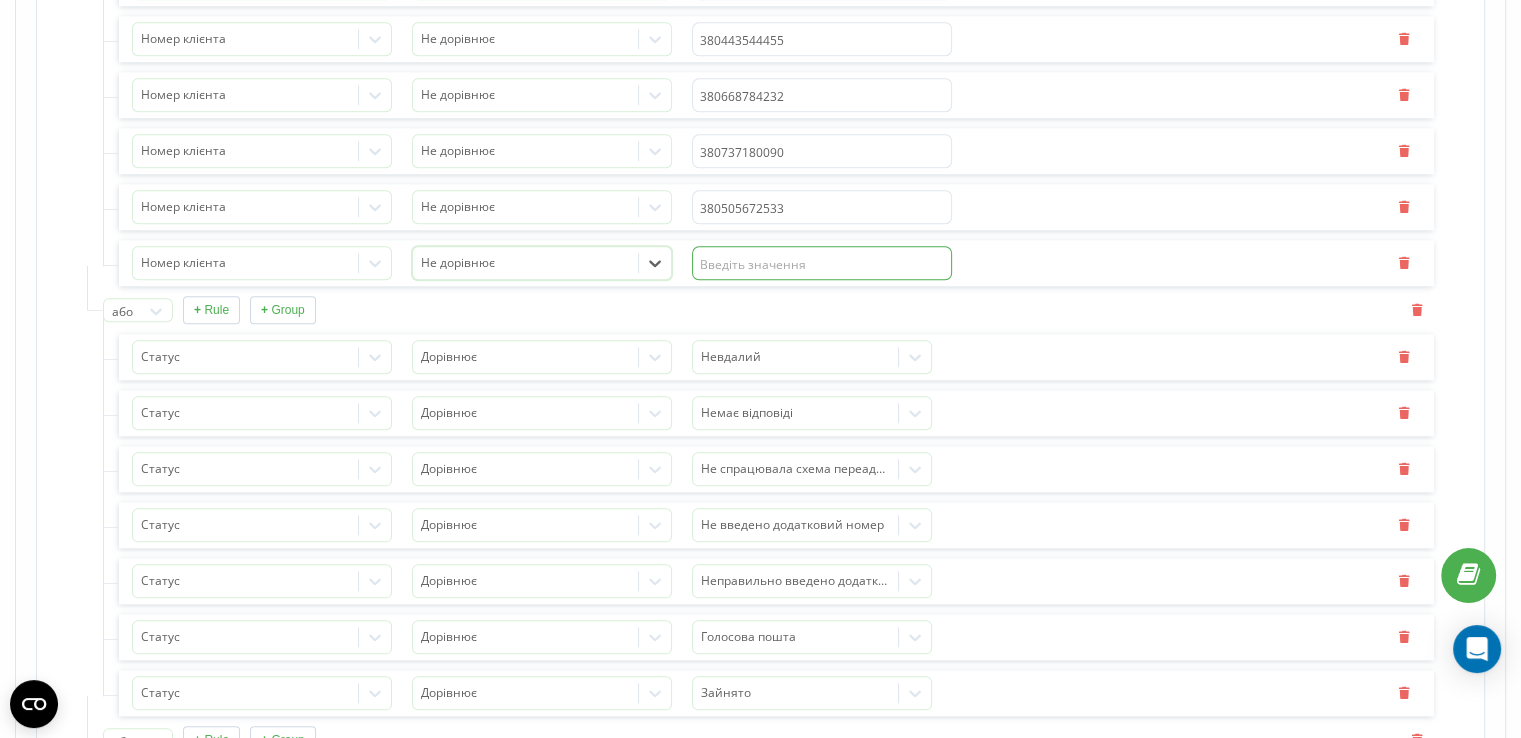 click at bounding box center (822, 263) 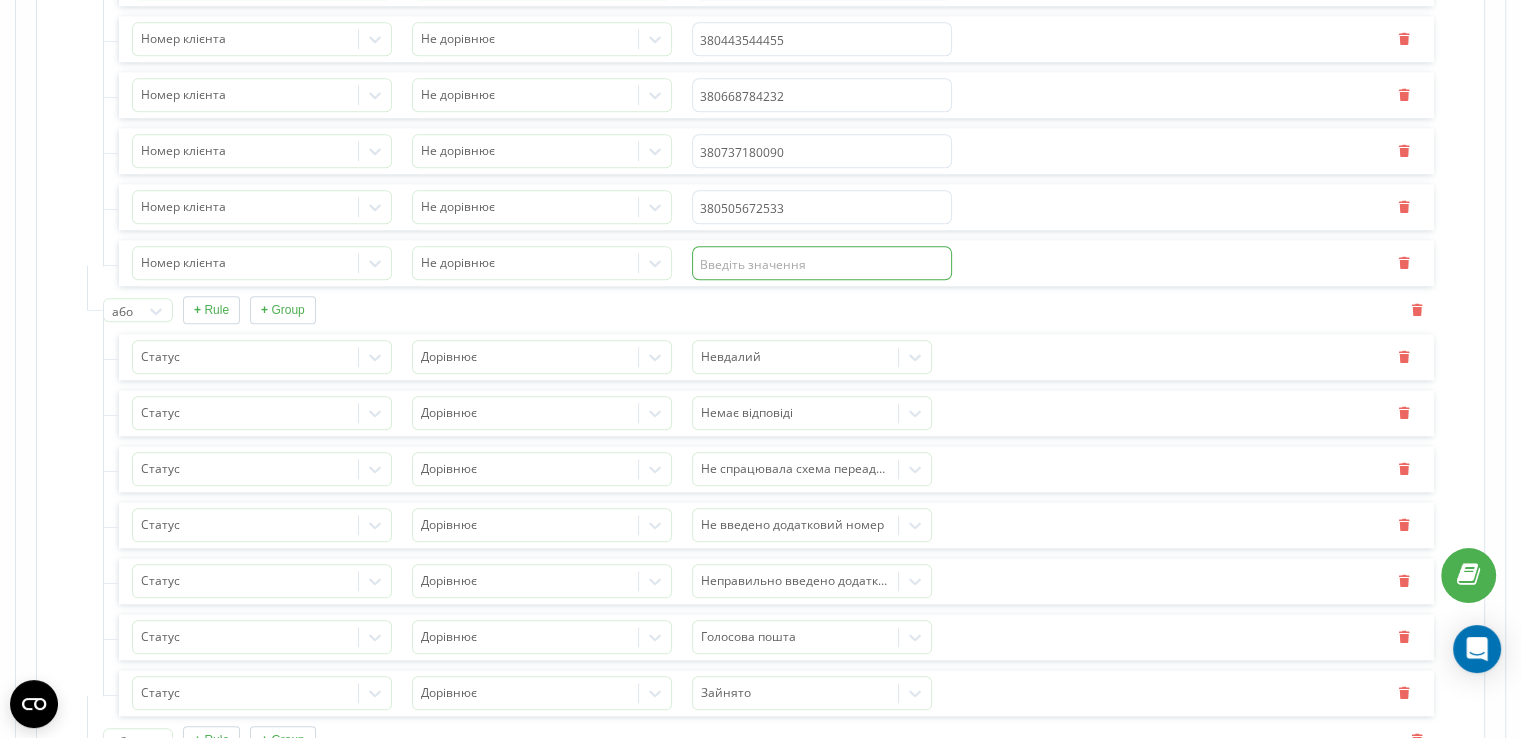 paste on "380738112524" 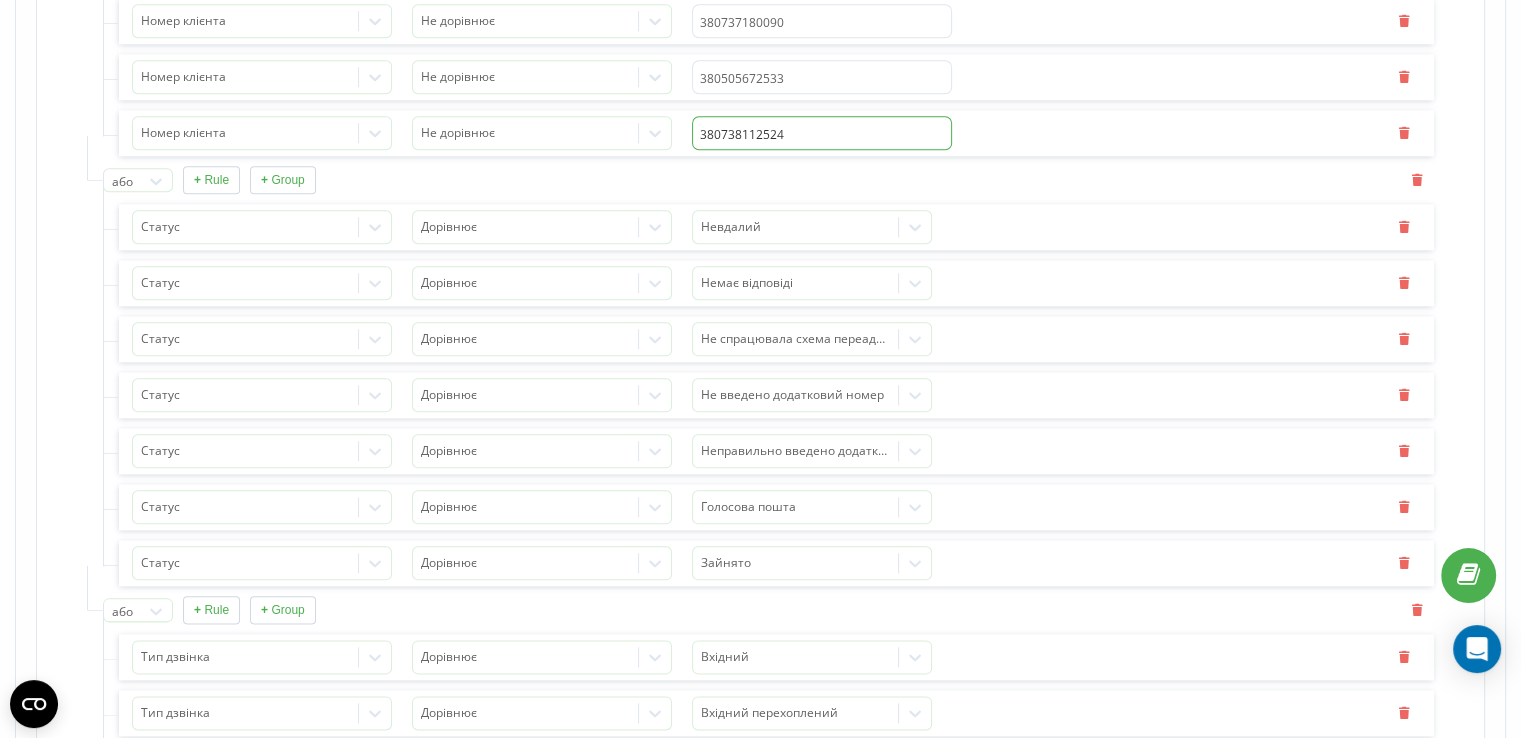 scroll, scrollTop: 2500, scrollLeft: 0, axis: vertical 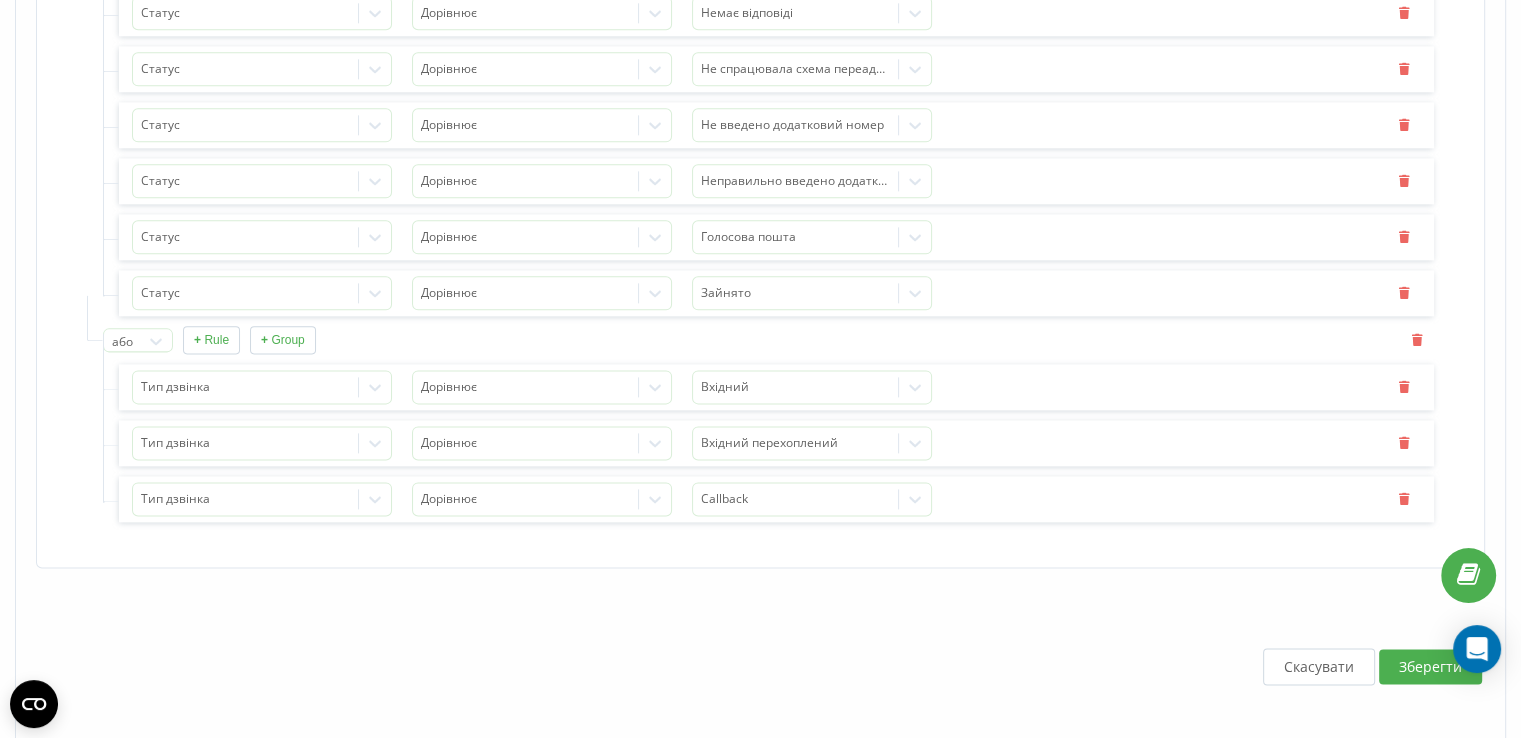 type on "380738112524" 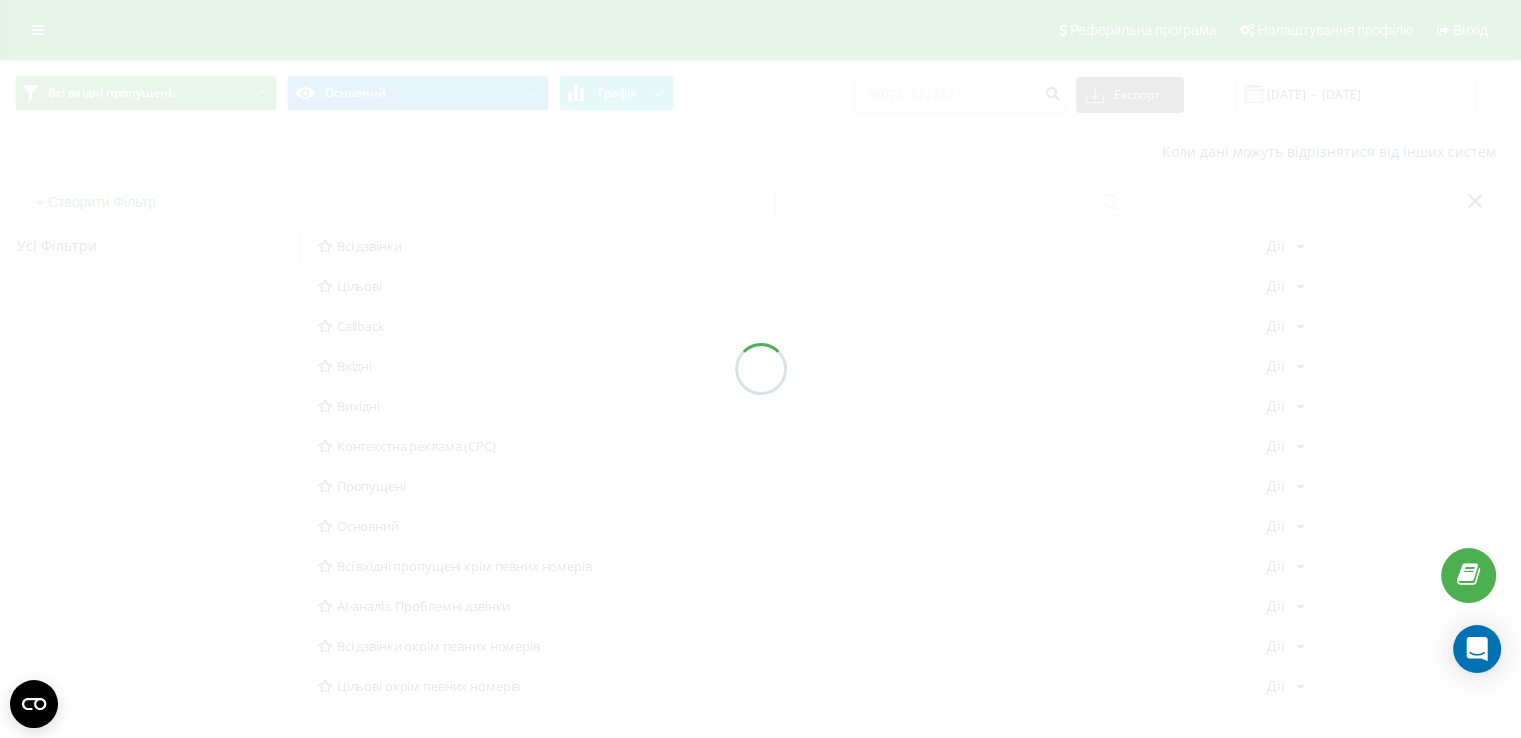 scroll, scrollTop: 0, scrollLeft: 0, axis: both 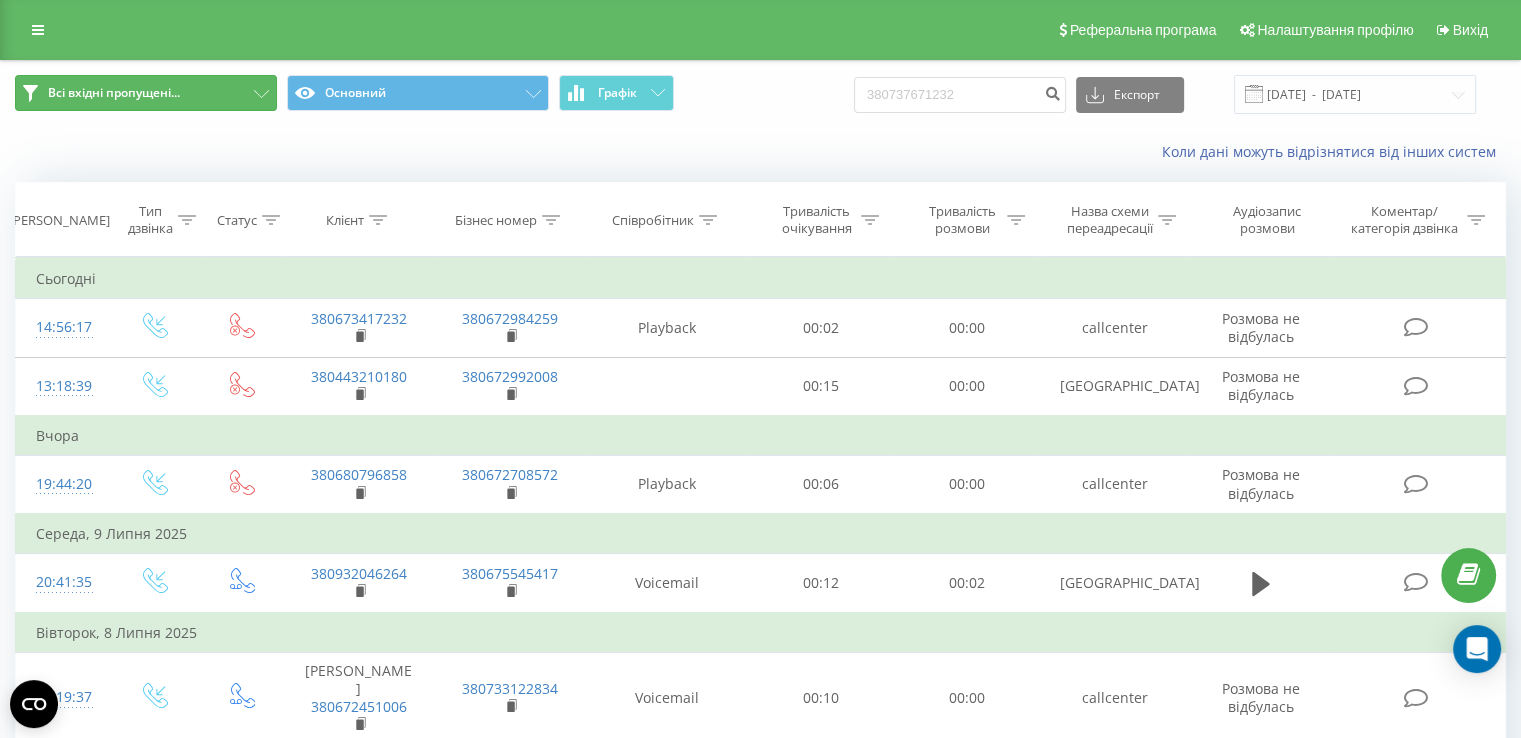 click on "Всі вхідні пропущені..." at bounding box center [146, 93] 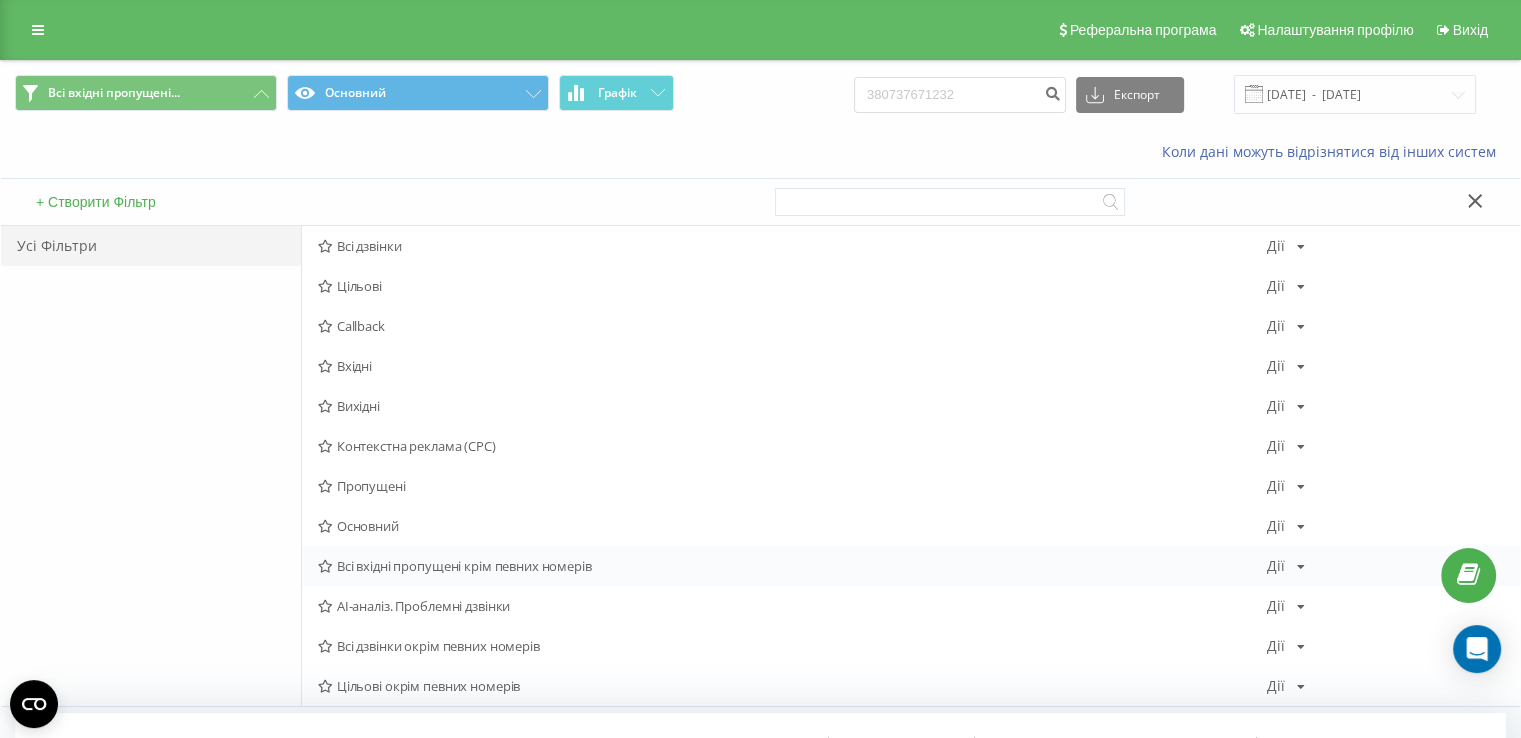 click on "Всі вхідні пропущені крім певних номерів" at bounding box center (792, 566) 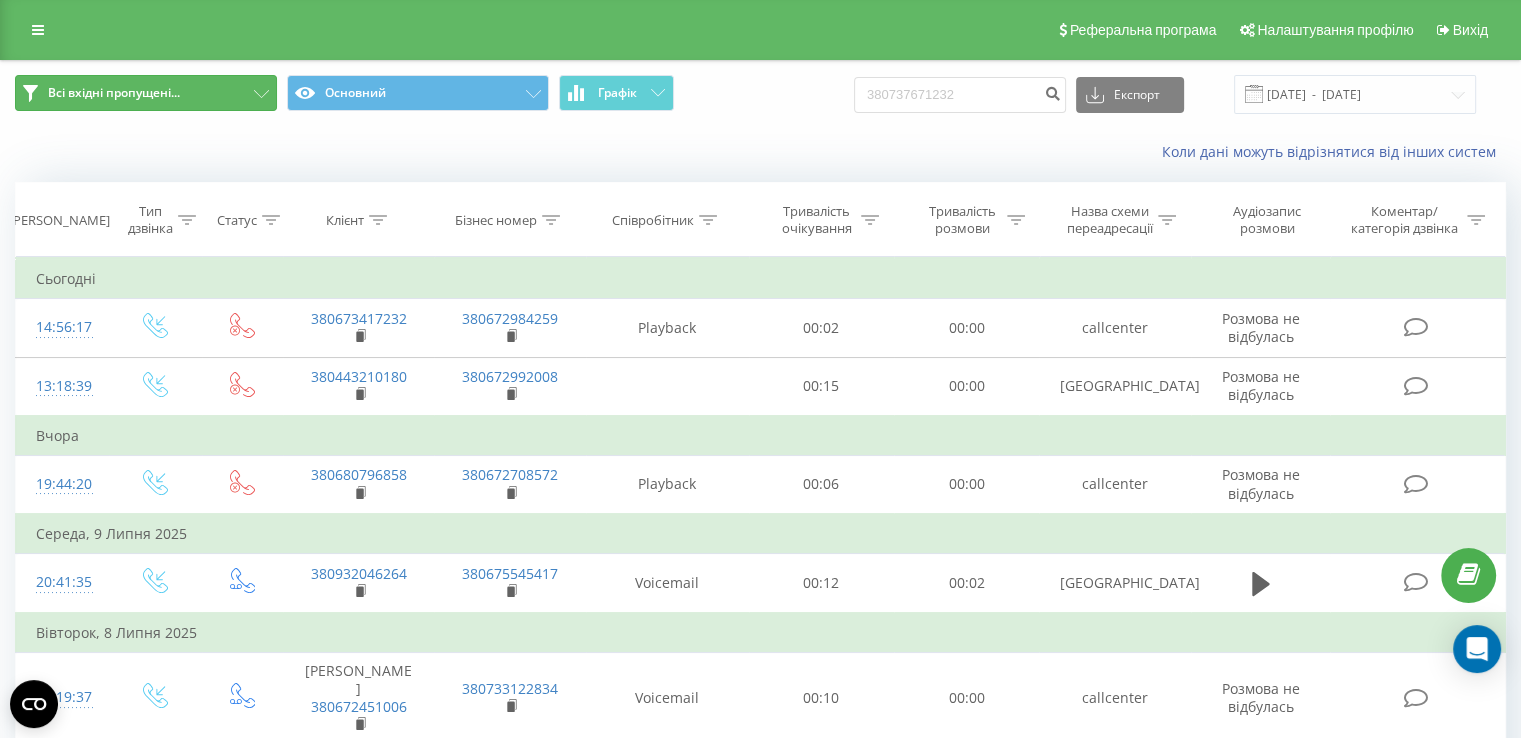 click on "Всі вхідні пропущені..." at bounding box center [114, 93] 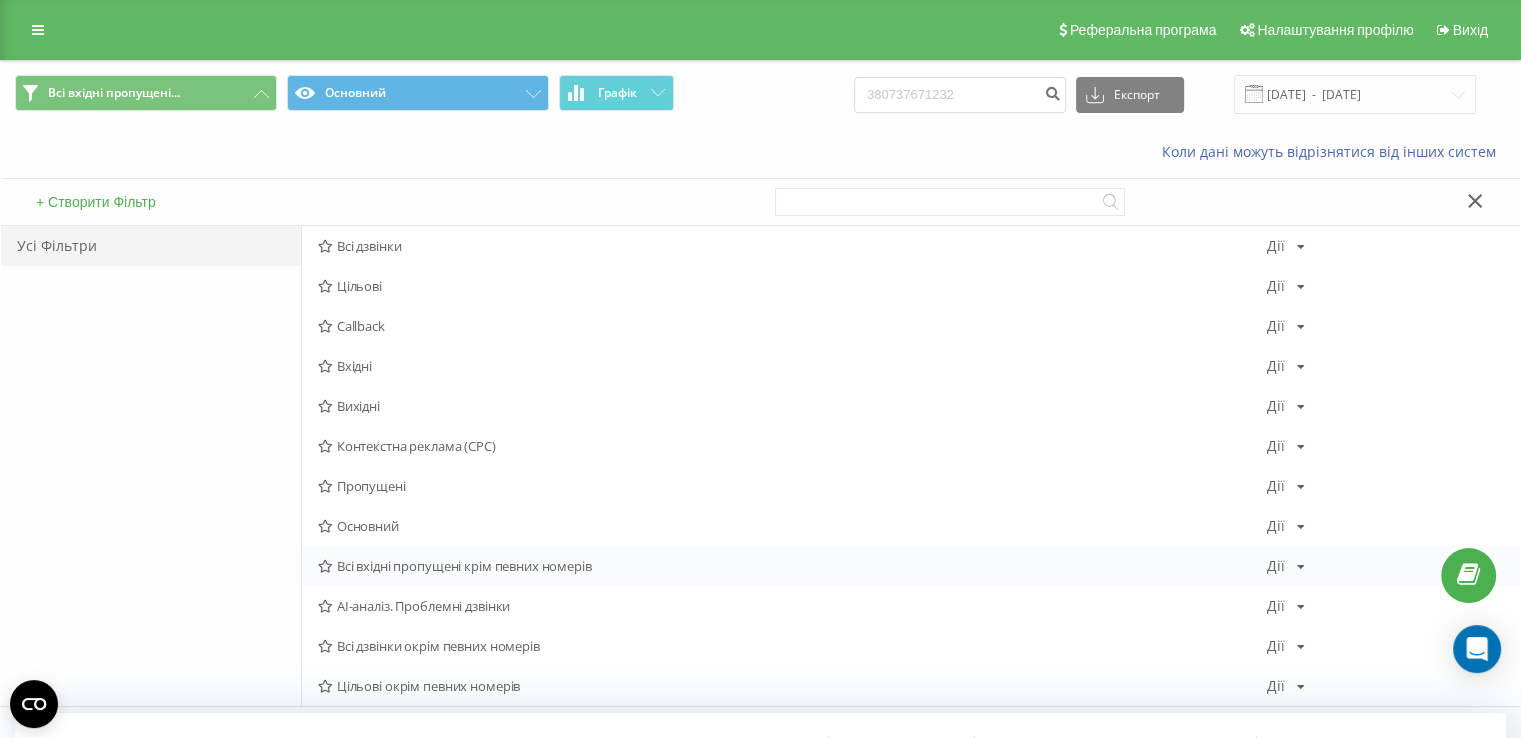 click on "Всі вхідні пропущені крім певних номерів Дії Редагувати Копіювати Видалити За замовчуванням Поділитися" at bounding box center (911, 566) 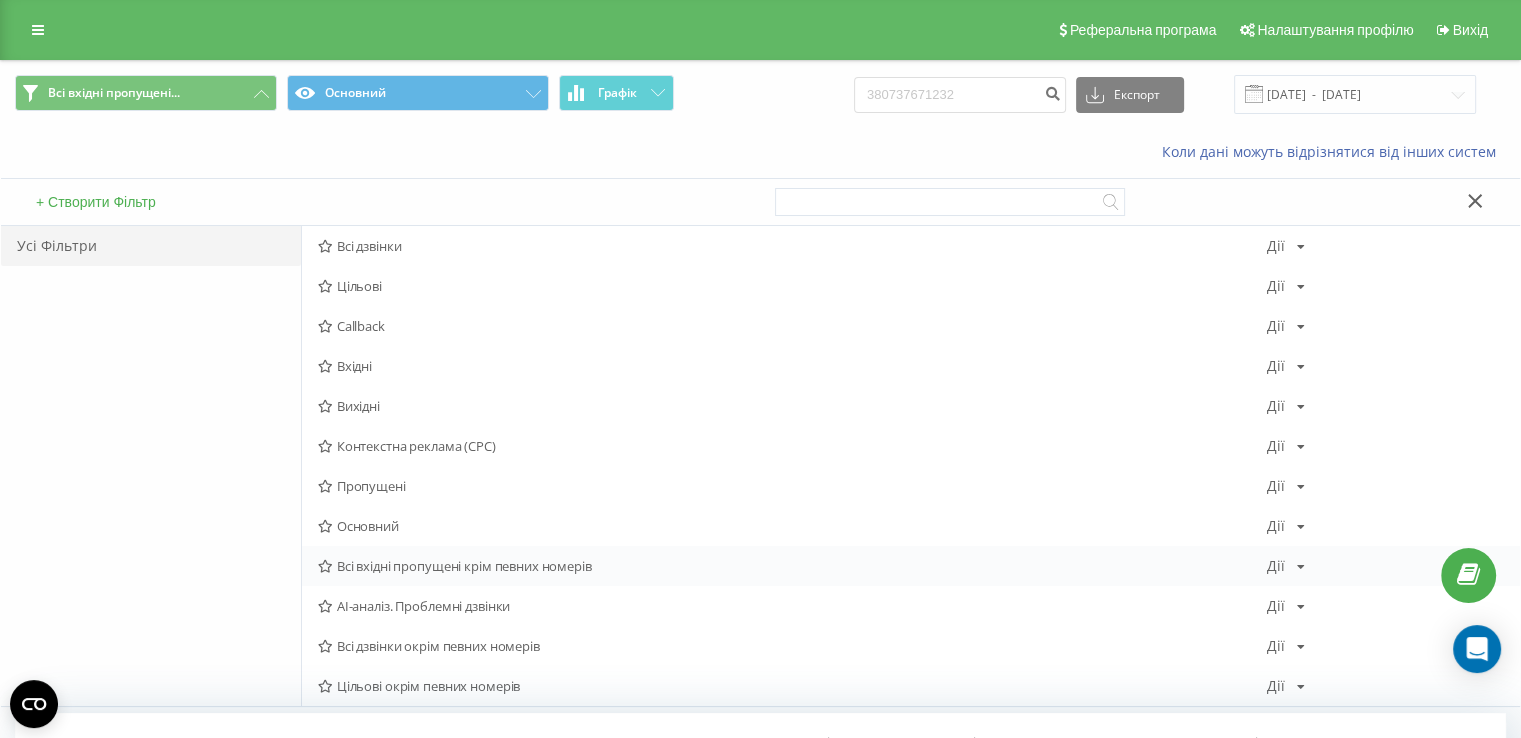 click on "[PERSON_NAME] Копіювати Видалити За замовчуванням Поділитися" at bounding box center [1286, 566] 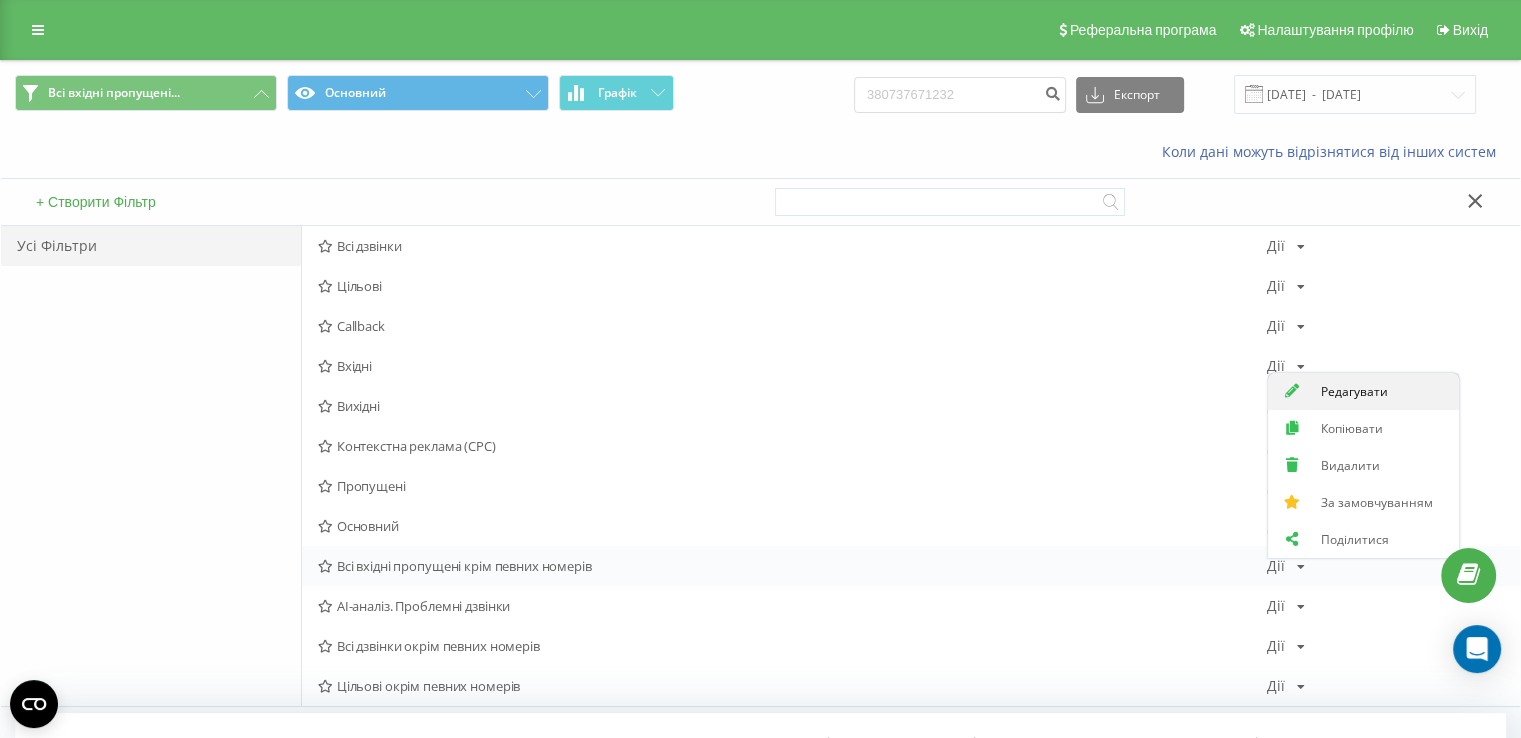 click on "Редагувати" at bounding box center [1354, 391] 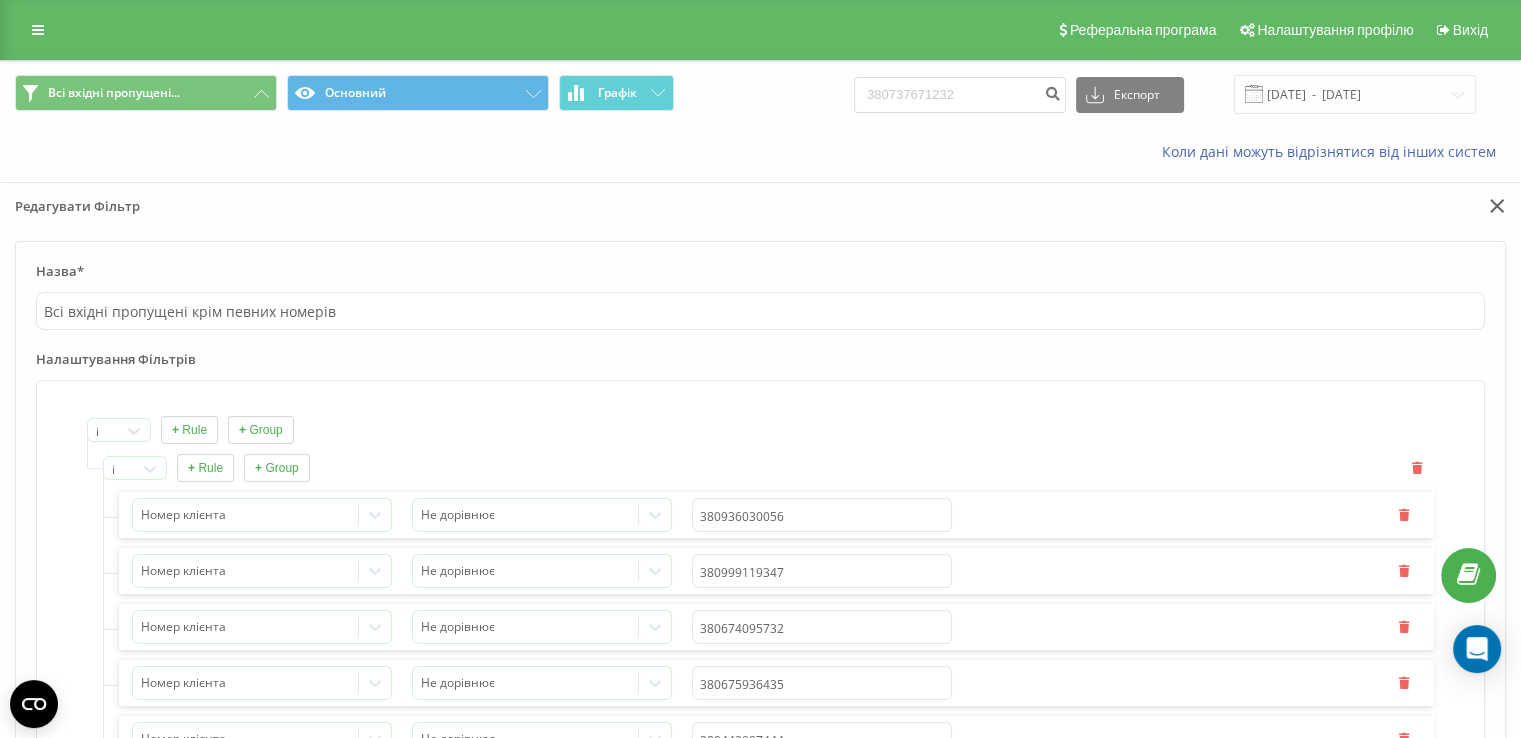 click on "+ Rule" at bounding box center [205, 468] 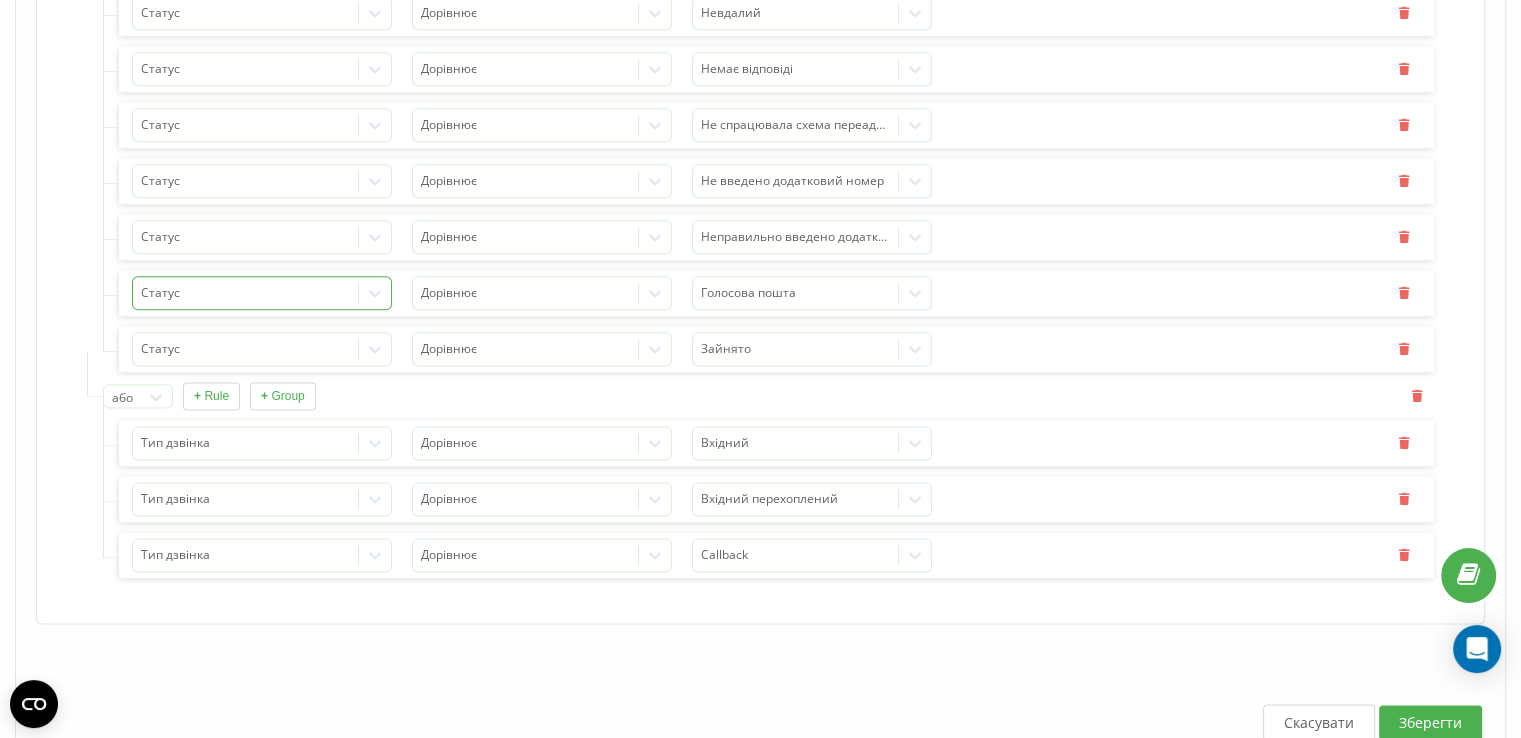scroll, scrollTop: 2100, scrollLeft: 0, axis: vertical 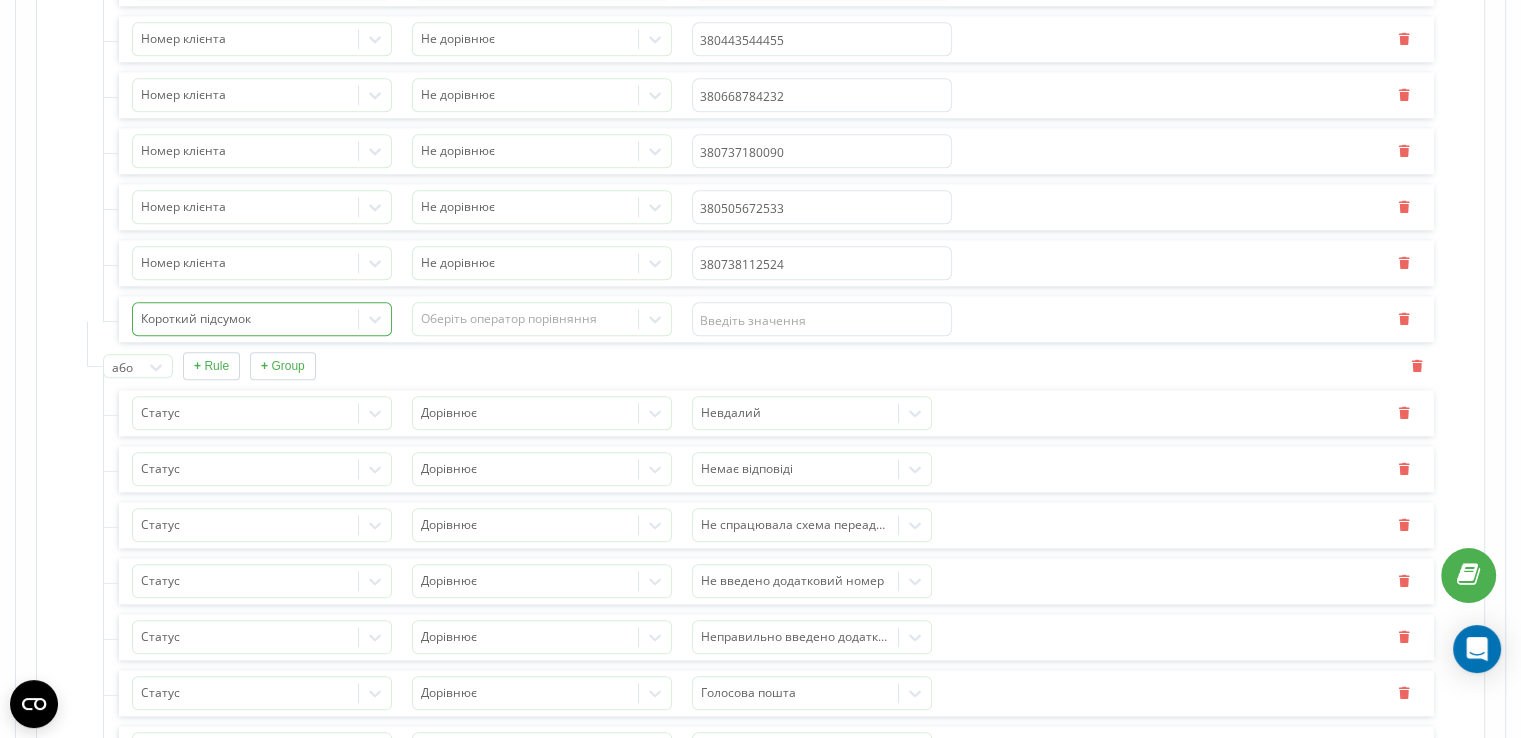 click at bounding box center [246, 319] 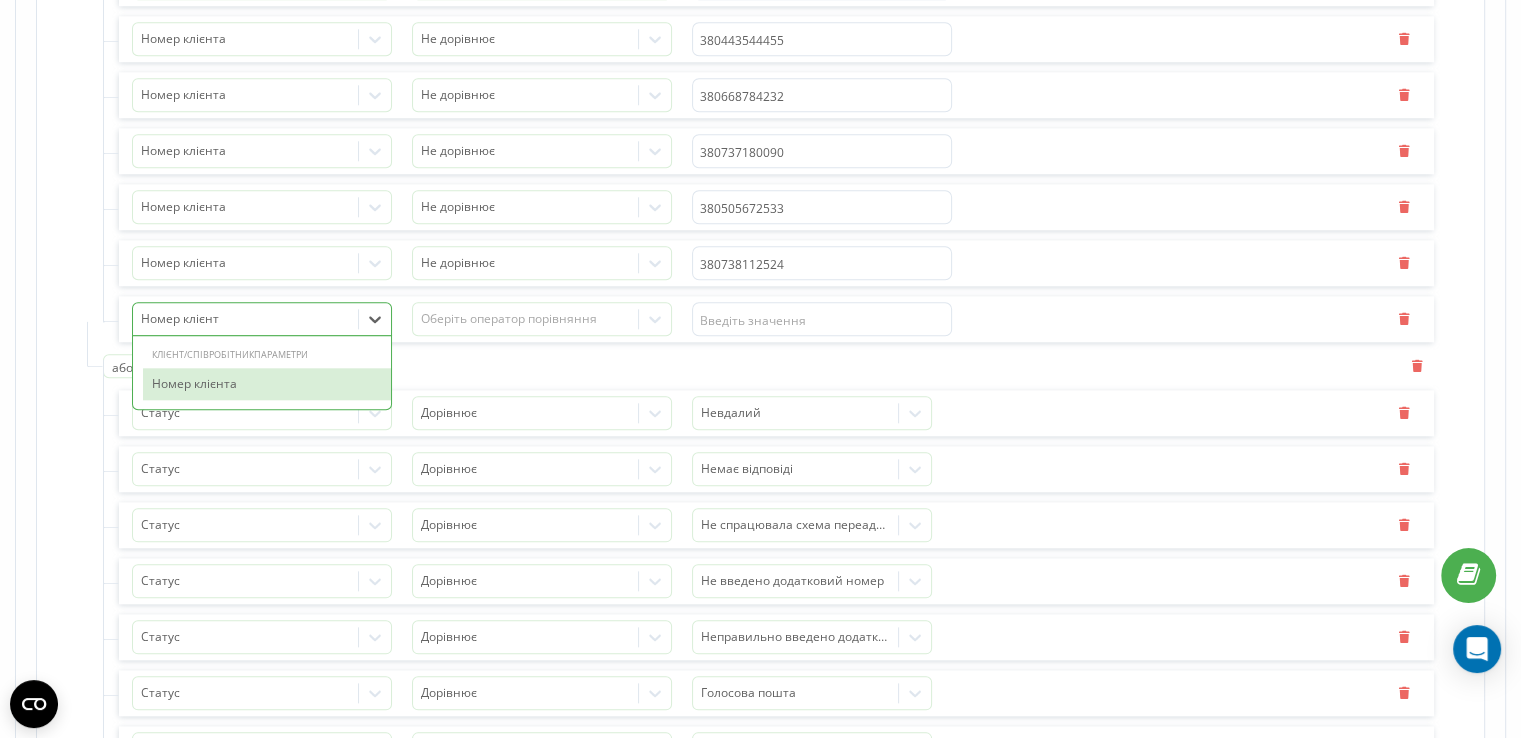 type on "Номер клієнта" 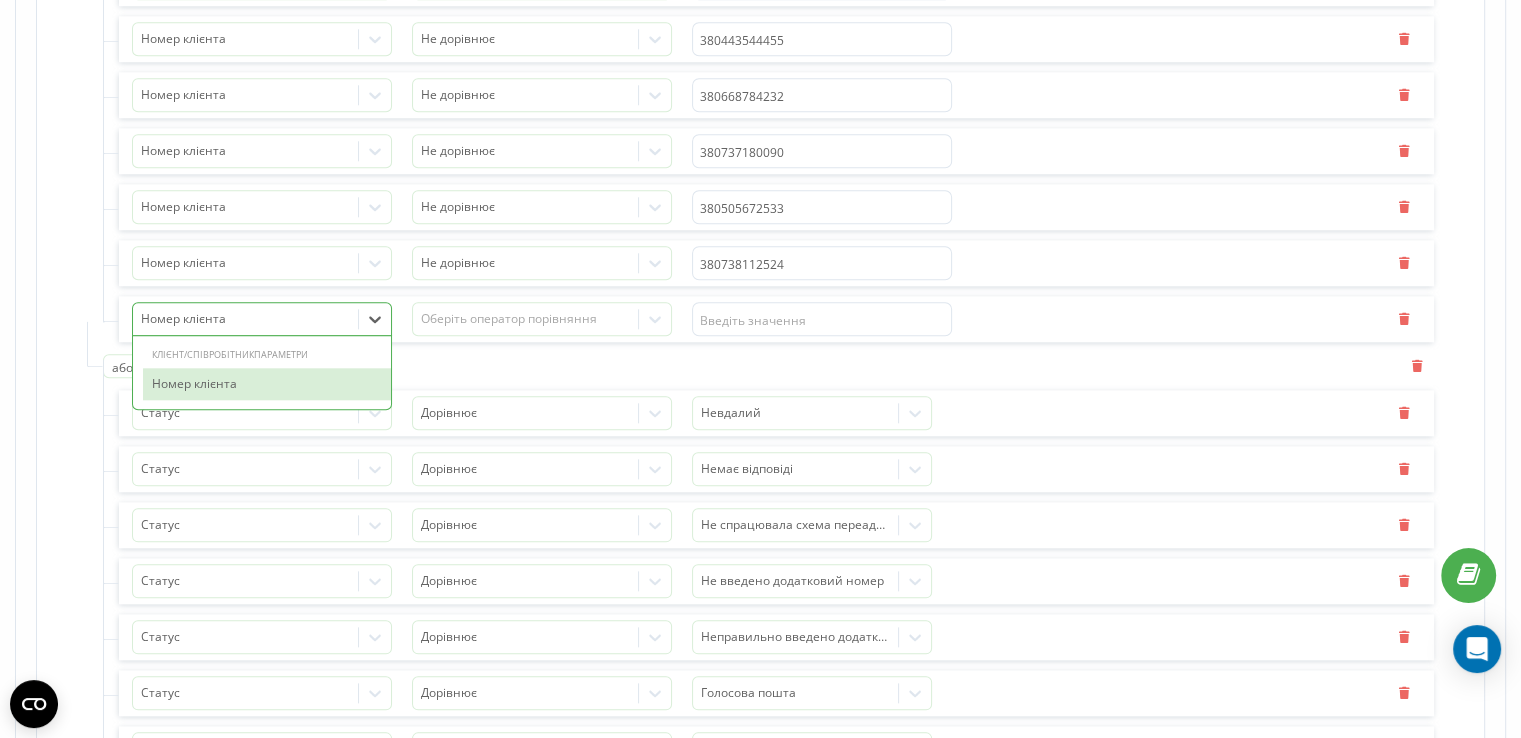 click on "Номер клієнта" at bounding box center [267, 384] 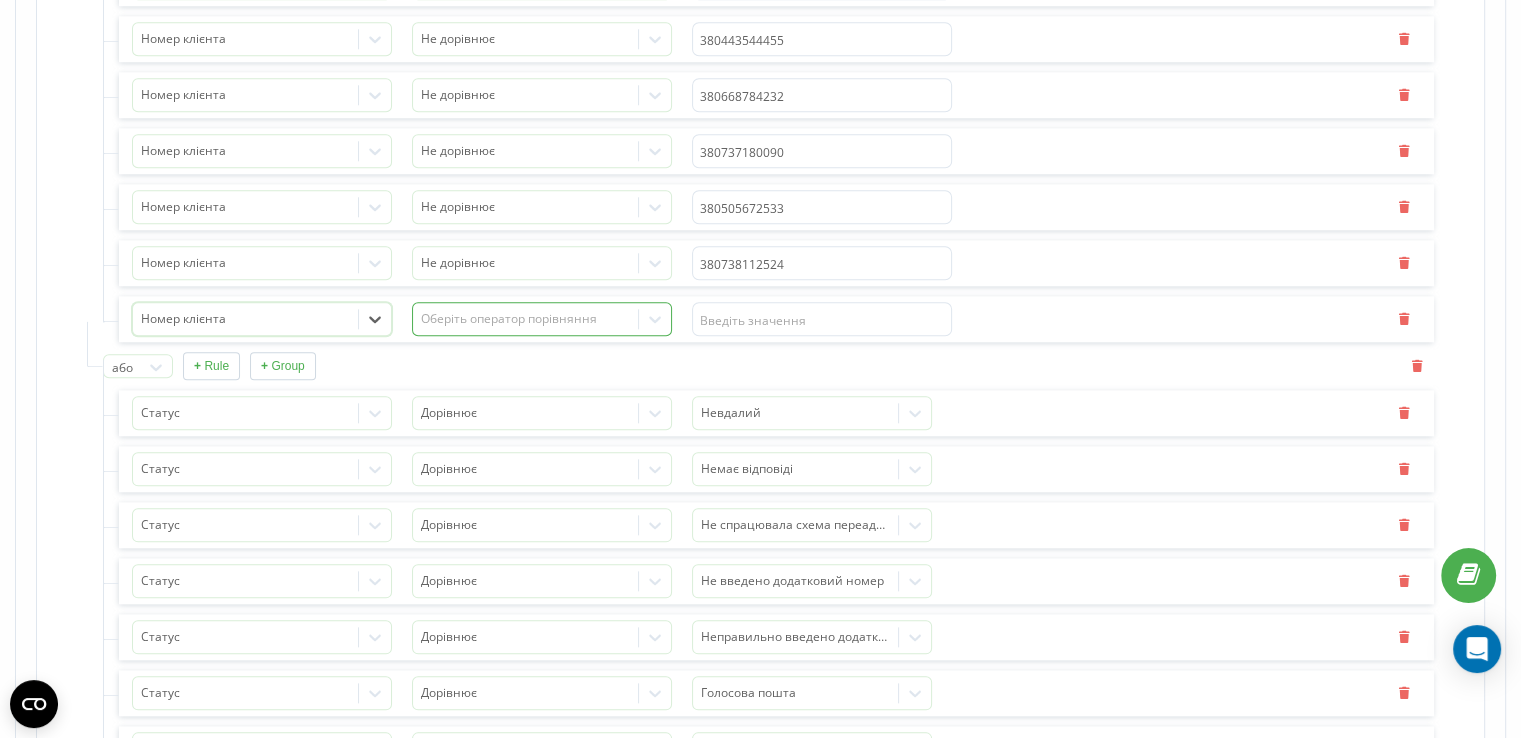click on "Оберіть оператор порівняння" at bounding box center [526, 319] 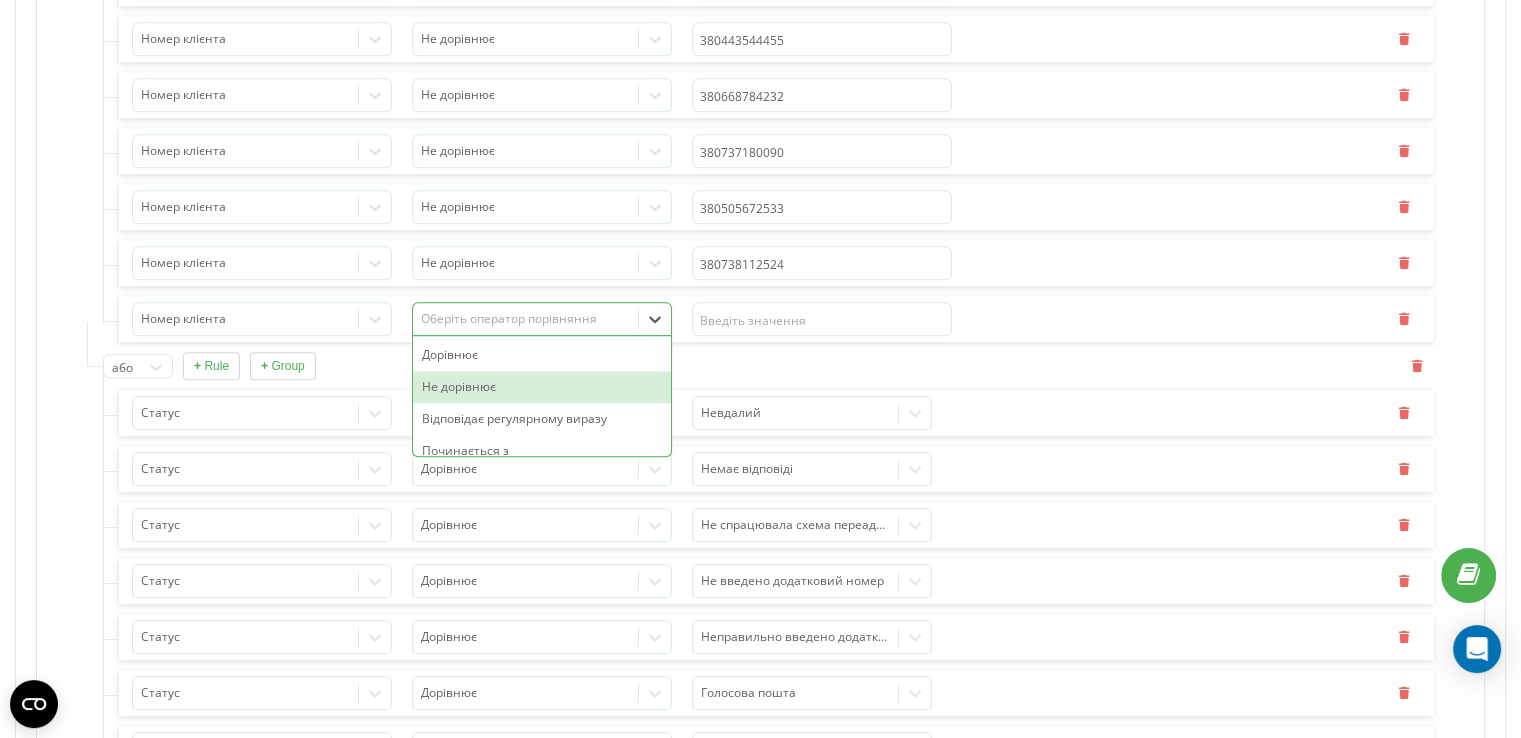 click on "Не дорівнює" at bounding box center [542, 387] 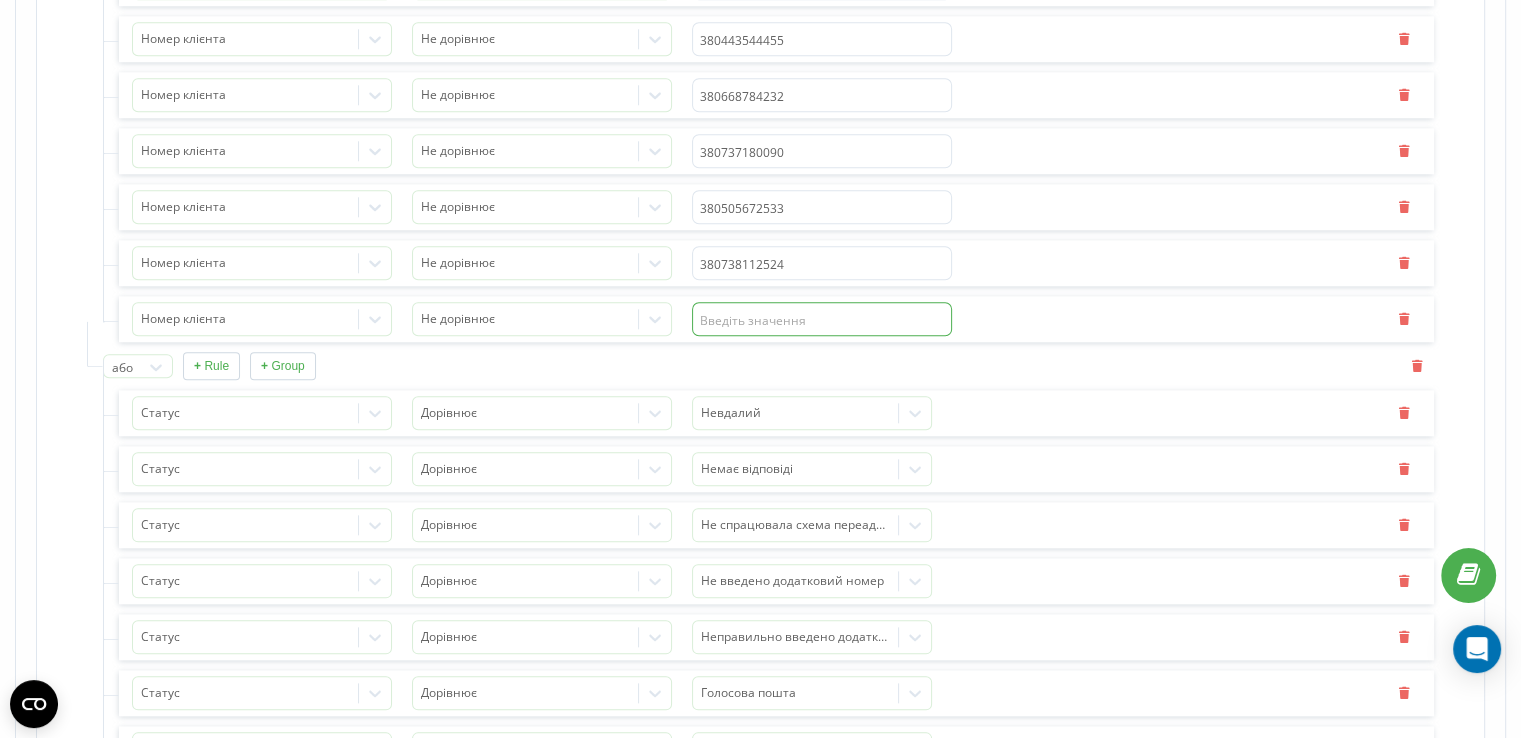 click at bounding box center (822, 319) 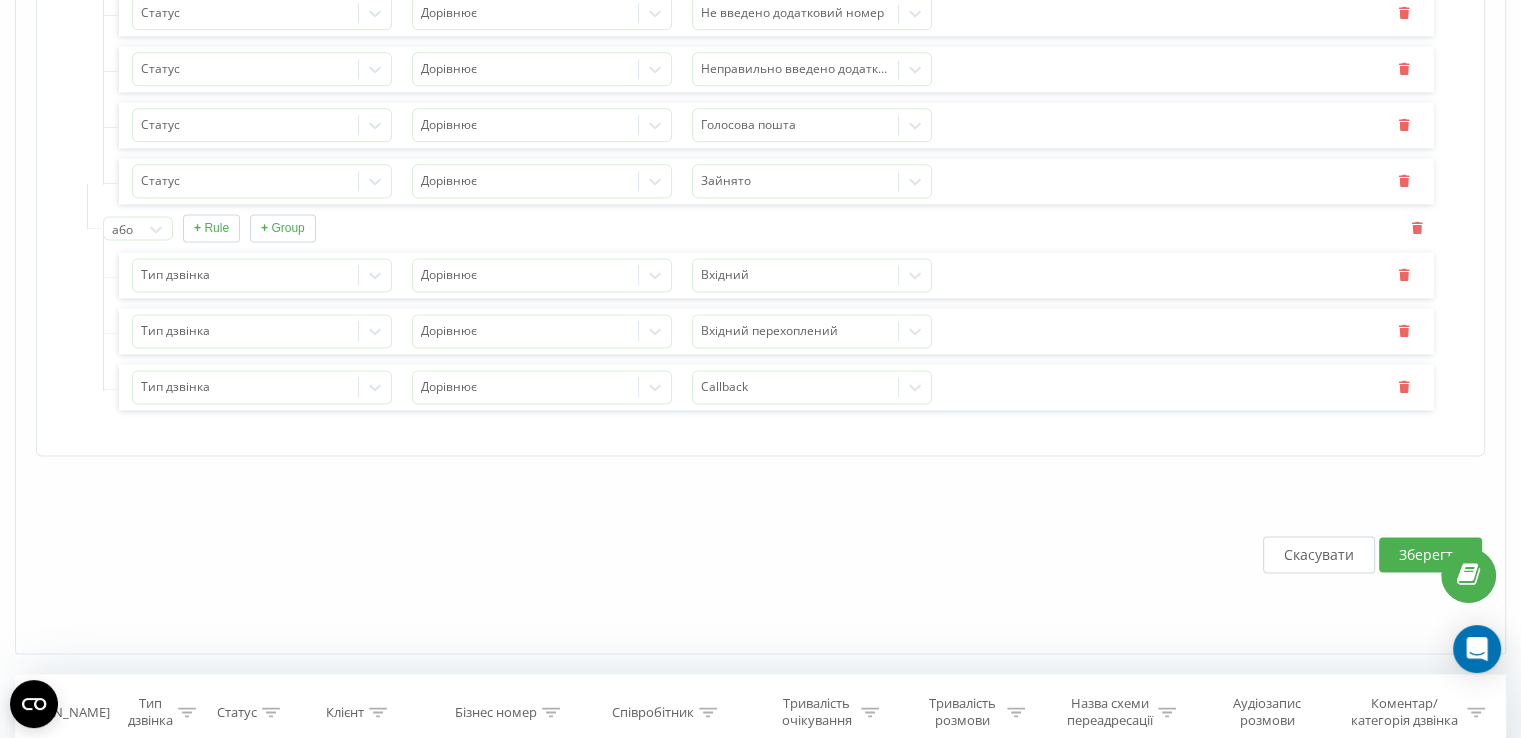 scroll, scrollTop: 2900, scrollLeft: 0, axis: vertical 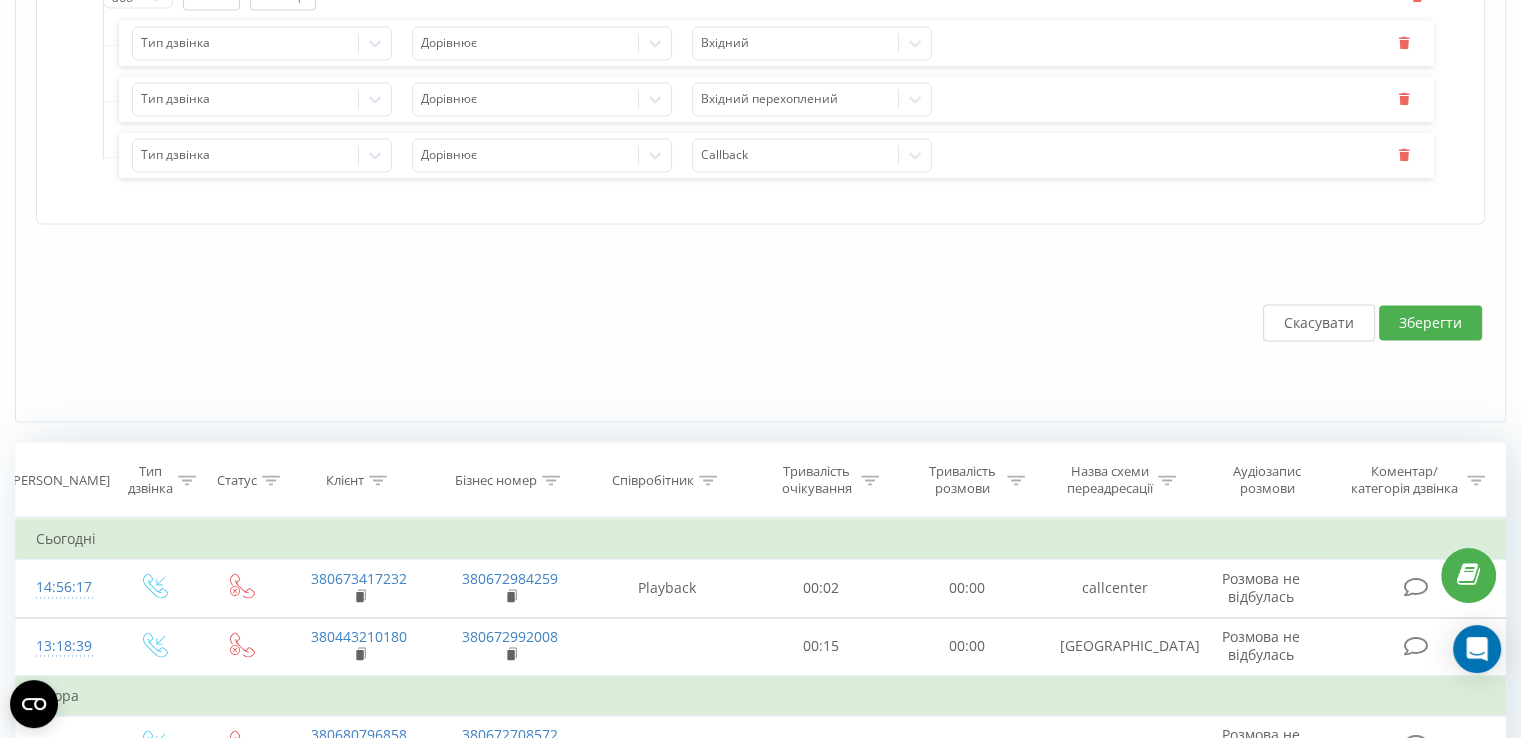 type on "380443233941" 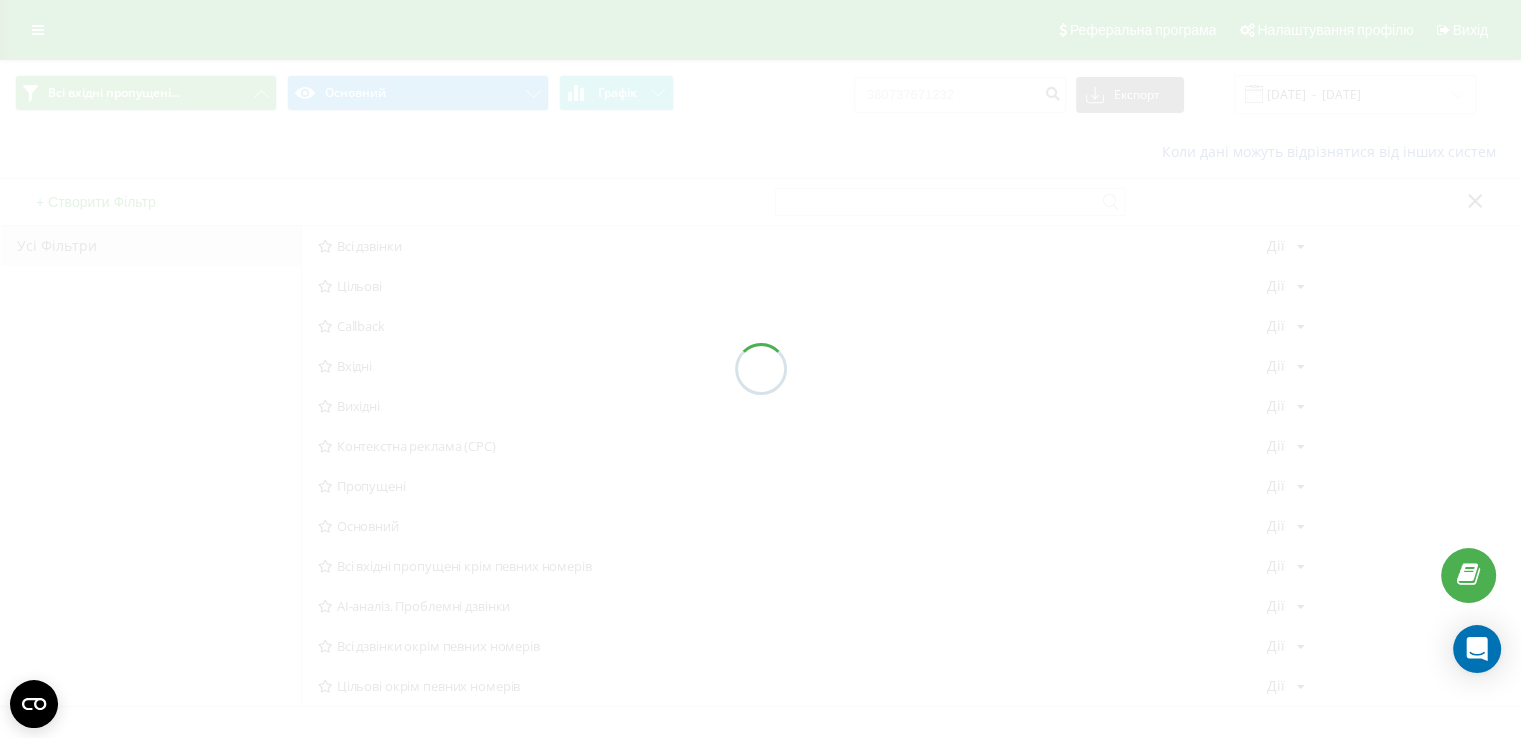 scroll, scrollTop: 0, scrollLeft: 0, axis: both 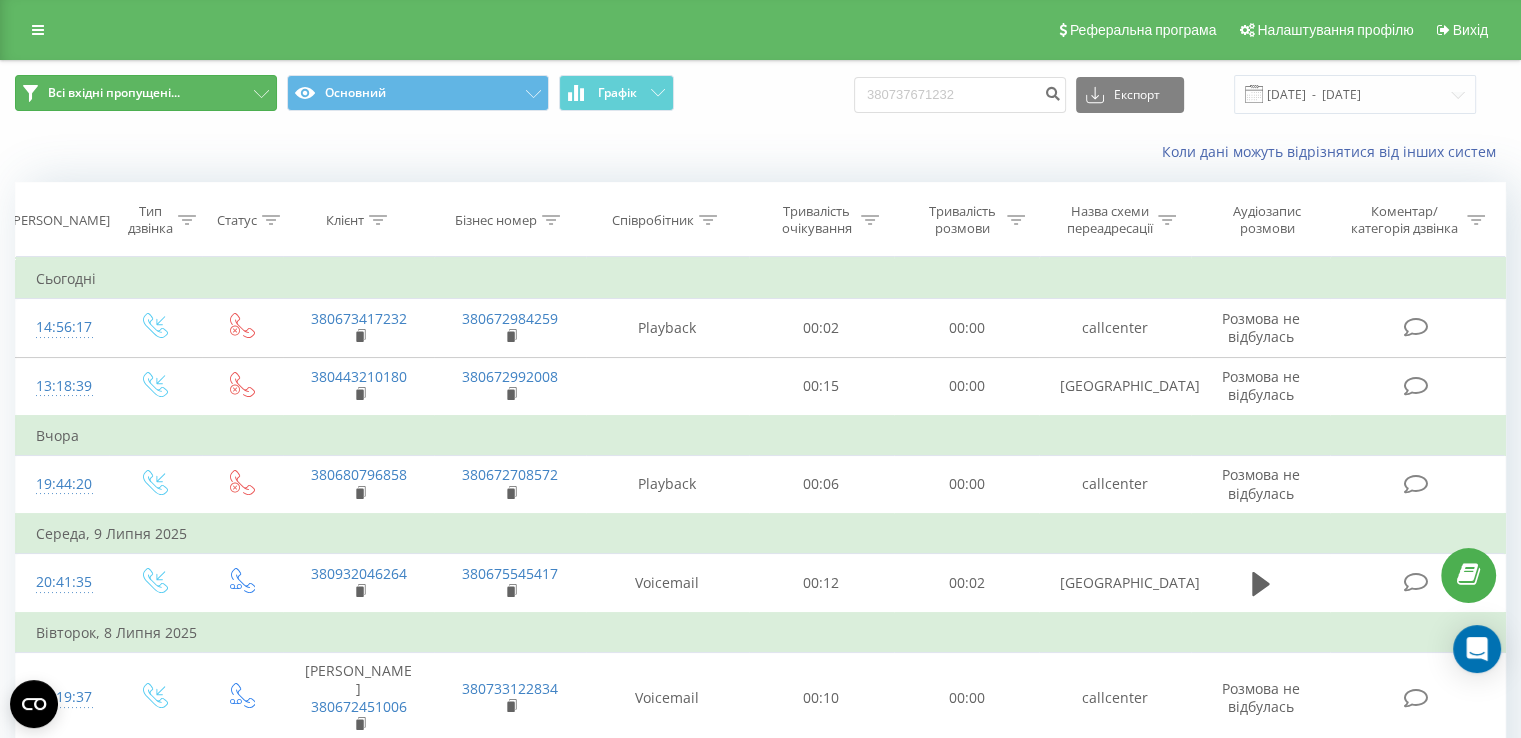 click on "Всі вхідні пропущені..." at bounding box center [114, 93] 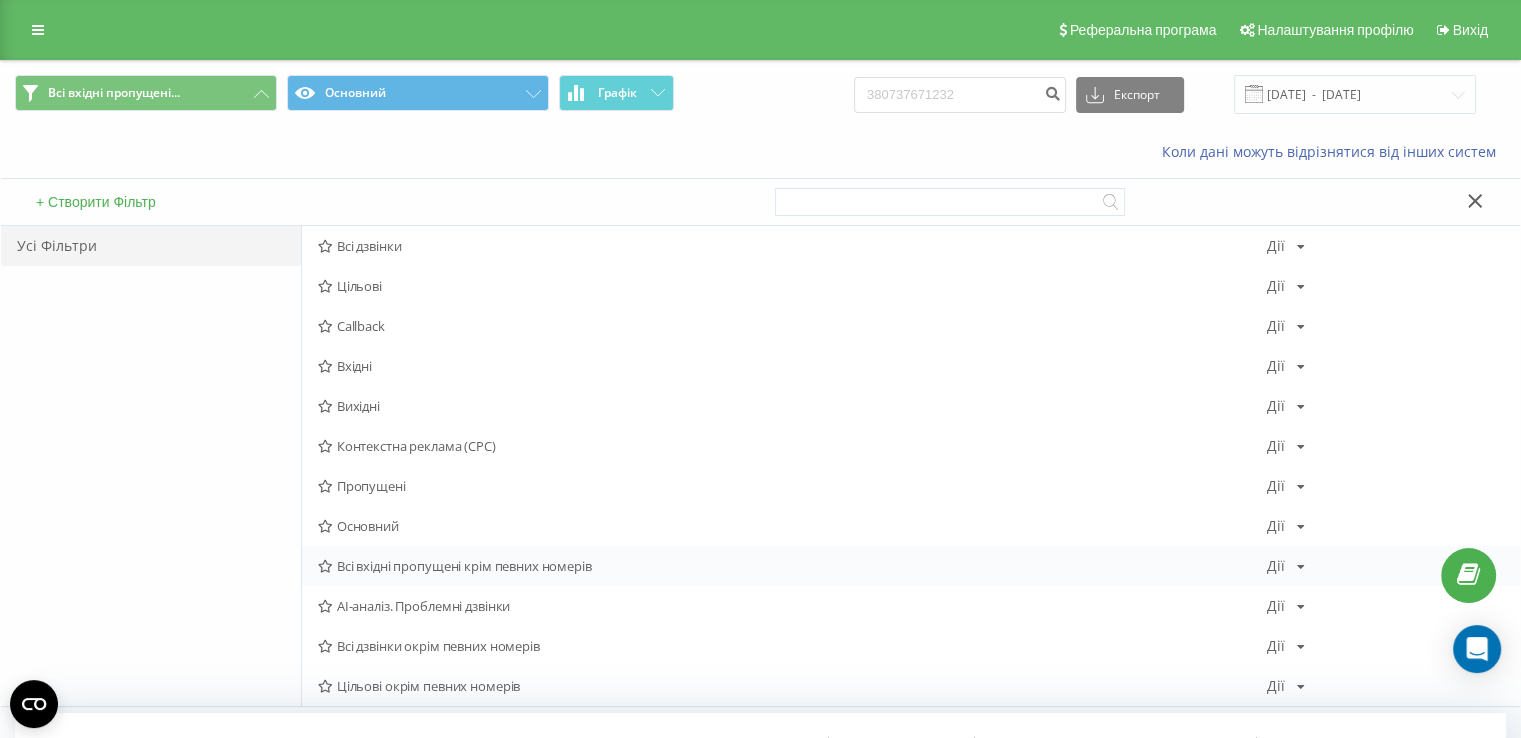 click on "Дії" at bounding box center (1276, 566) 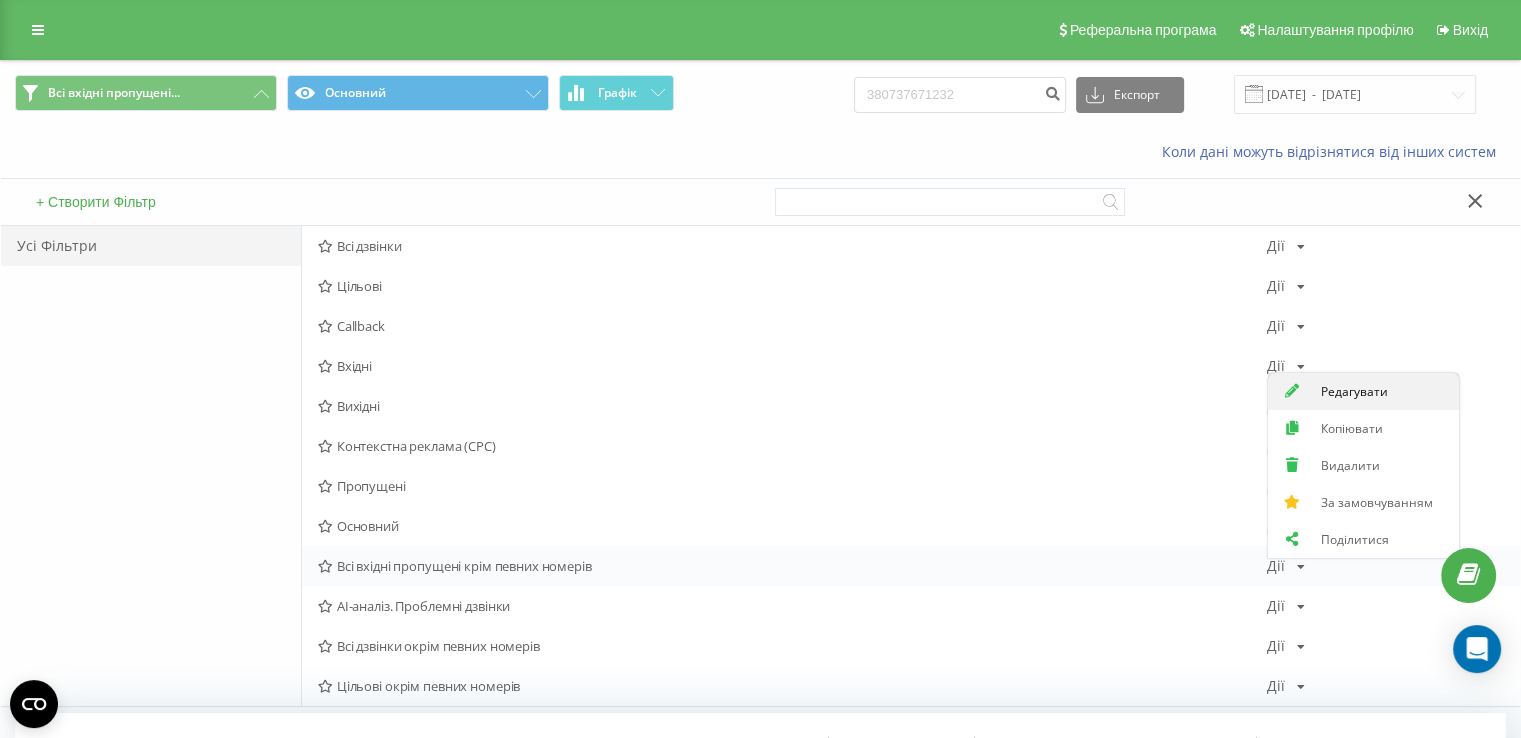 click on "Редагувати" at bounding box center [1354, 391] 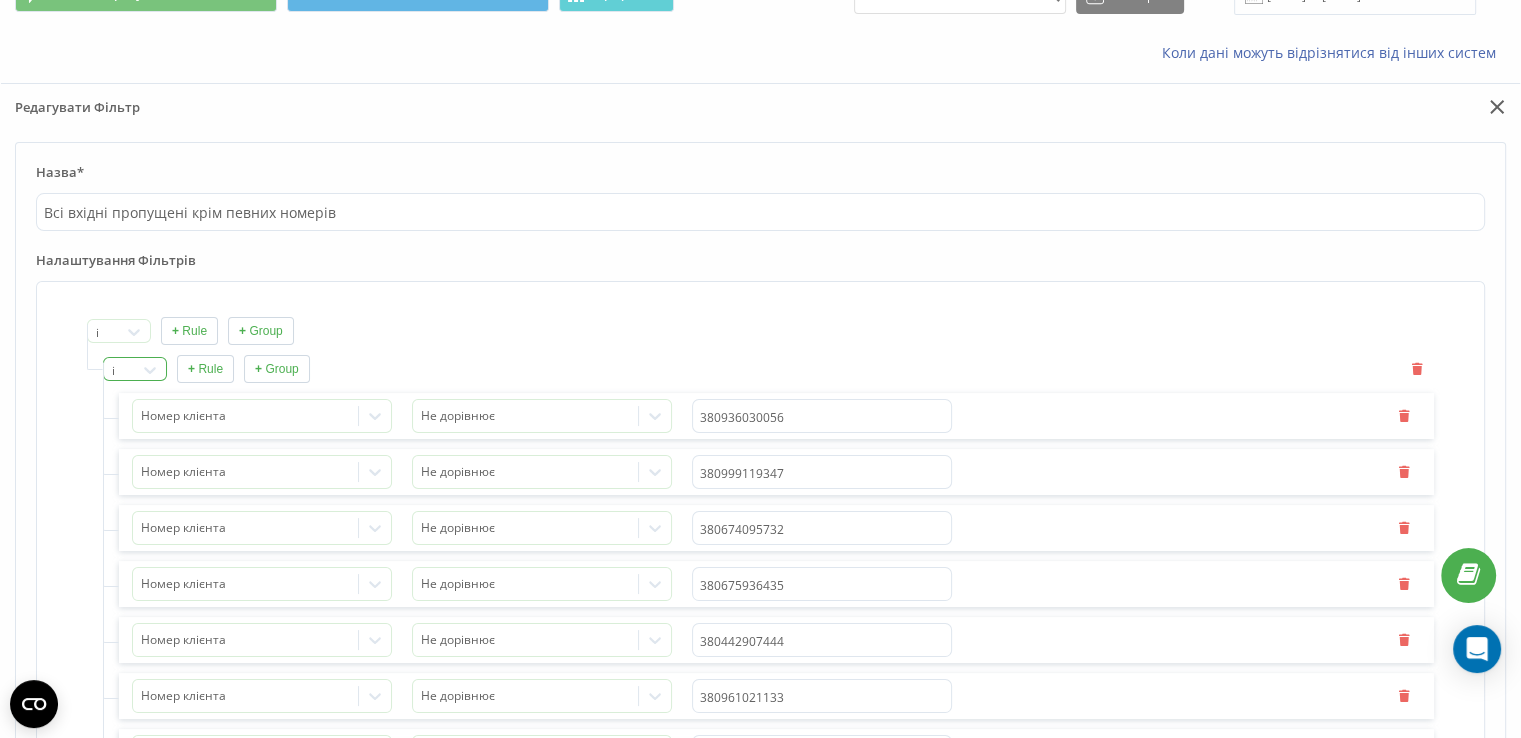 scroll, scrollTop: 100, scrollLeft: 0, axis: vertical 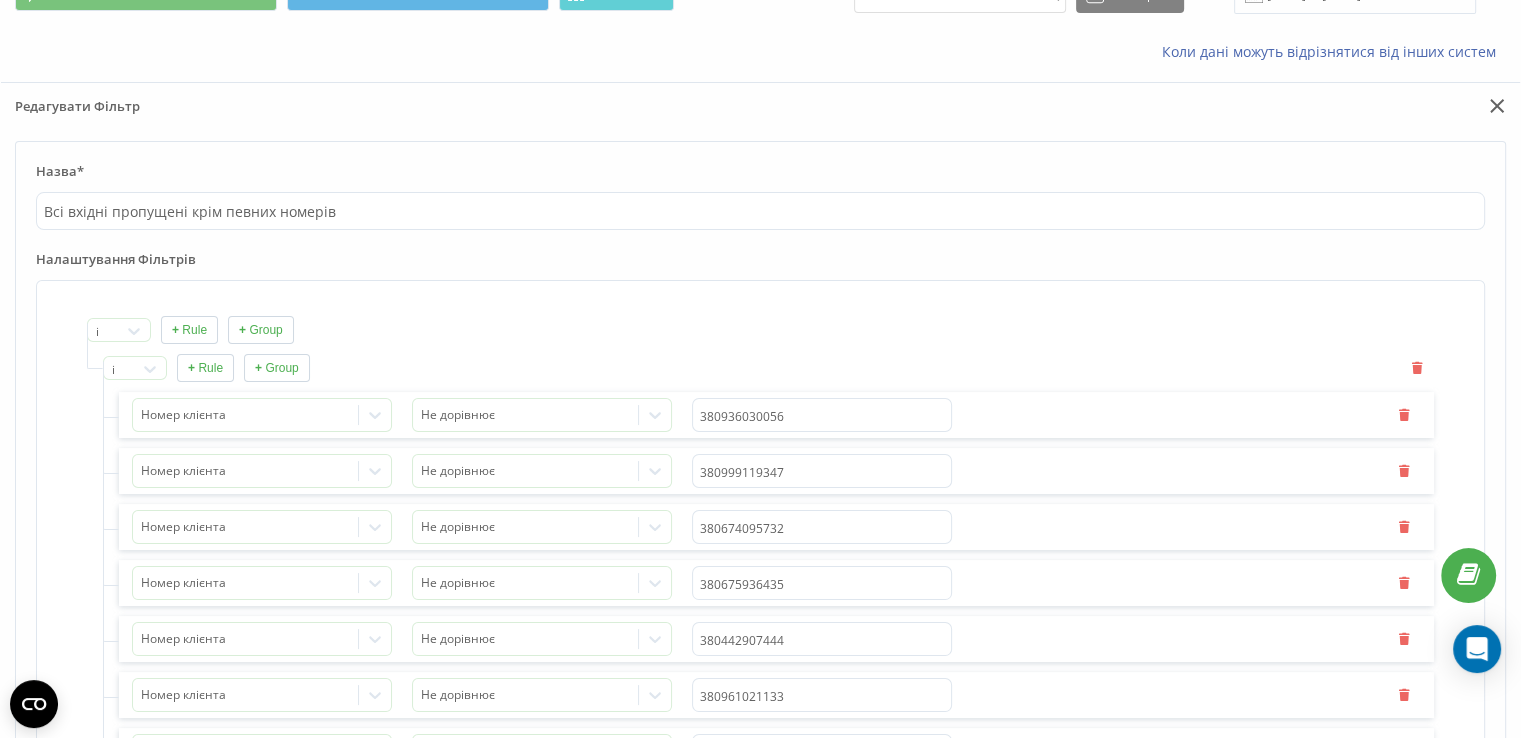 click on "+ Rule" at bounding box center (205, 368) 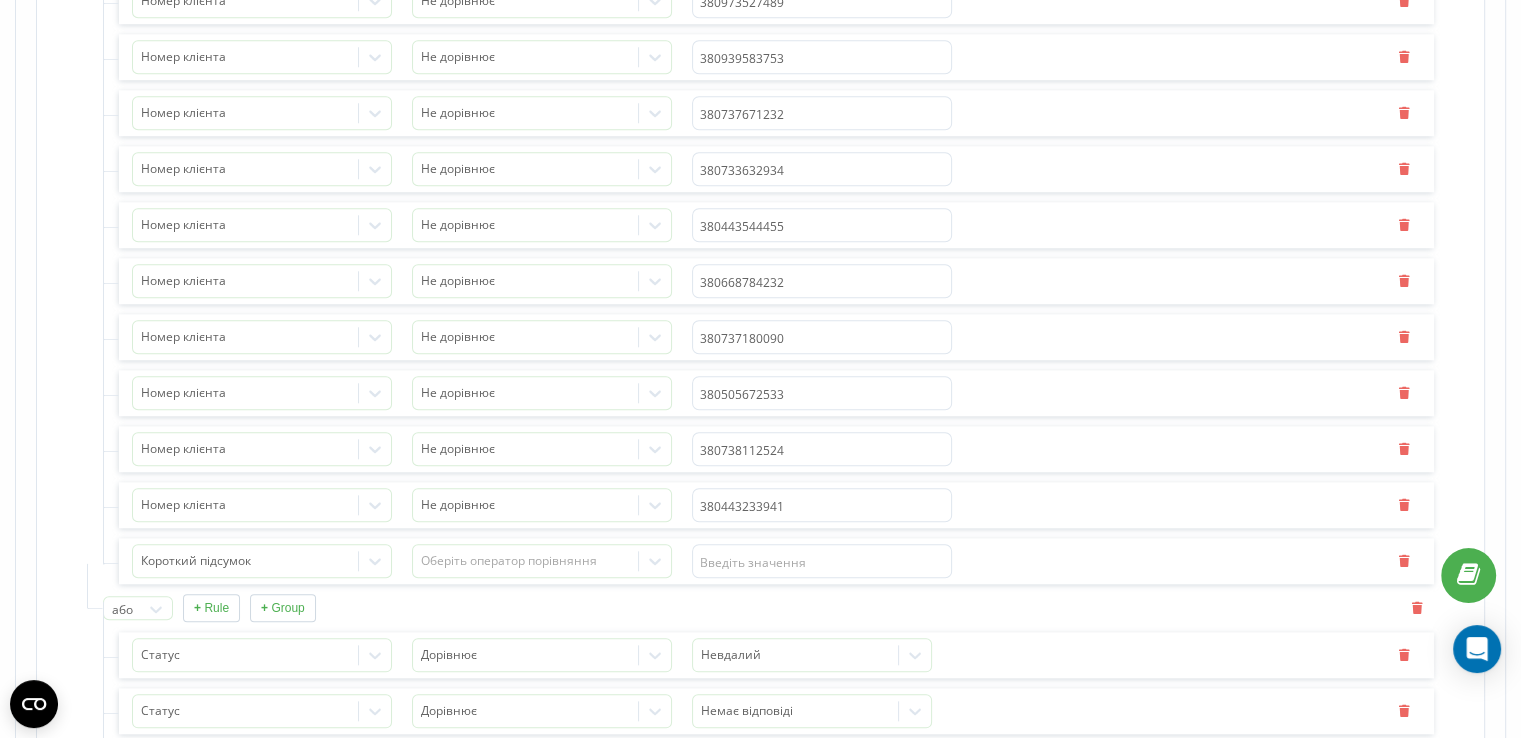 scroll, scrollTop: 2100, scrollLeft: 0, axis: vertical 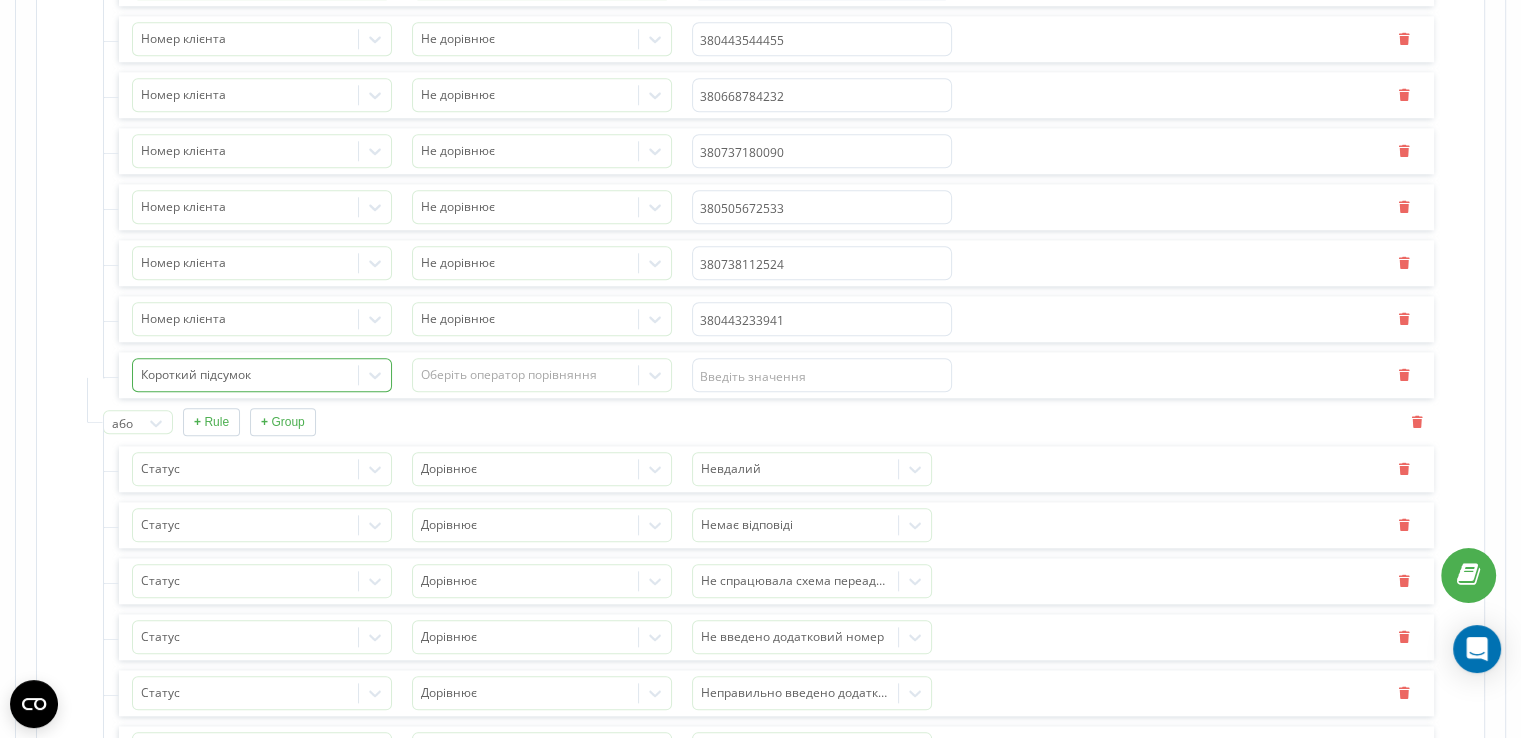 click 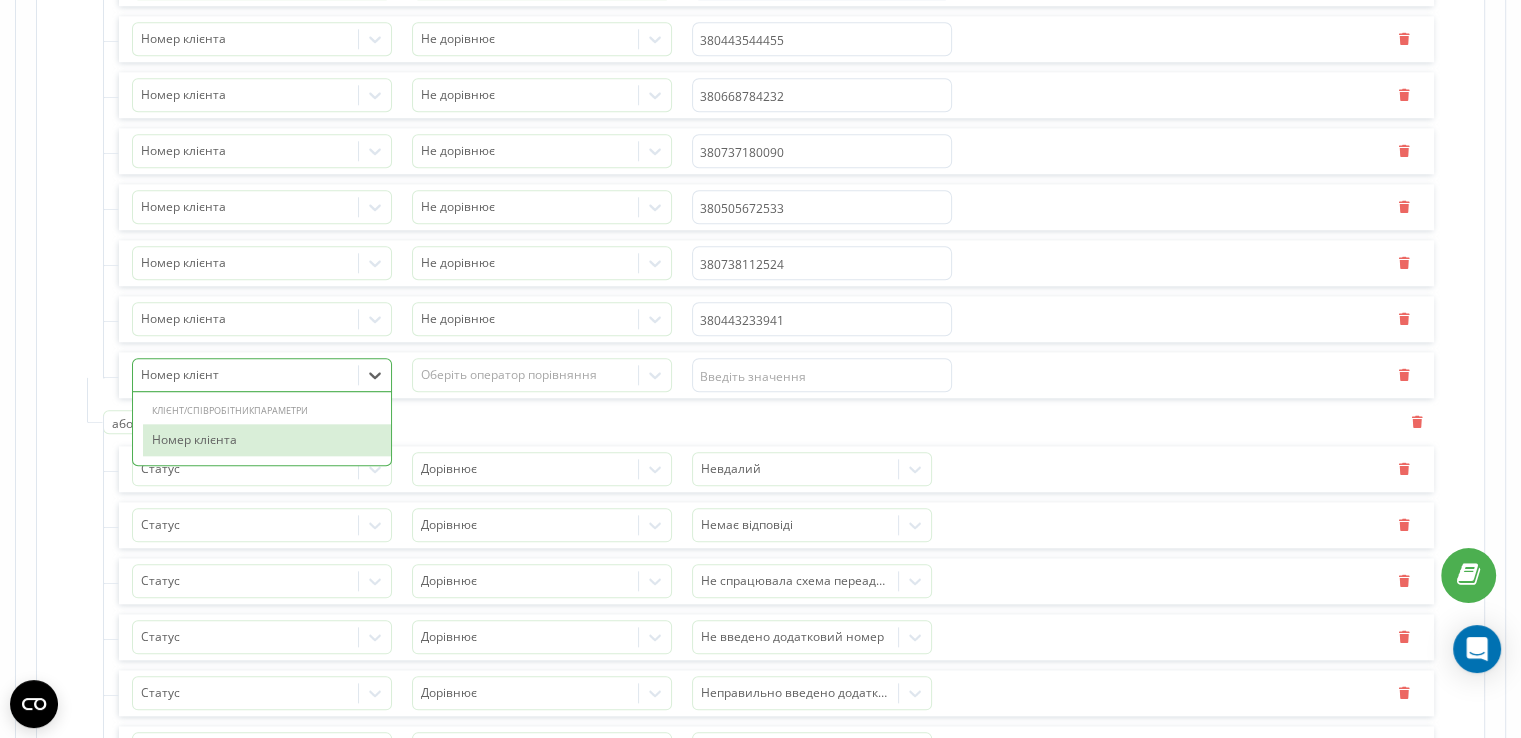 type on "Номер клієнта" 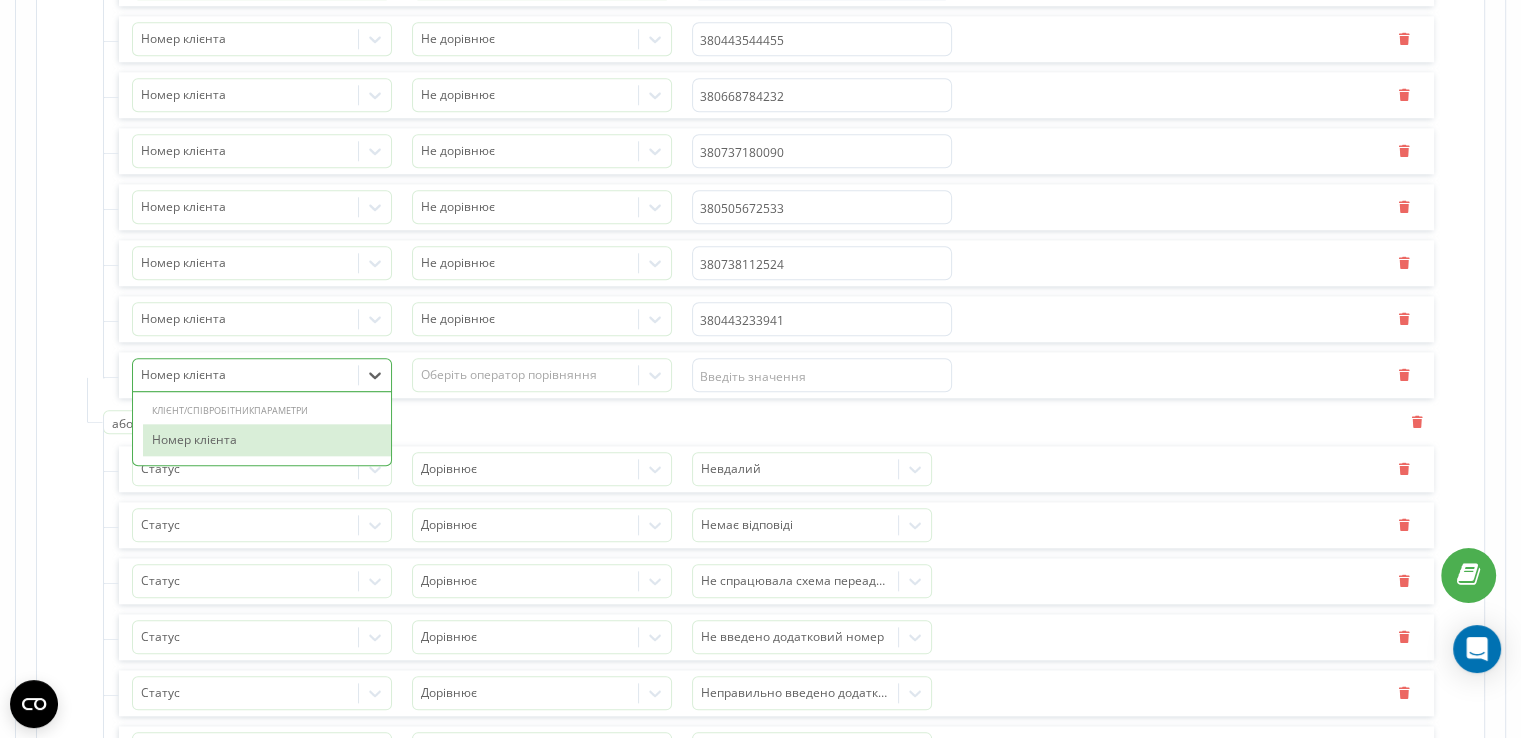 click on "Номер клієнта" at bounding box center [267, 440] 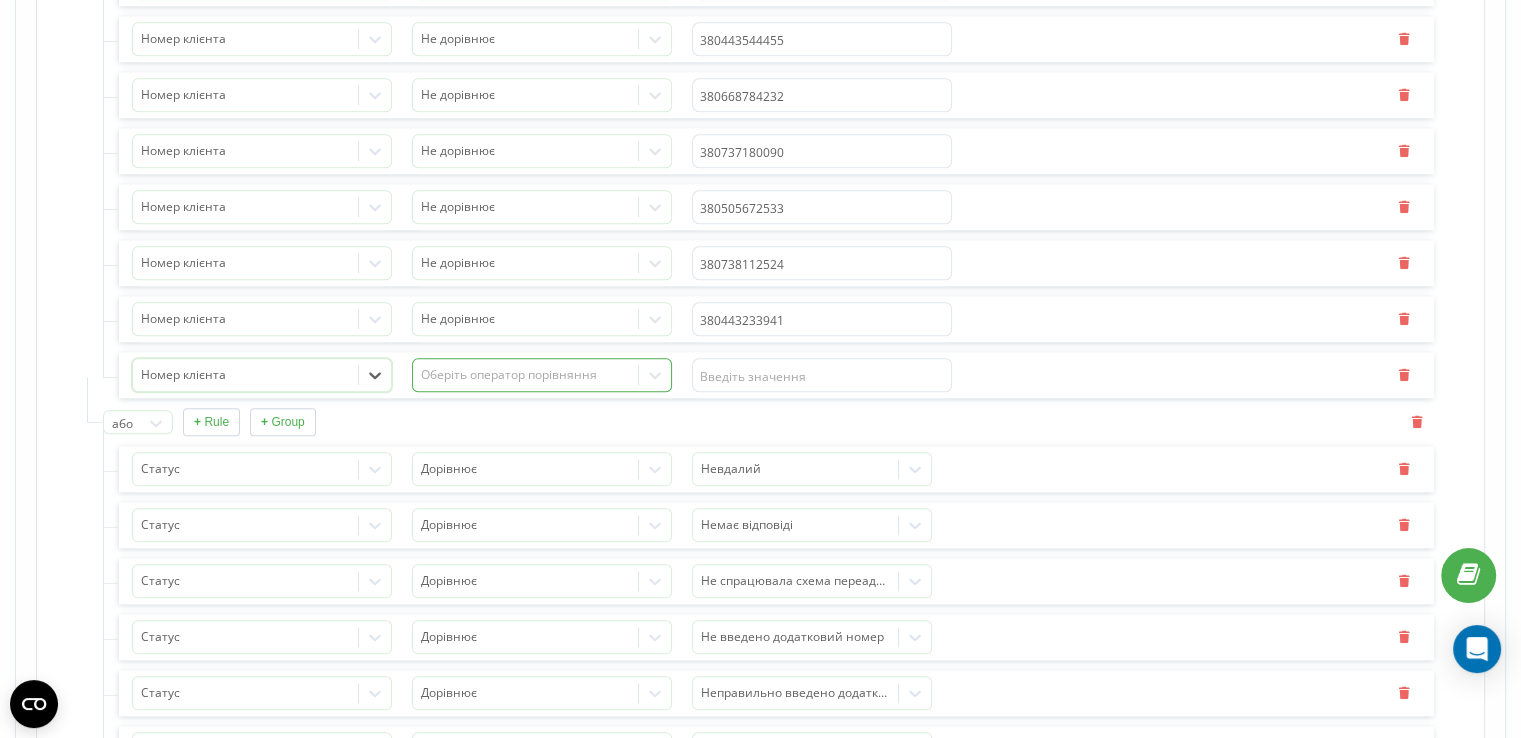 click at bounding box center (526, 375) 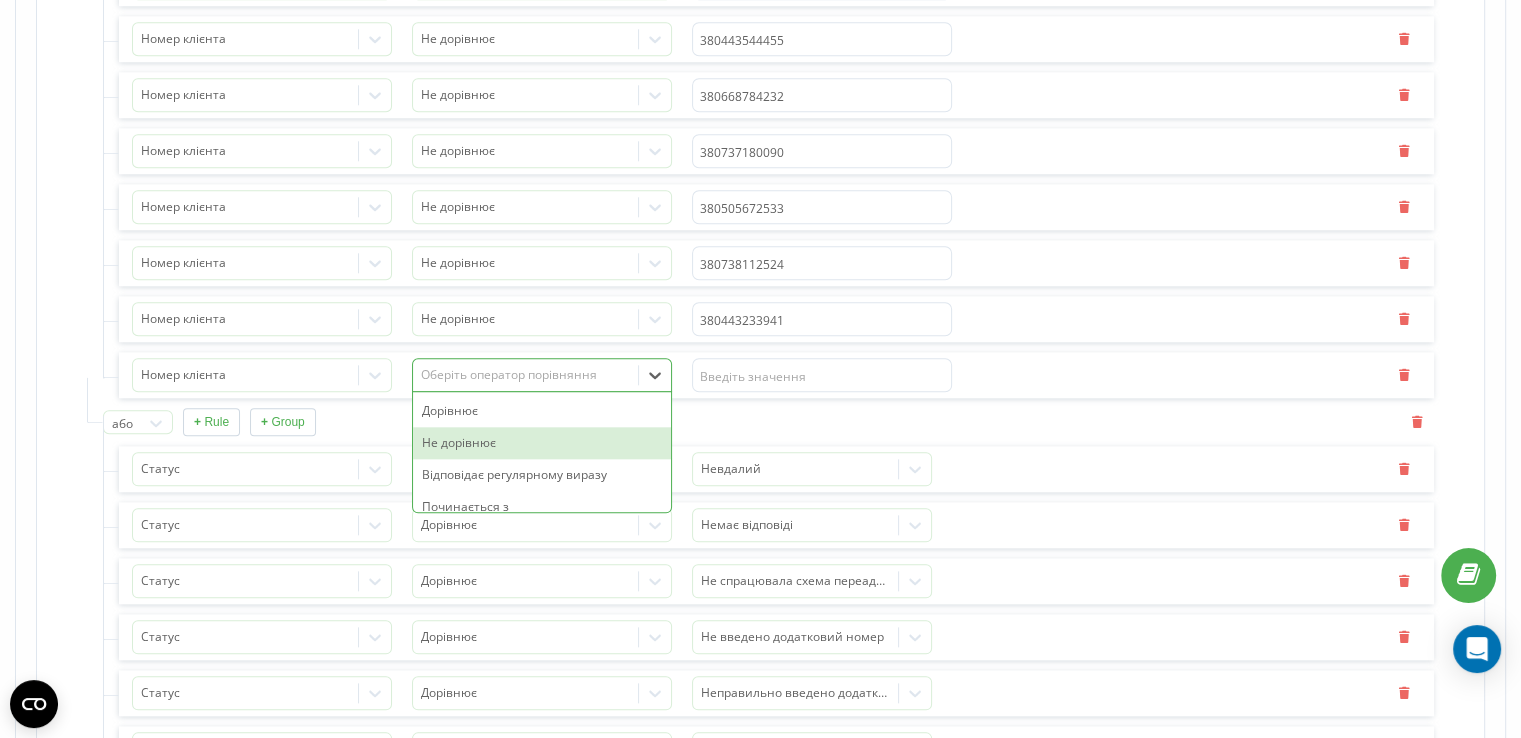 click on "Не дорівнює" at bounding box center (542, 443) 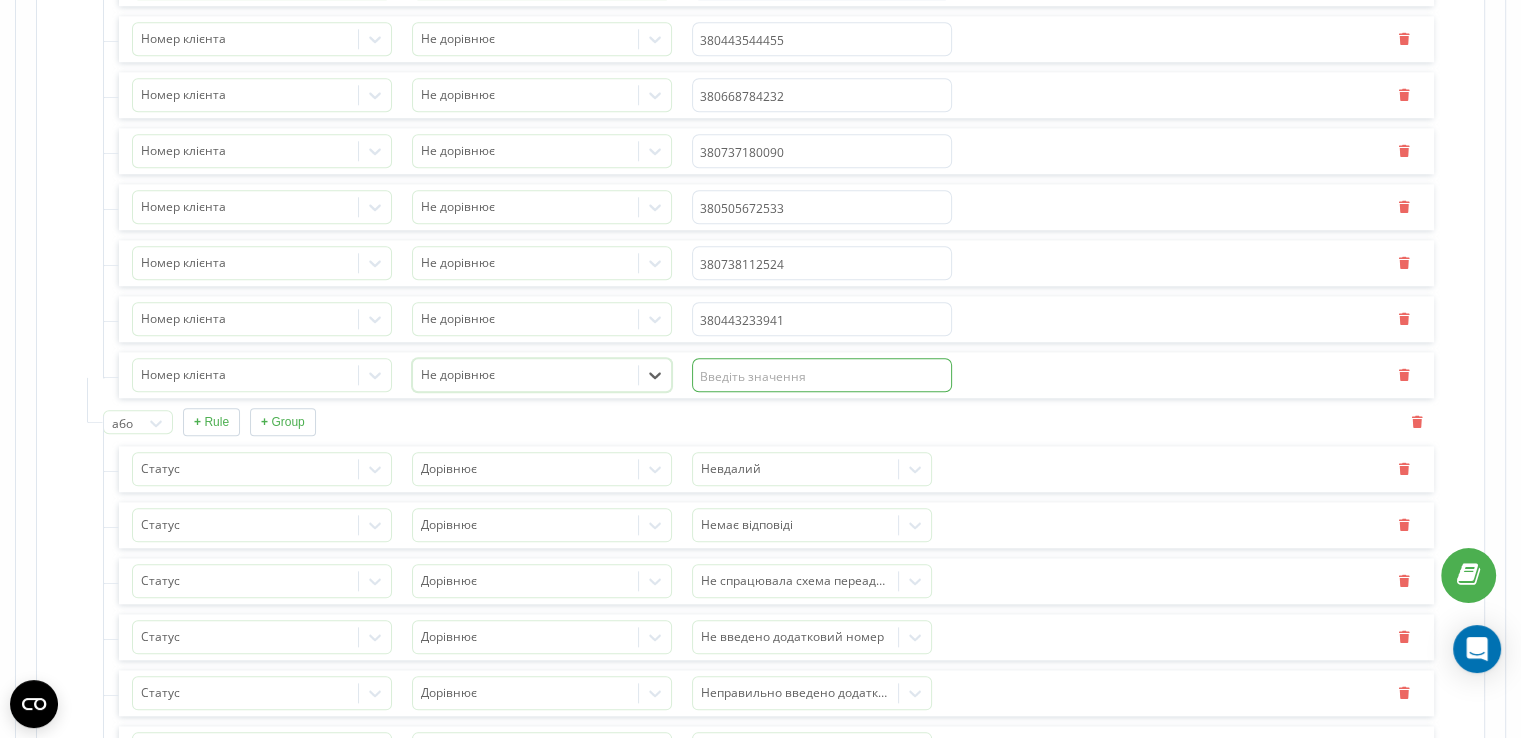 click at bounding box center [822, 375] 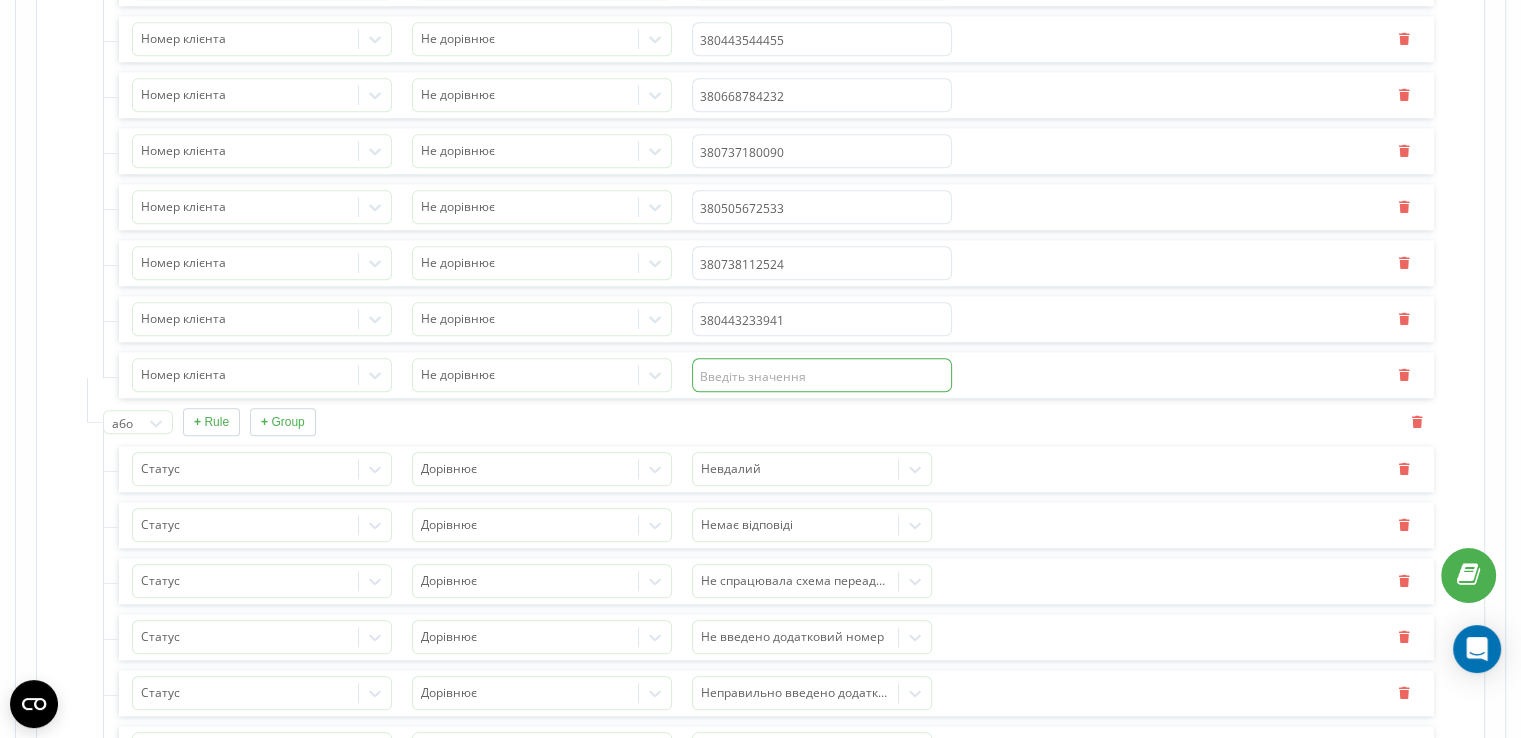 paste on "380955124414" 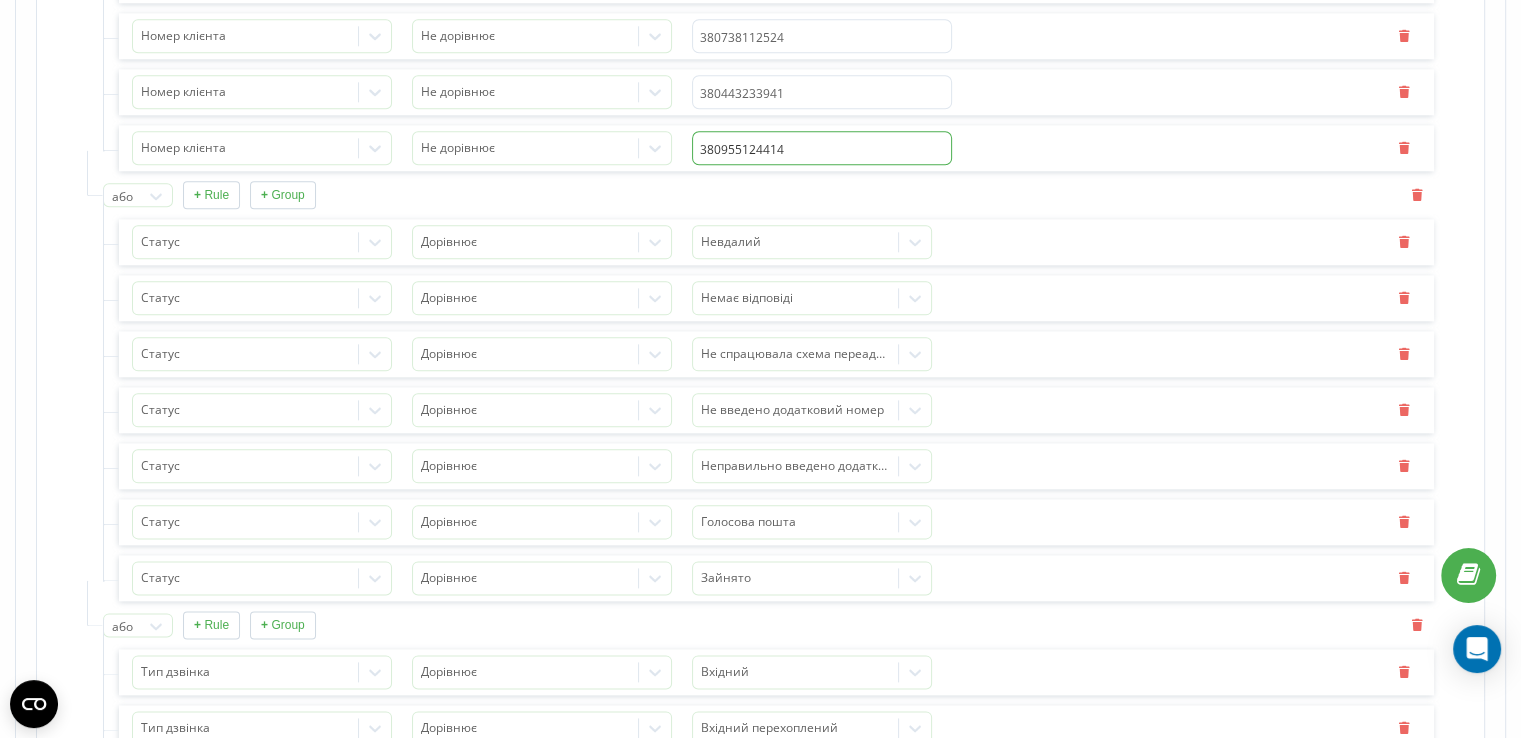 scroll, scrollTop: 2600, scrollLeft: 0, axis: vertical 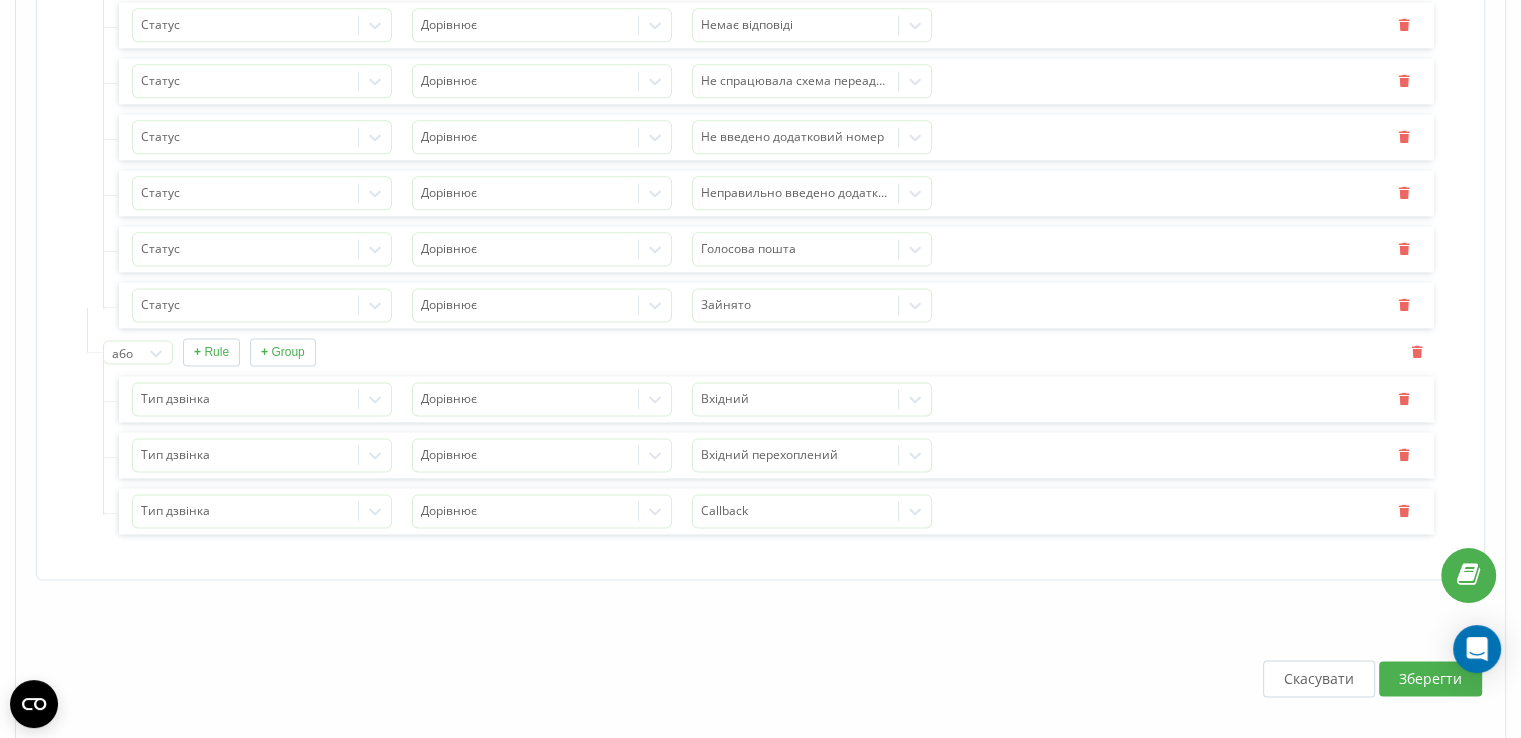 type on "380955124414" 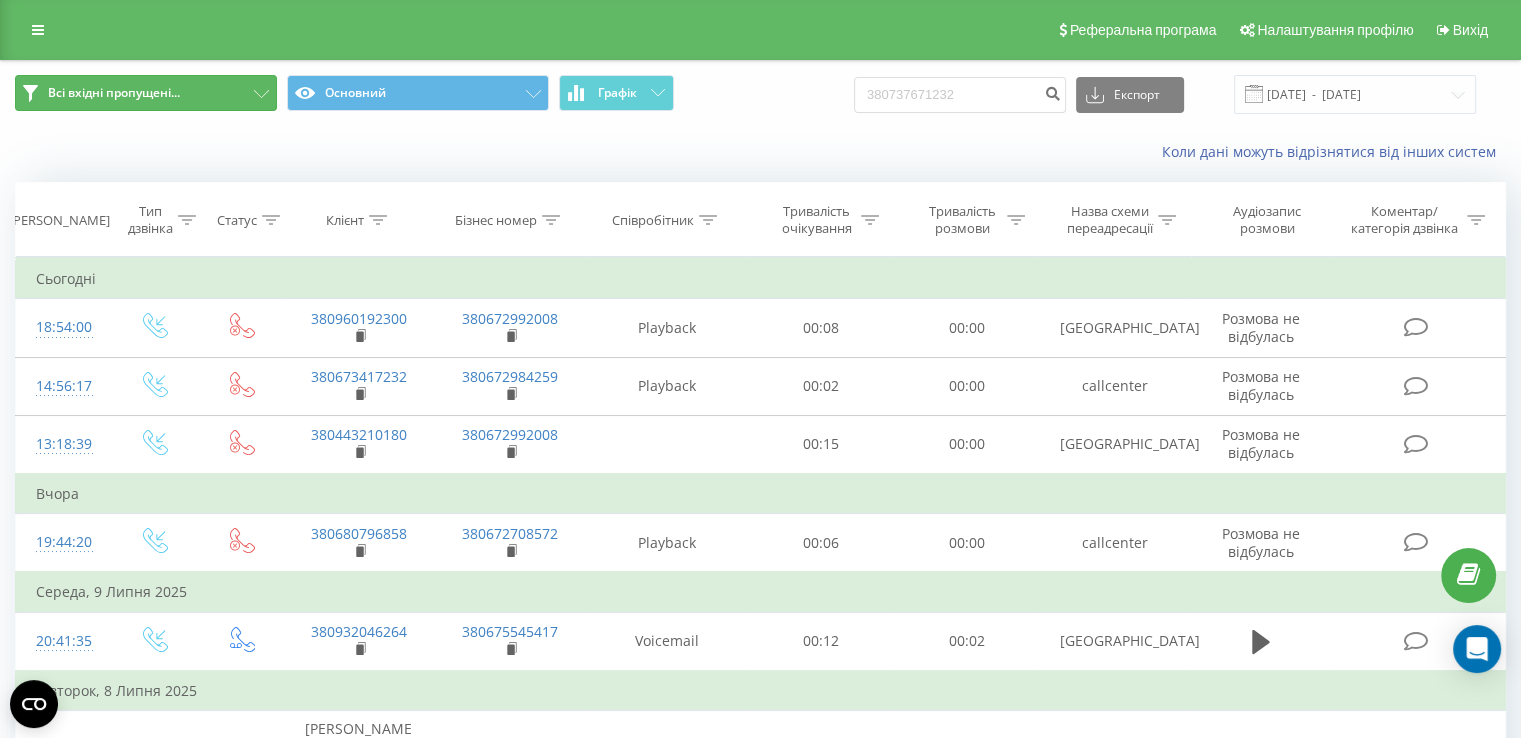 click on "Всі вхідні пропущені..." at bounding box center (146, 93) 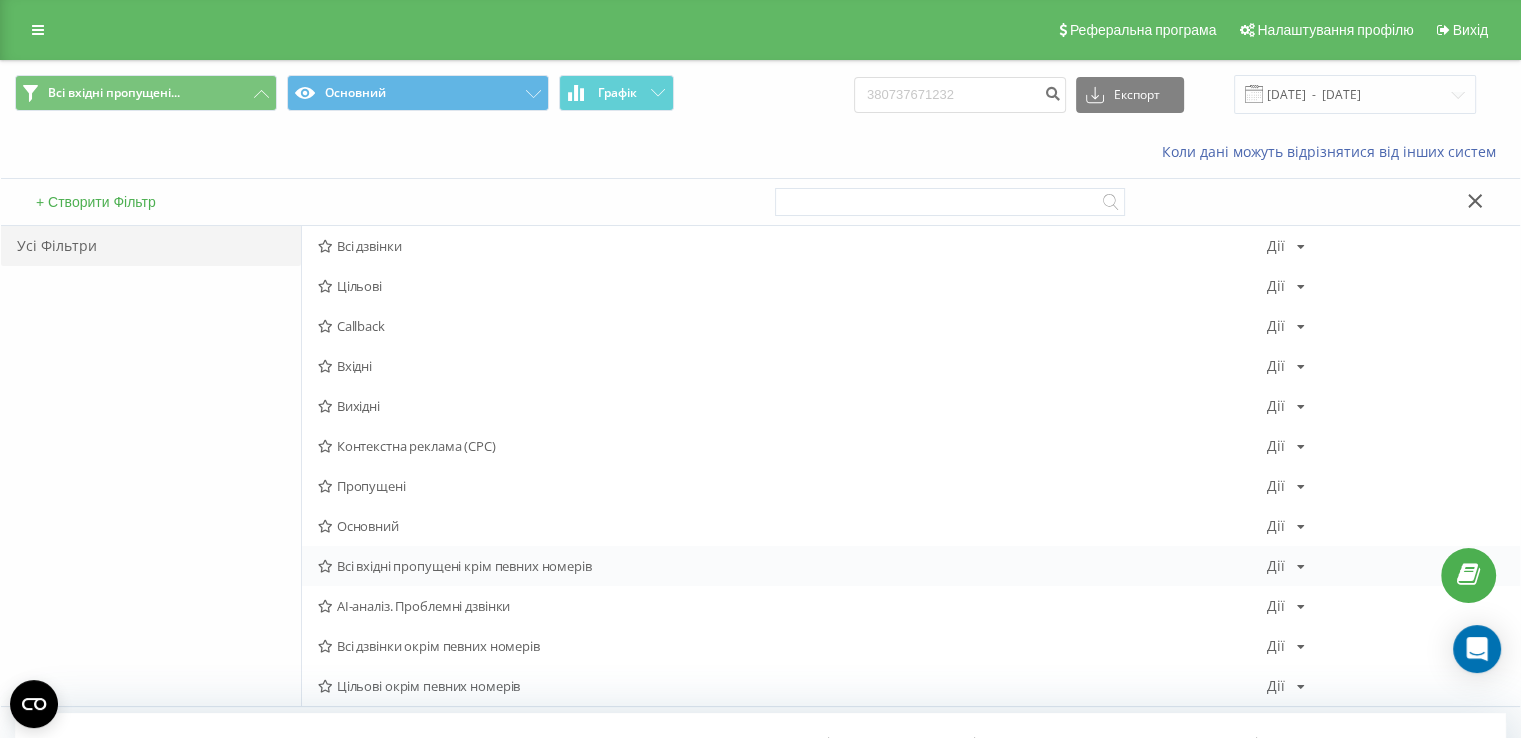 click on "Дії" at bounding box center [1276, 566] 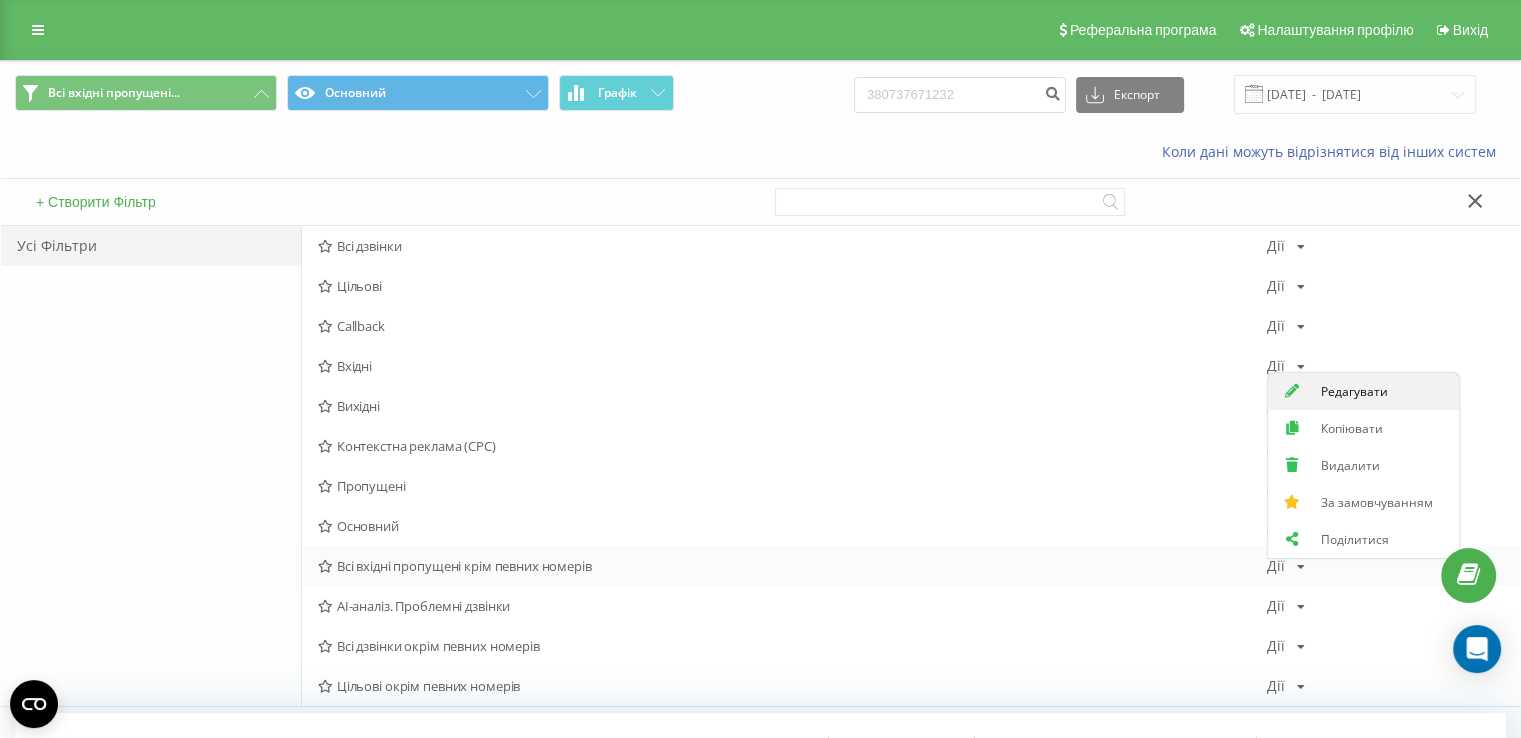 click on "Редагувати" at bounding box center (1363, 391) 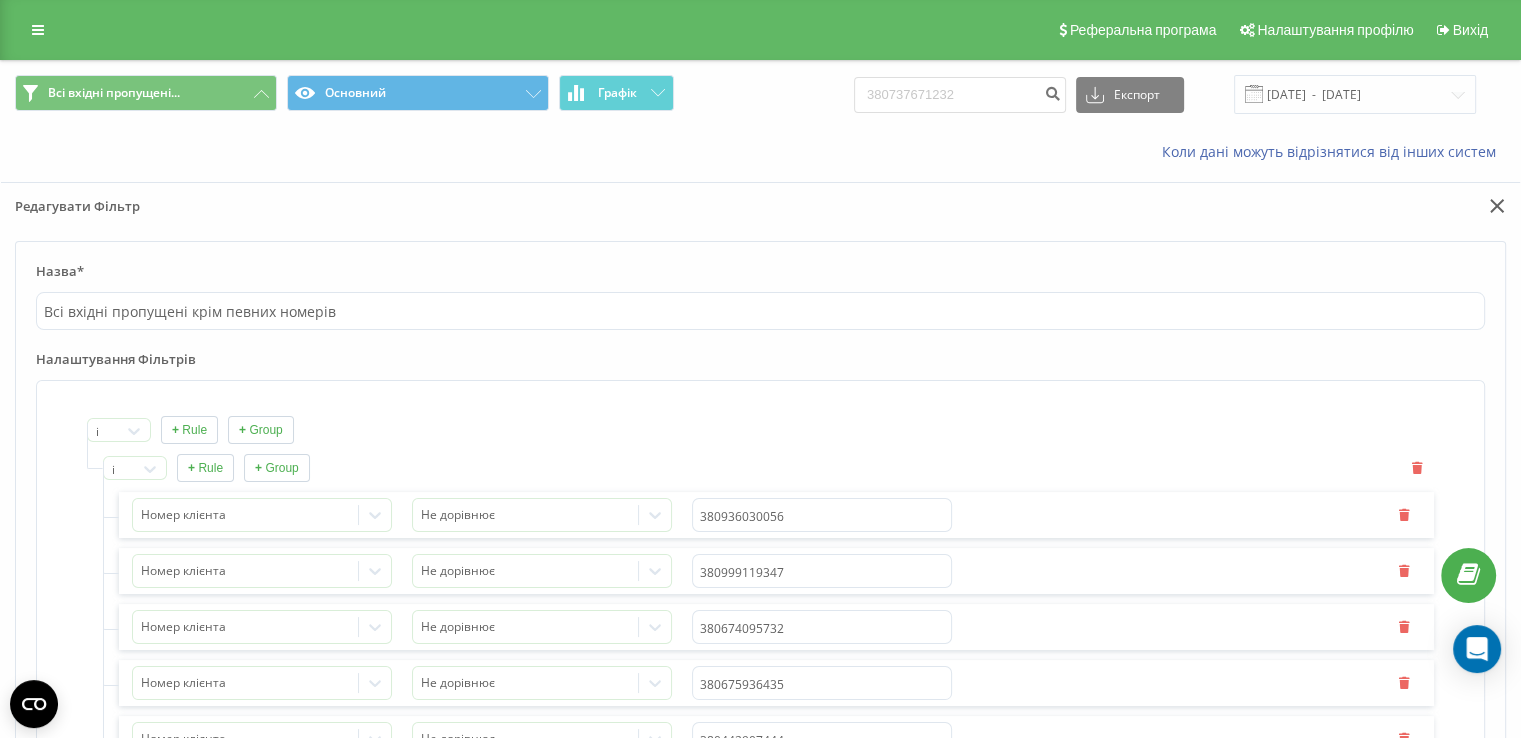 click on "+ Rule" at bounding box center (205, 468) 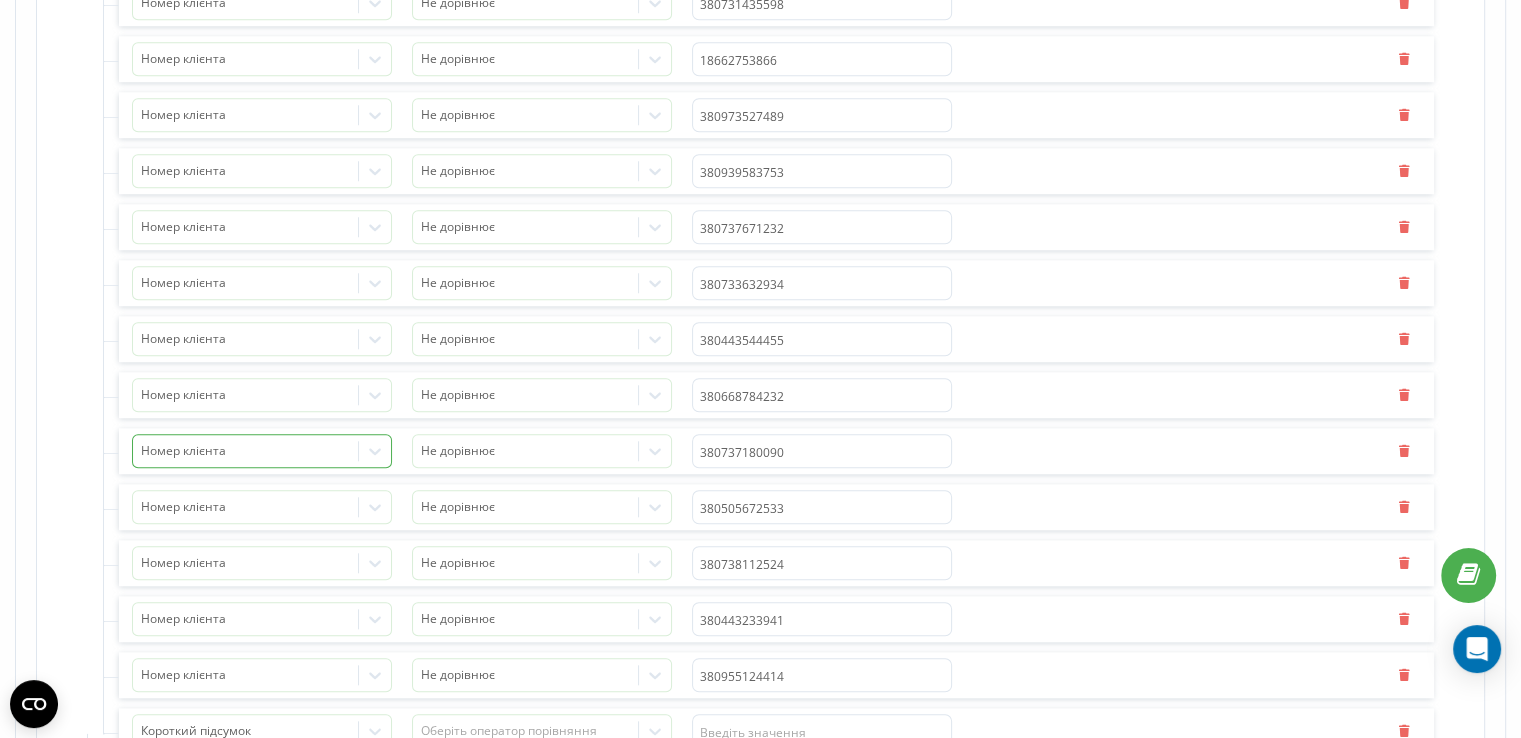 scroll, scrollTop: 2300, scrollLeft: 0, axis: vertical 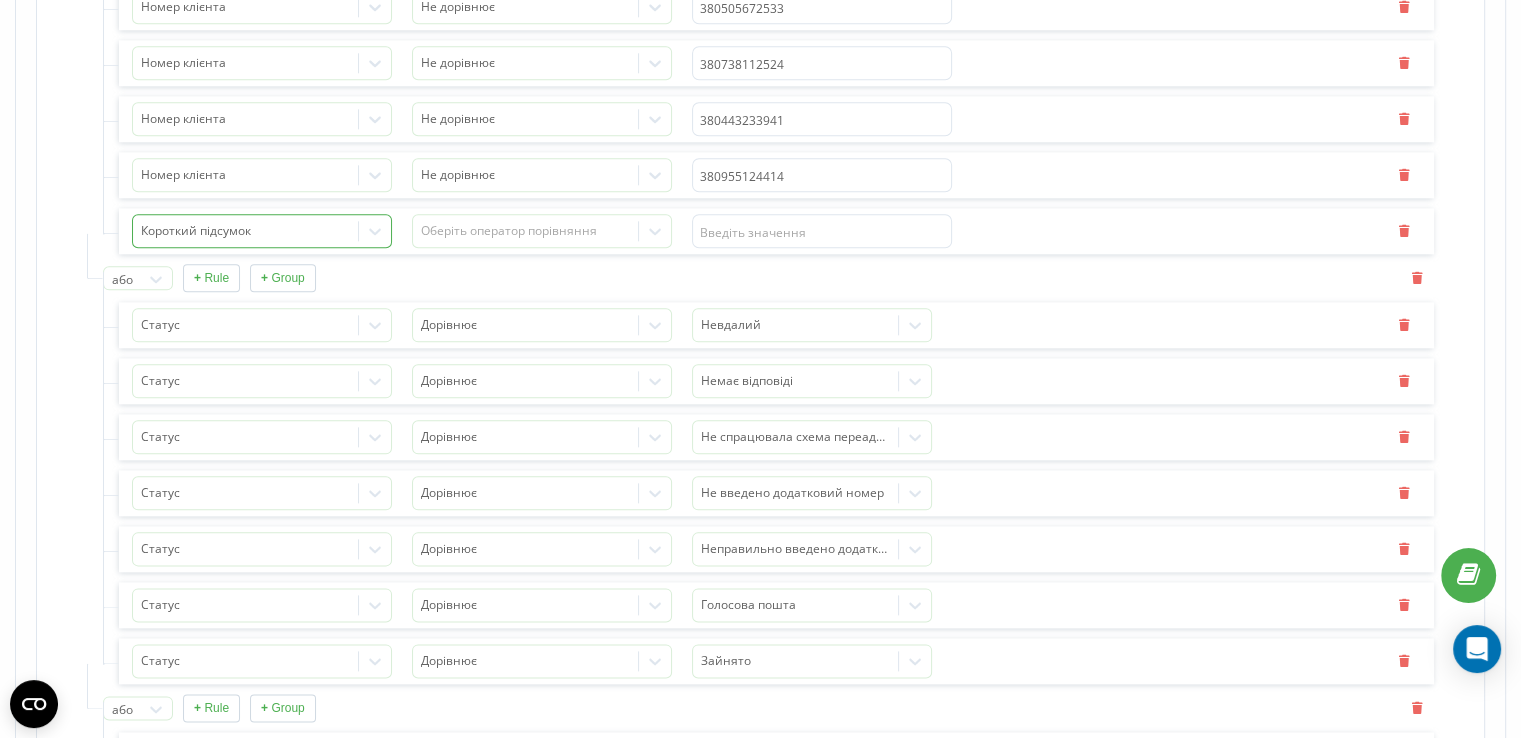 click at bounding box center (246, 231) 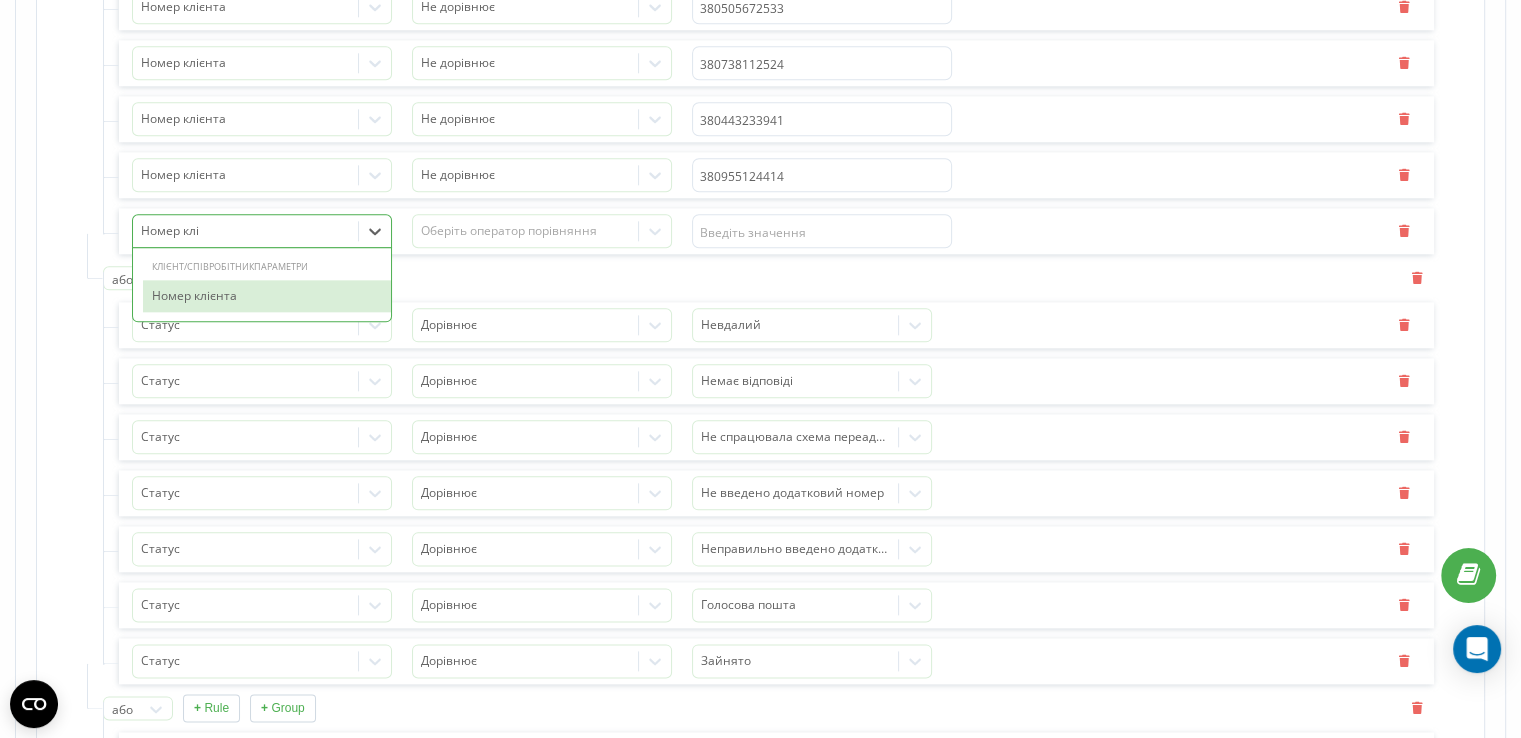 type on "Номер кліє" 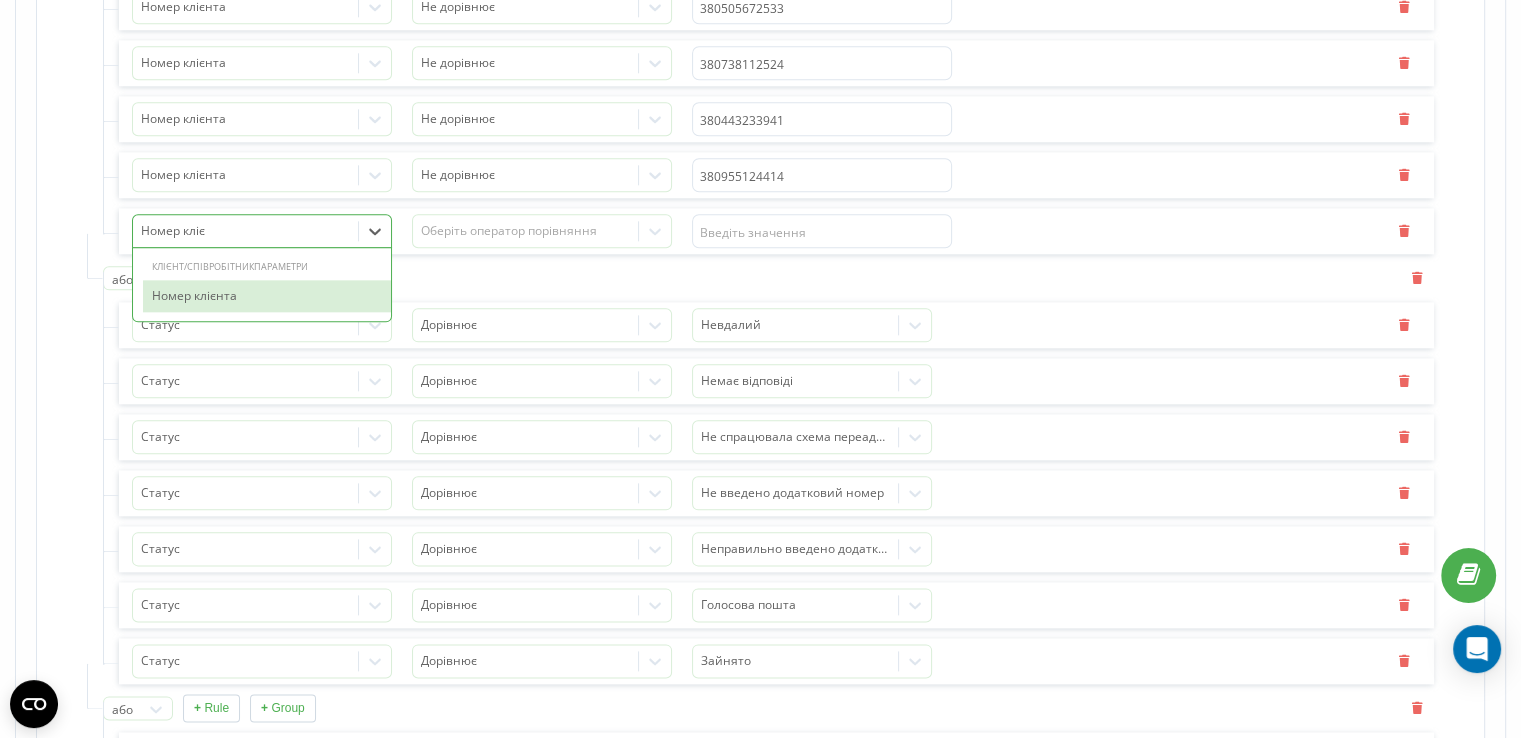 click on "Номер клієнта" at bounding box center (267, 296) 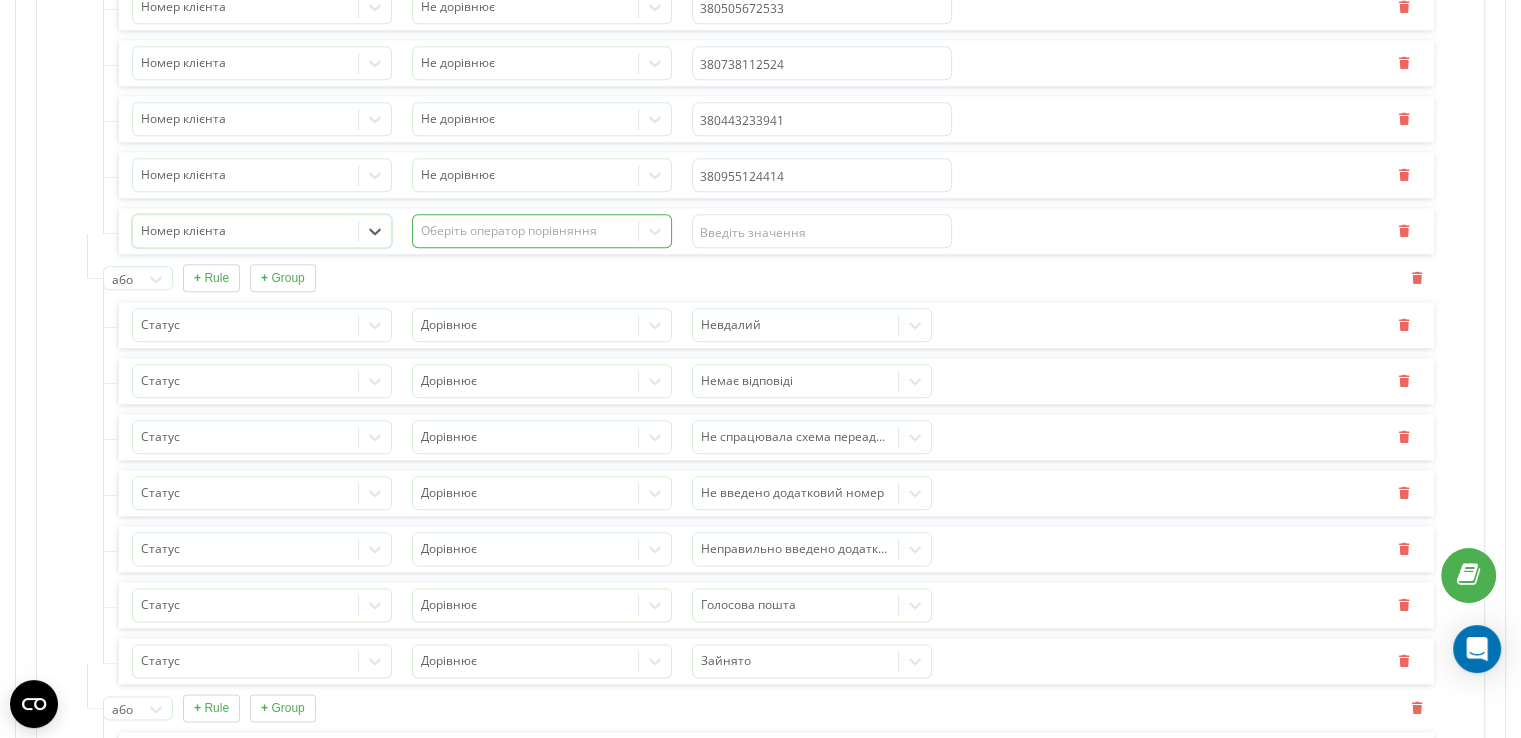 click on "Оберіть оператор порівняння" at bounding box center [526, 231] 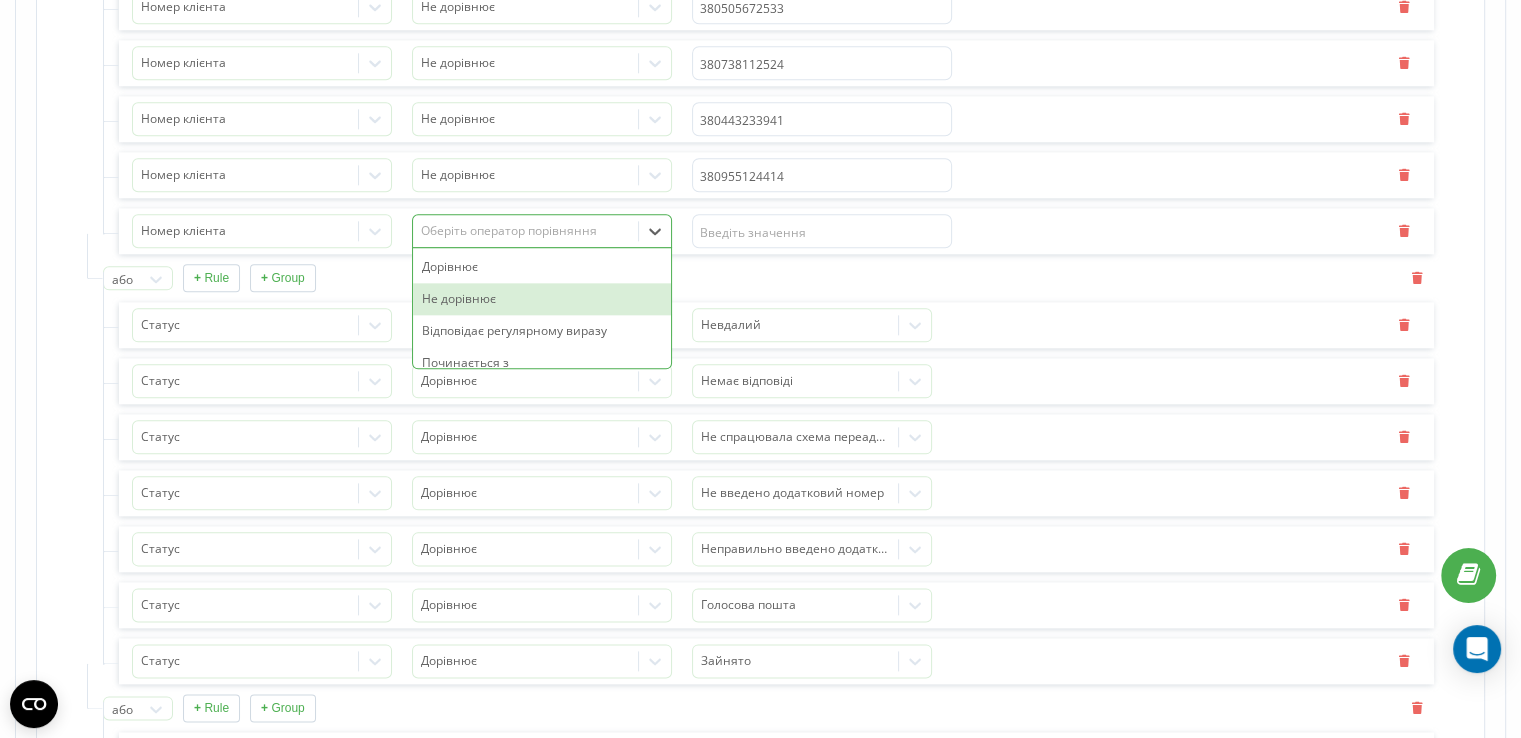 click on "Не дорівнює" at bounding box center [542, 299] 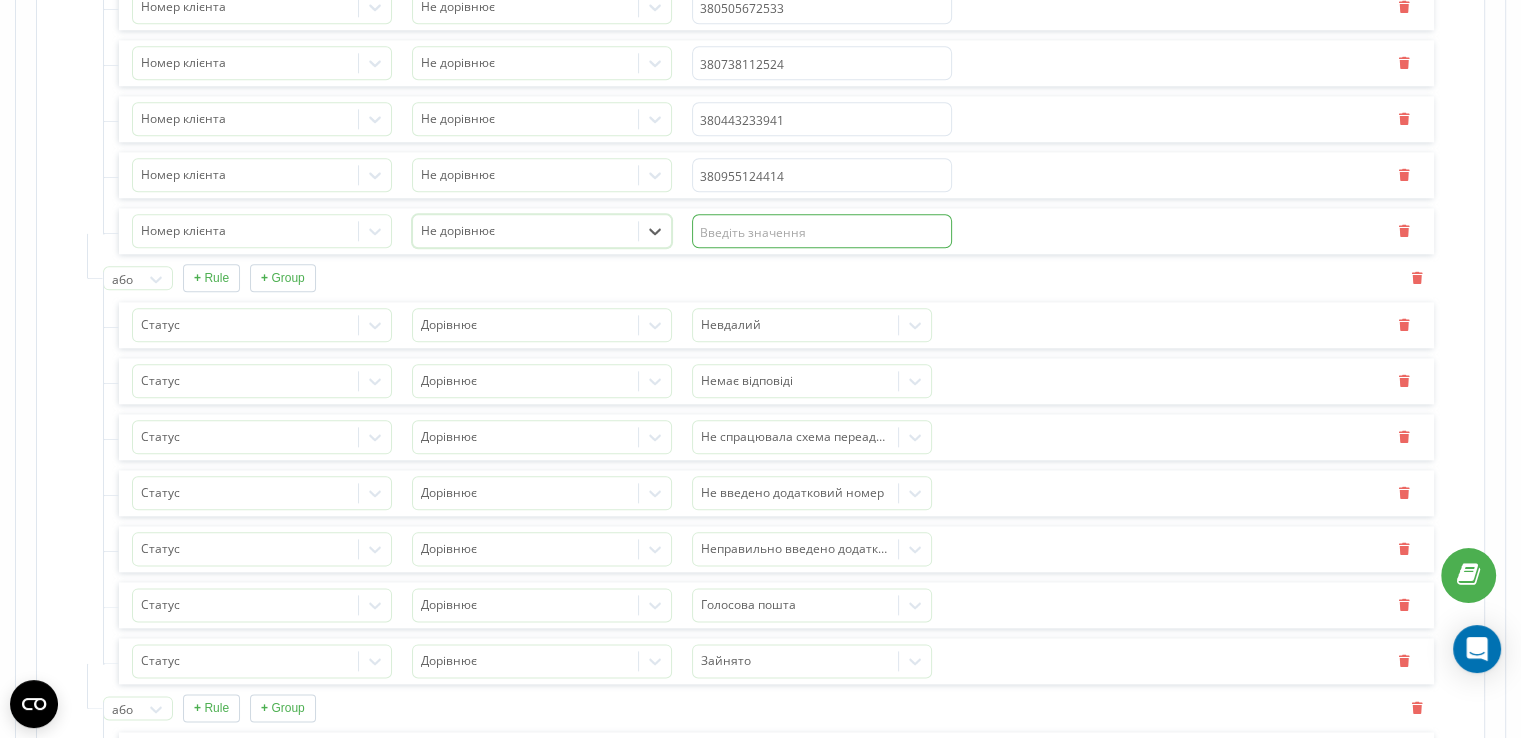 click at bounding box center (822, 231) 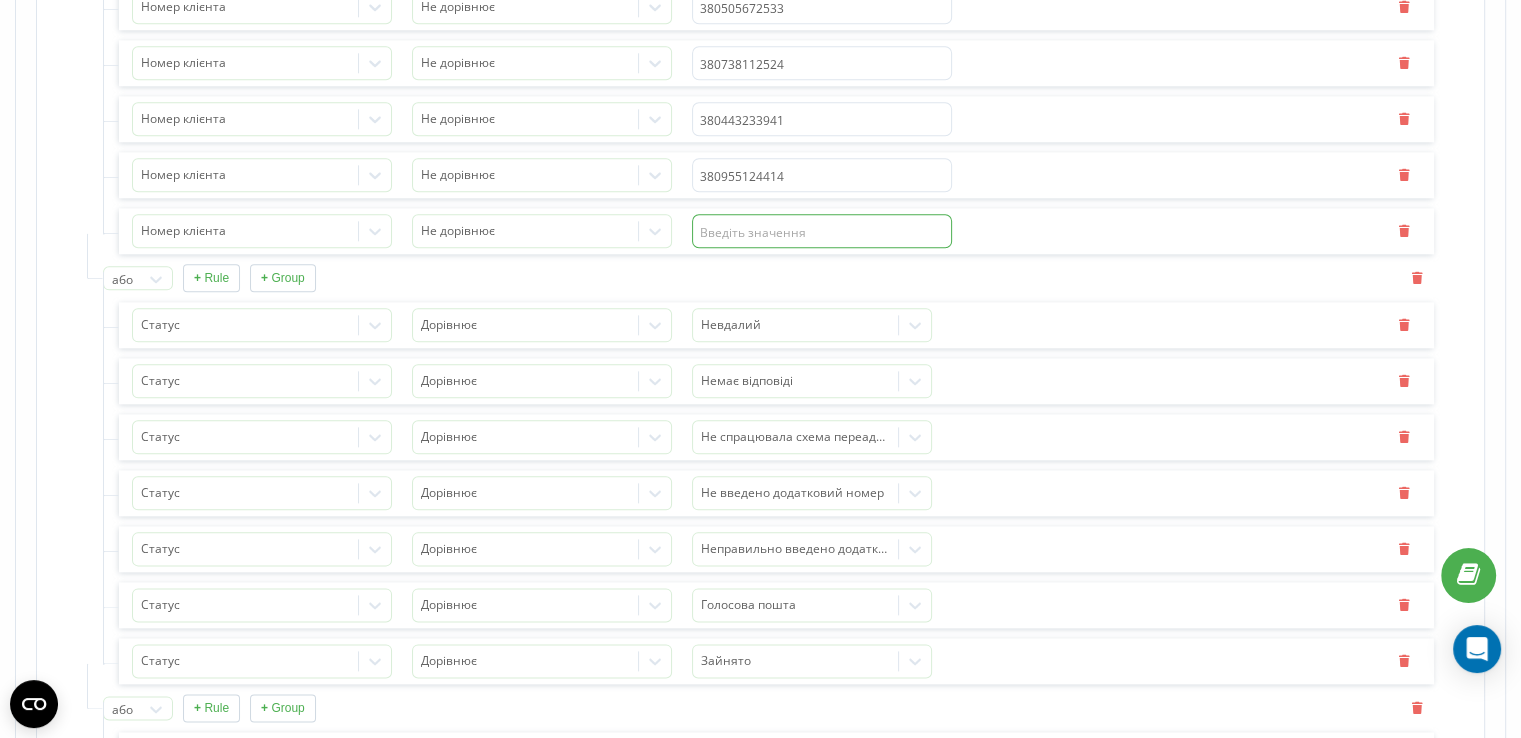 paste on "380675705677" 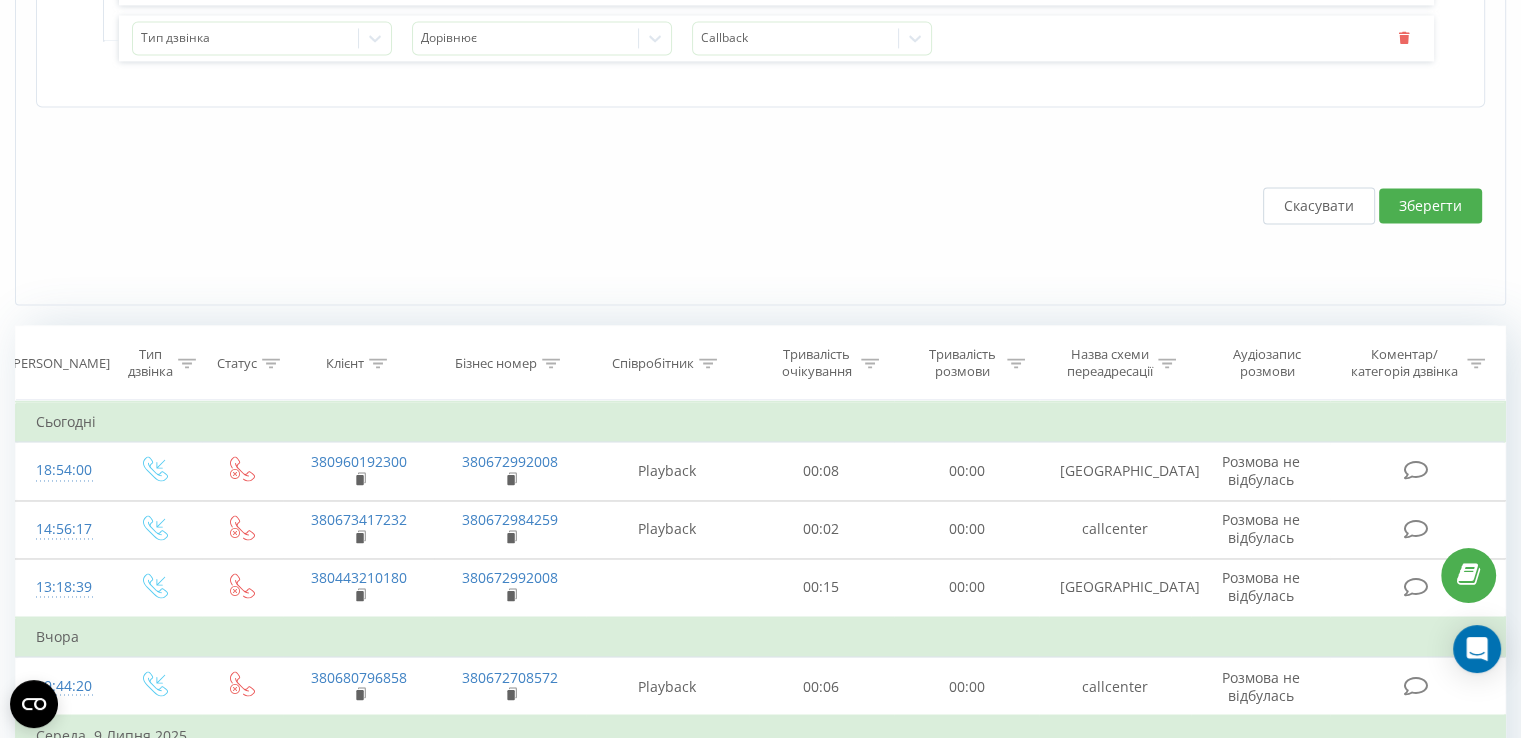 scroll, scrollTop: 3000, scrollLeft: 0, axis: vertical 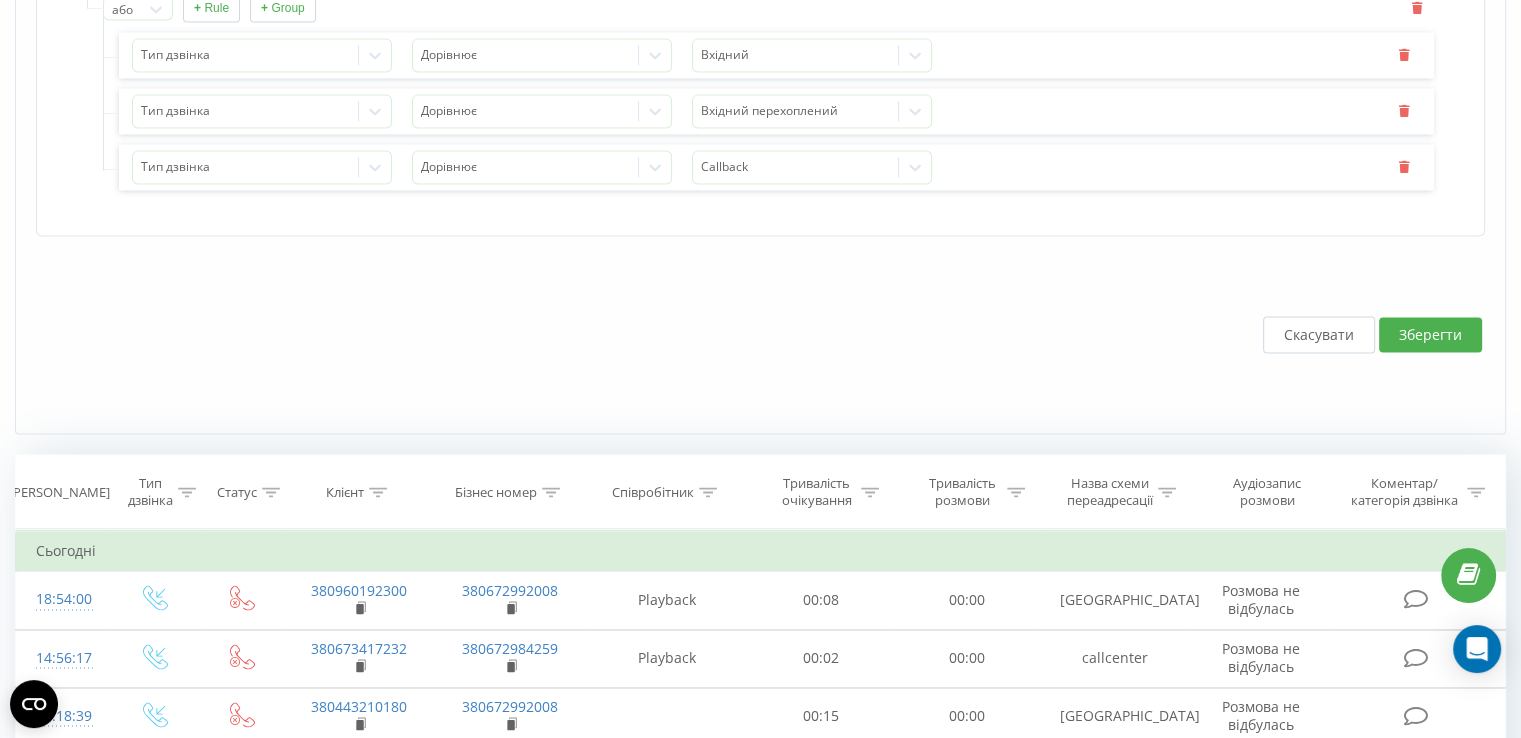 type on "380675705677" 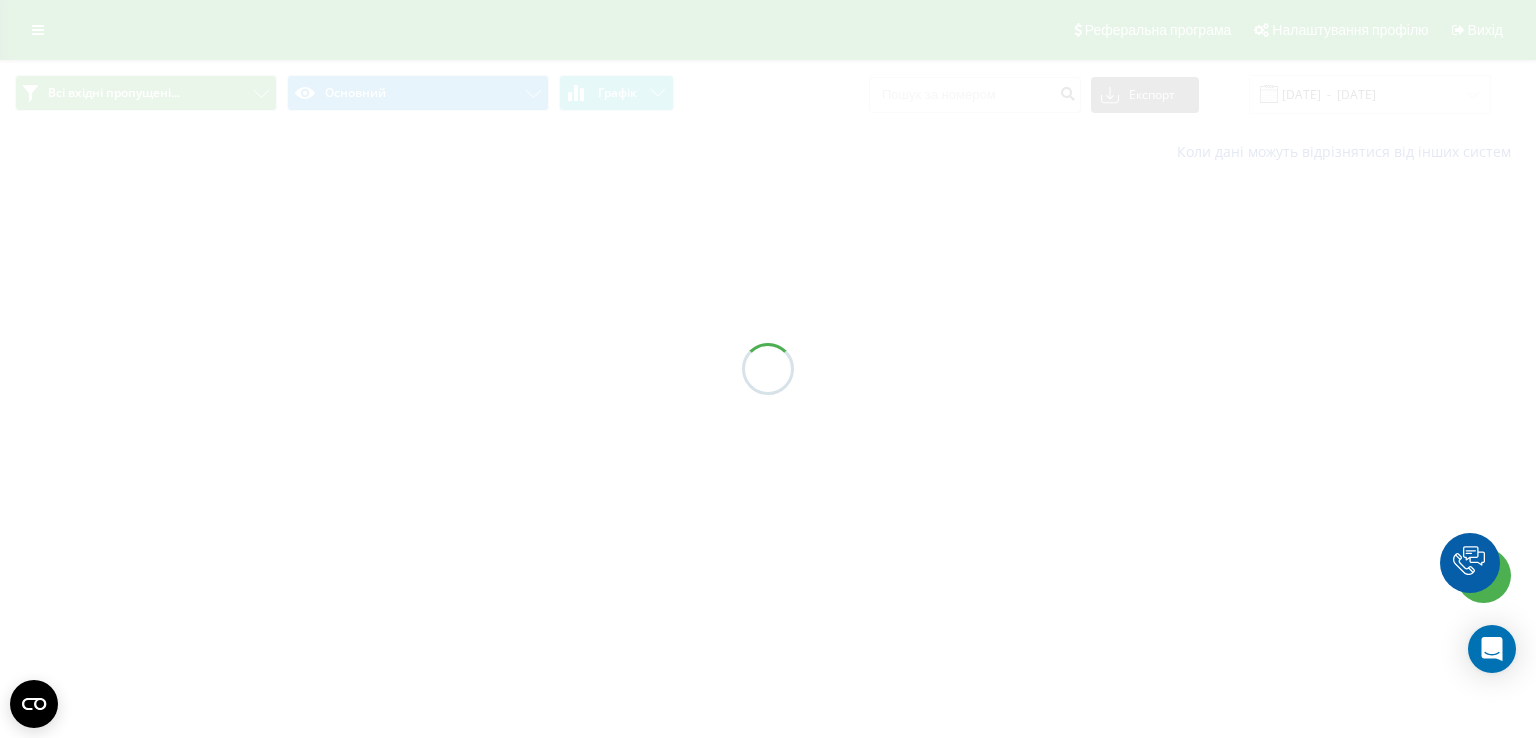 scroll, scrollTop: 0, scrollLeft: 0, axis: both 